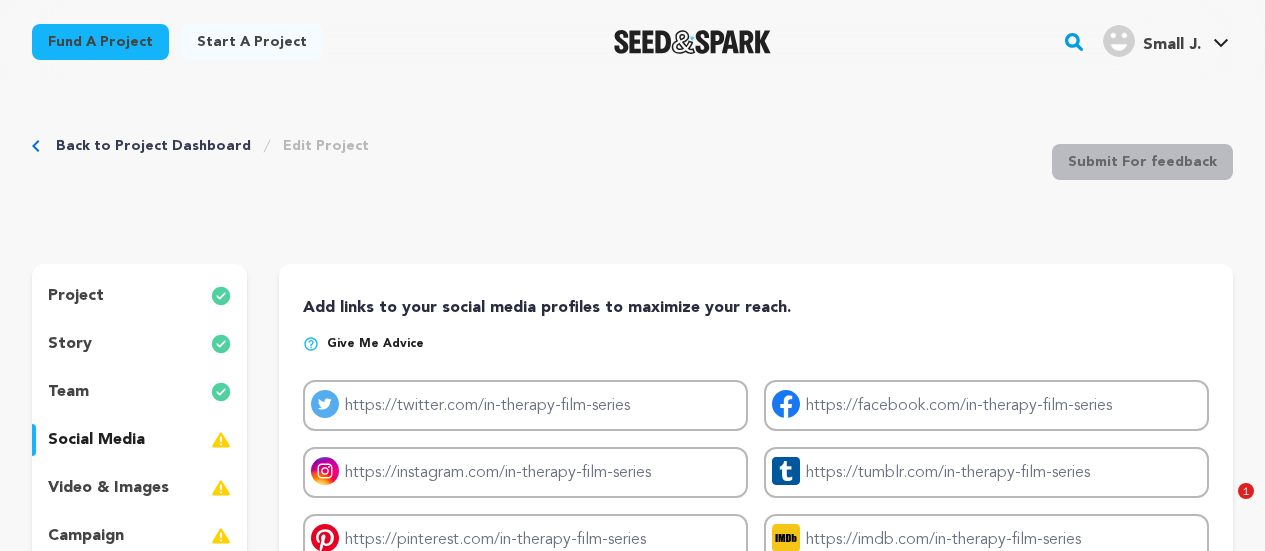 scroll, scrollTop: 166, scrollLeft: 0, axis: vertical 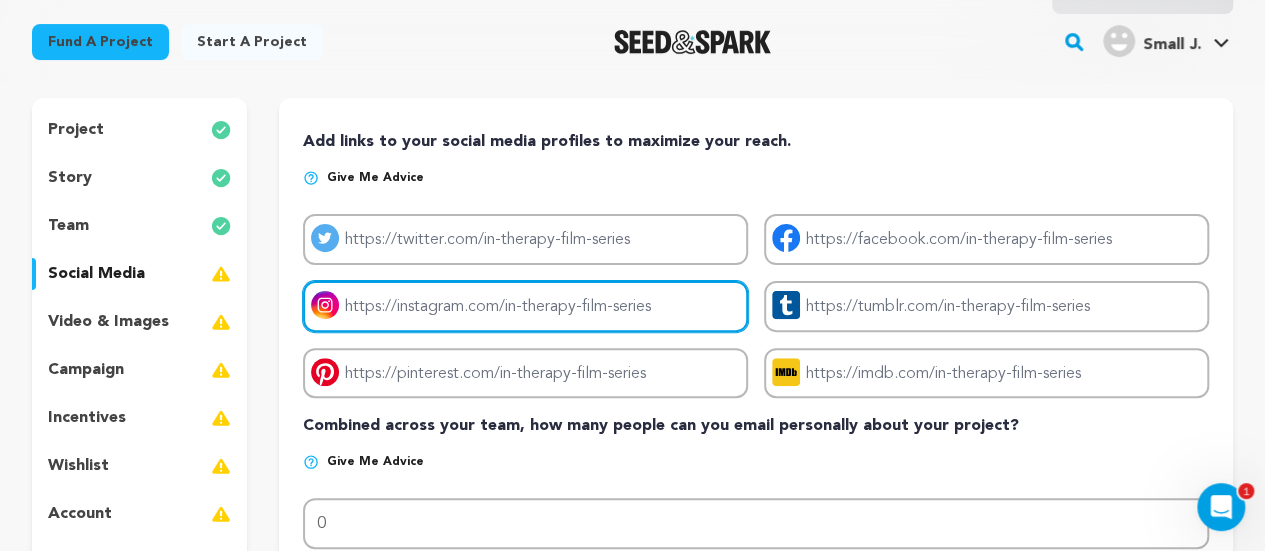 click on "Project instagram link" at bounding box center [525, 306] 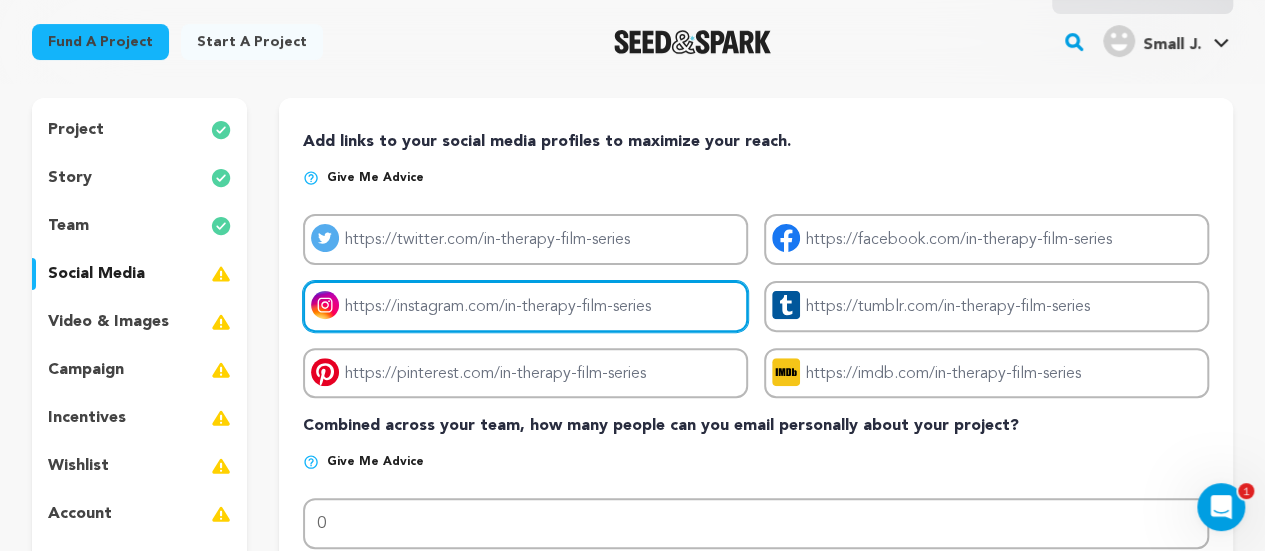 paste on "https://www.instagram.com/blackdrop_media/" 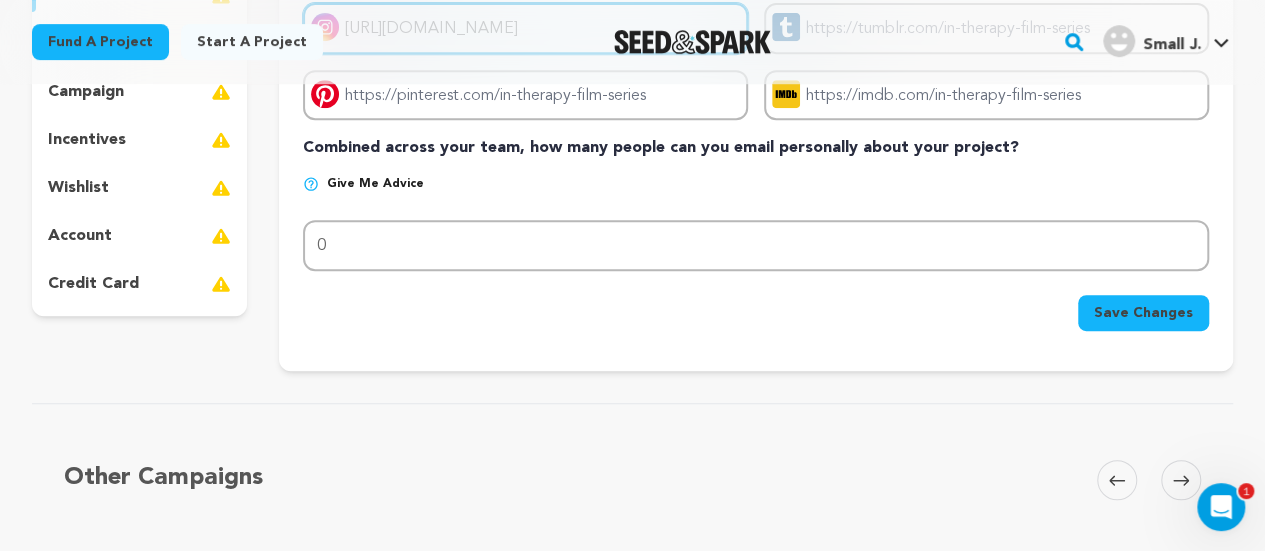 scroll, scrollTop: 448, scrollLeft: 0, axis: vertical 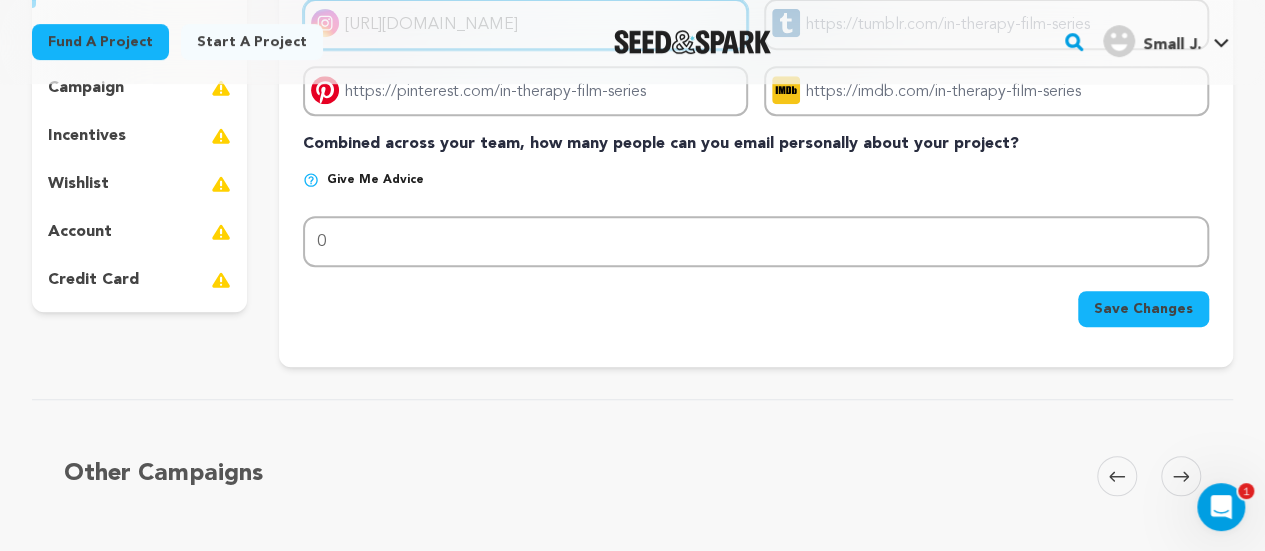 type on "https://www.instagram.com/blackdrop_media/" 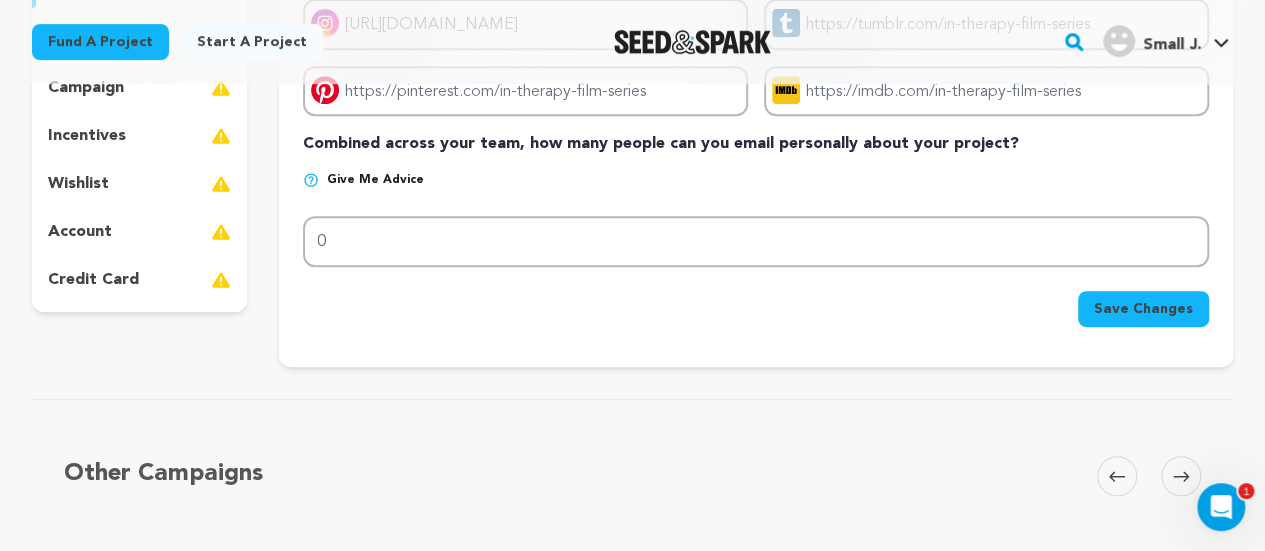 click on "Save Changes" at bounding box center [1143, 309] 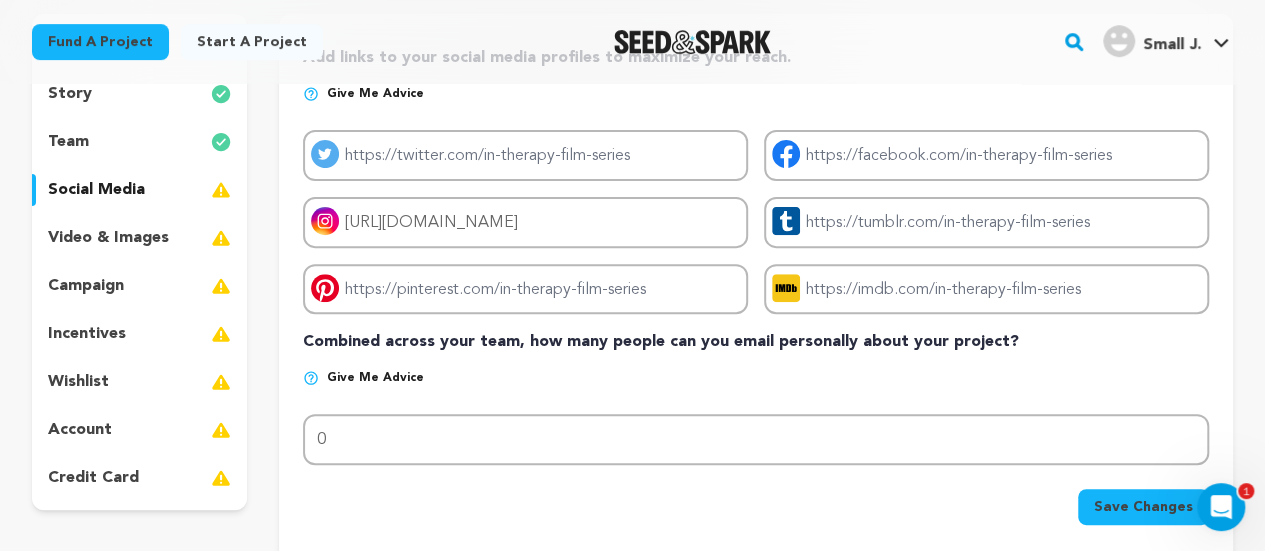 scroll, scrollTop: 252, scrollLeft: 0, axis: vertical 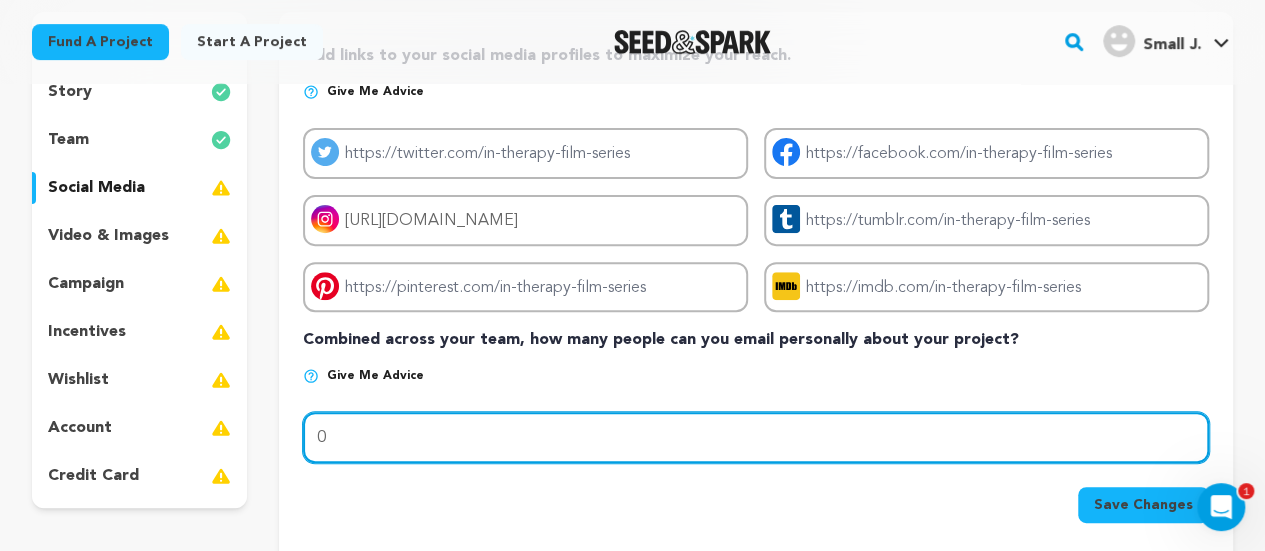 click on "0" at bounding box center (756, 437) 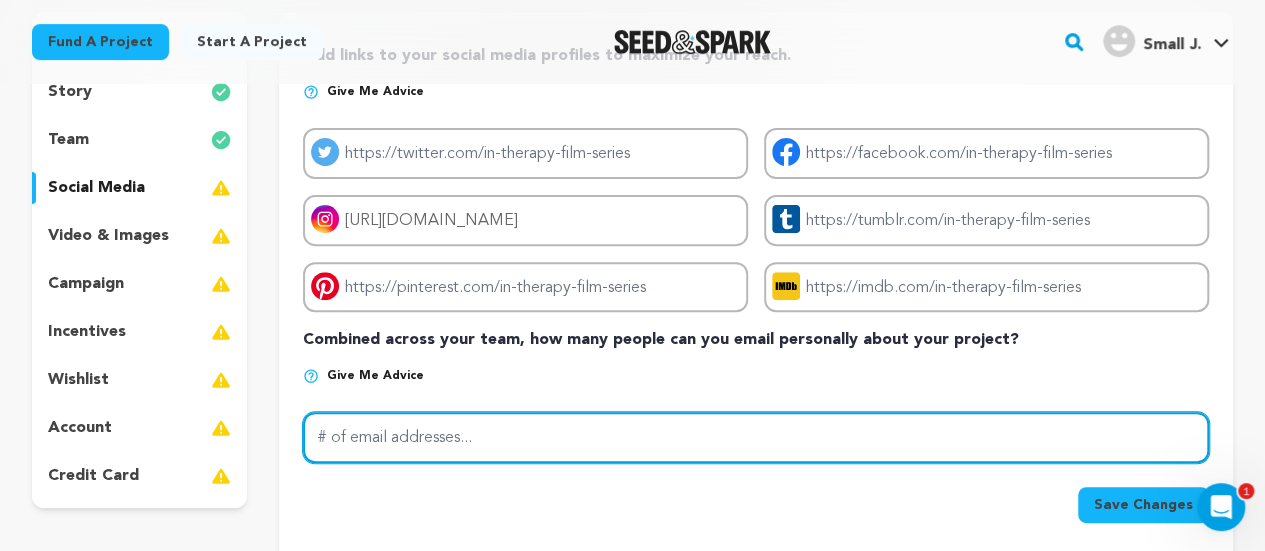 type on "1" 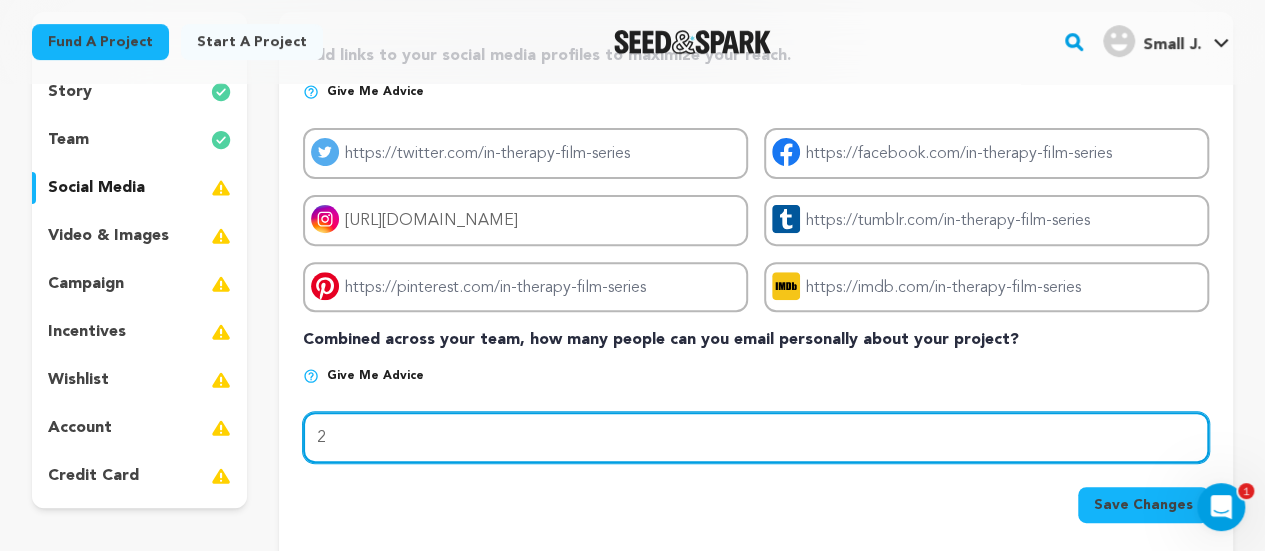type on "2" 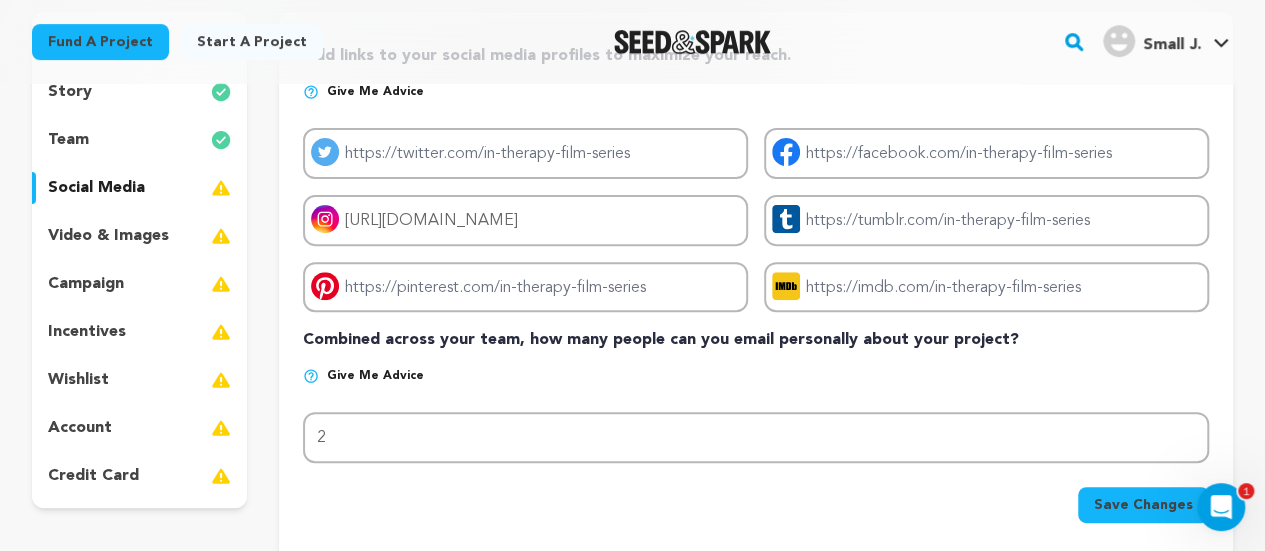 click on "Save Changes" at bounding box center (1143, 505) 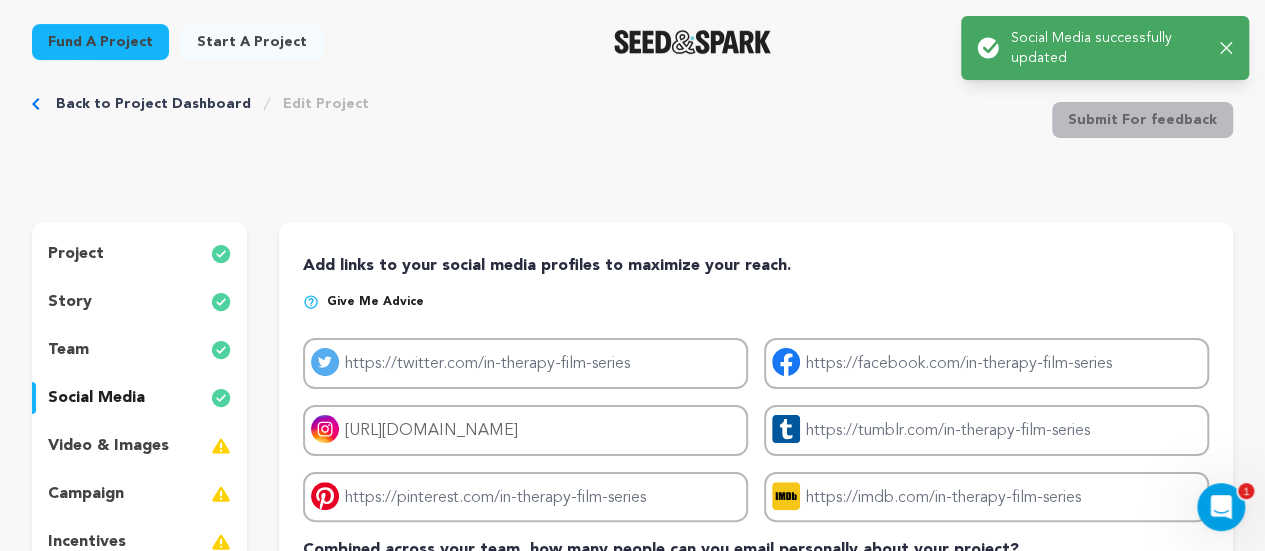 scroll, scrollTop: 0, scrollLeft: 0, axis: both 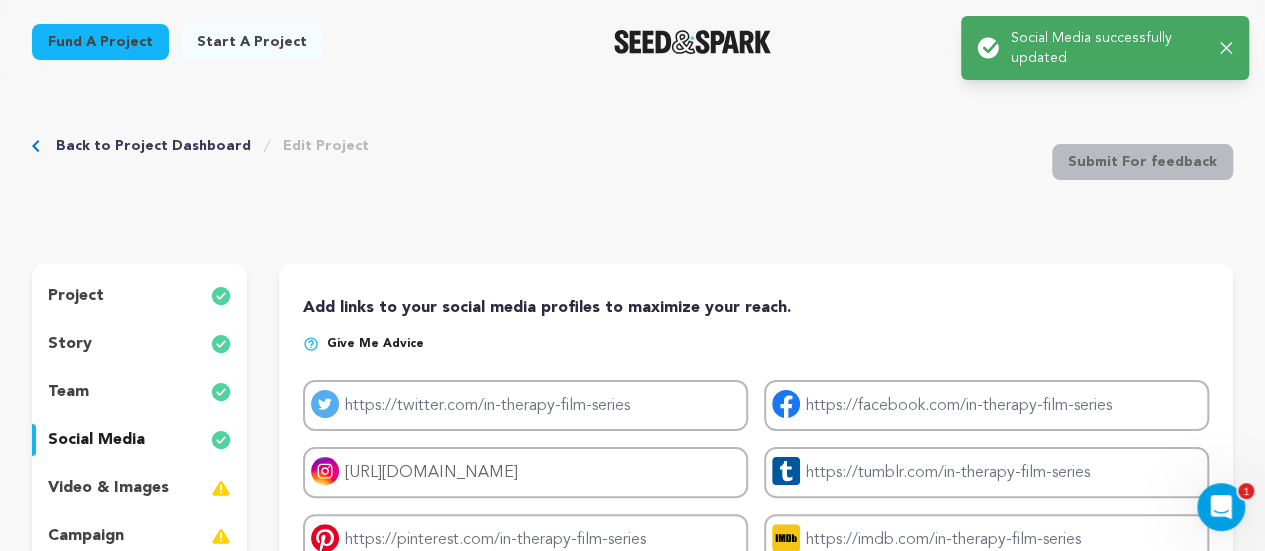 click on "video & images" at bounding box center [108, 488] 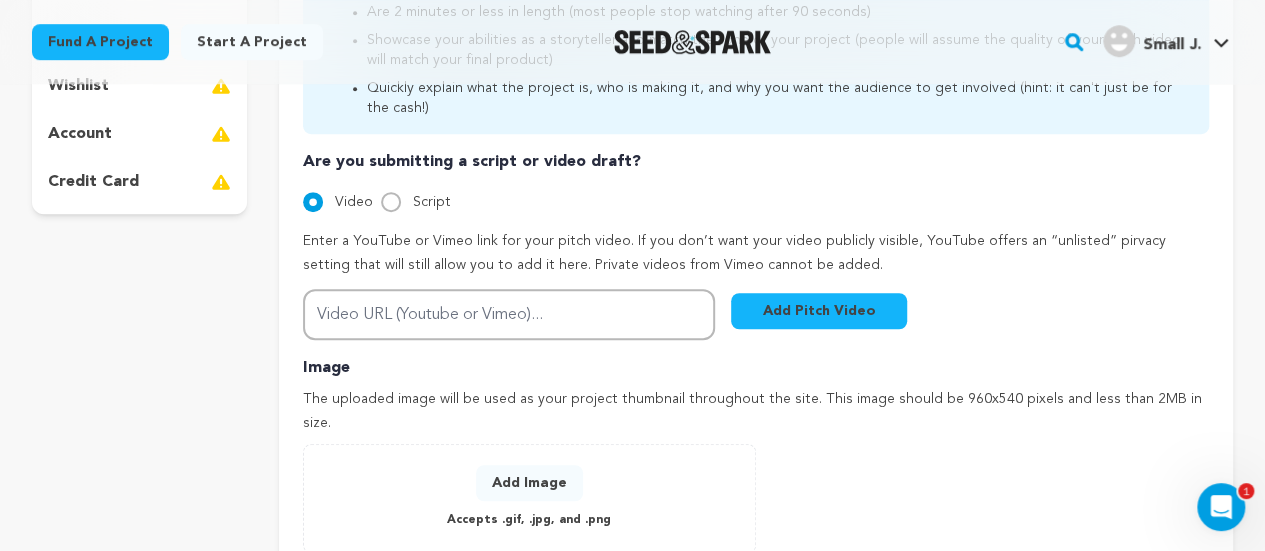 scroll, scrollTop: 543, scrollLeft: 0, axis: vertical 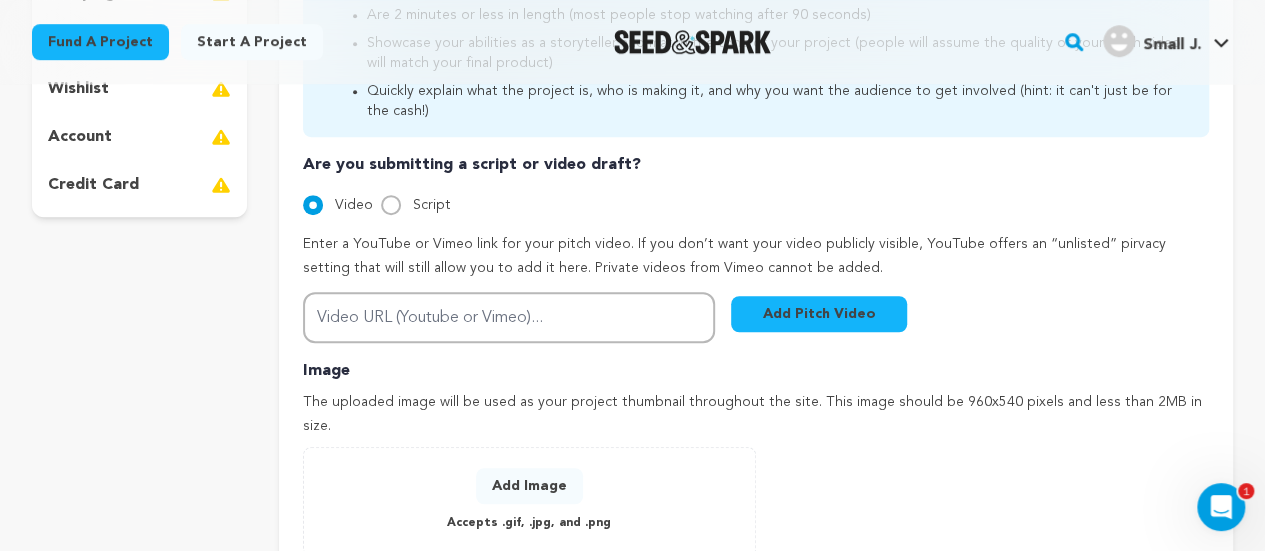 click on "Add Image" at bounding box center [529, 486] 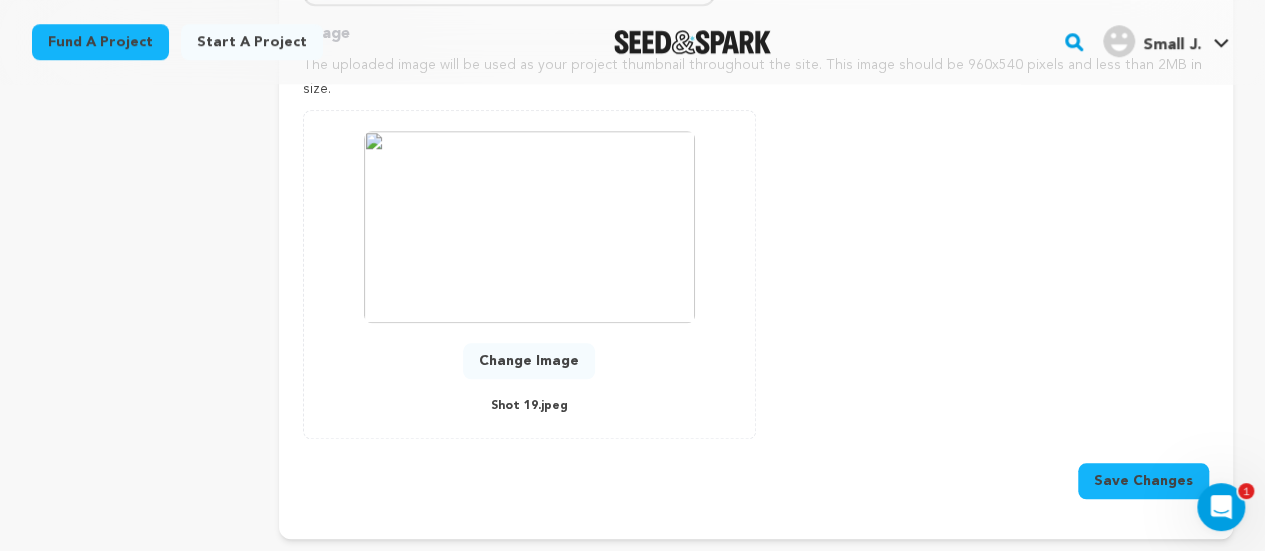 scroll, scrollTop: 882, scrollLeft: 0, axis: vertical 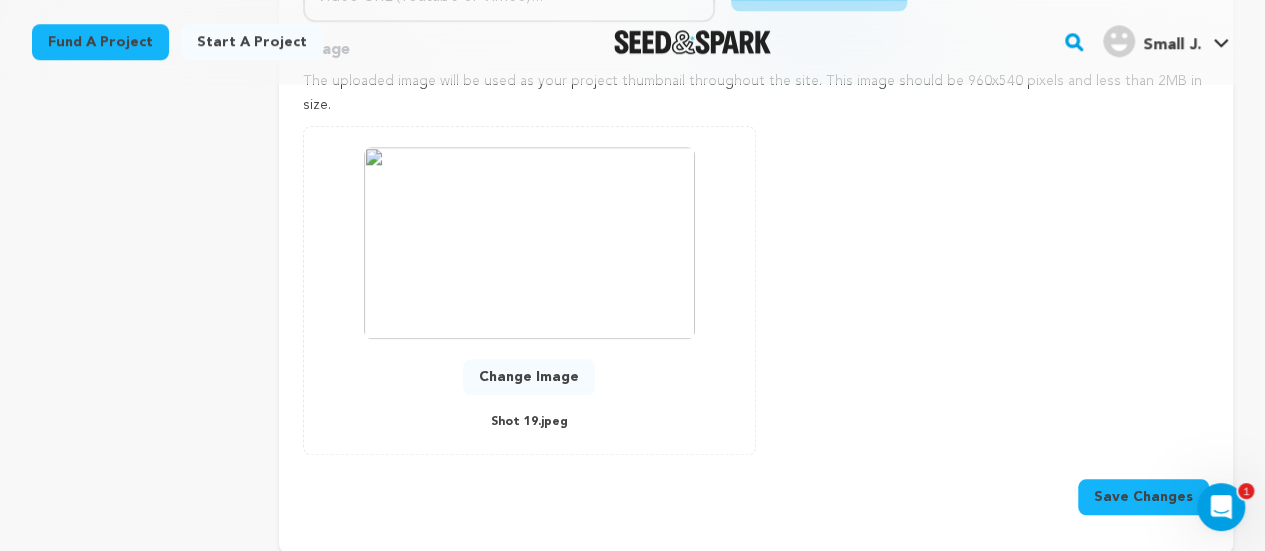 click on "Change Image" at bounding box center [529, 377] 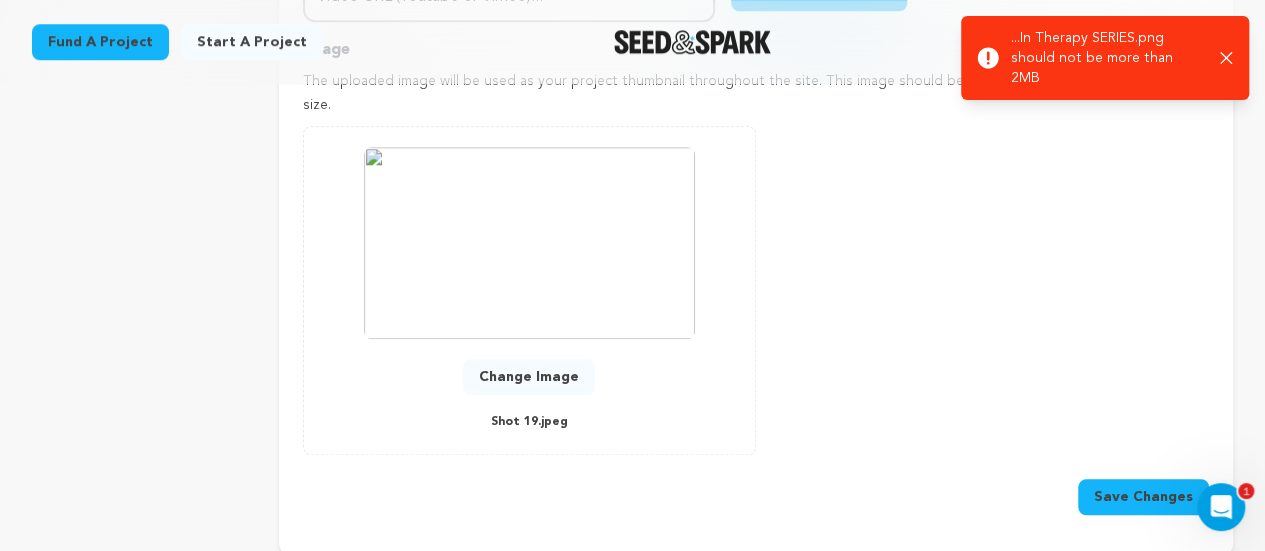 click on "Change Image" at bounding box center [529, 377] 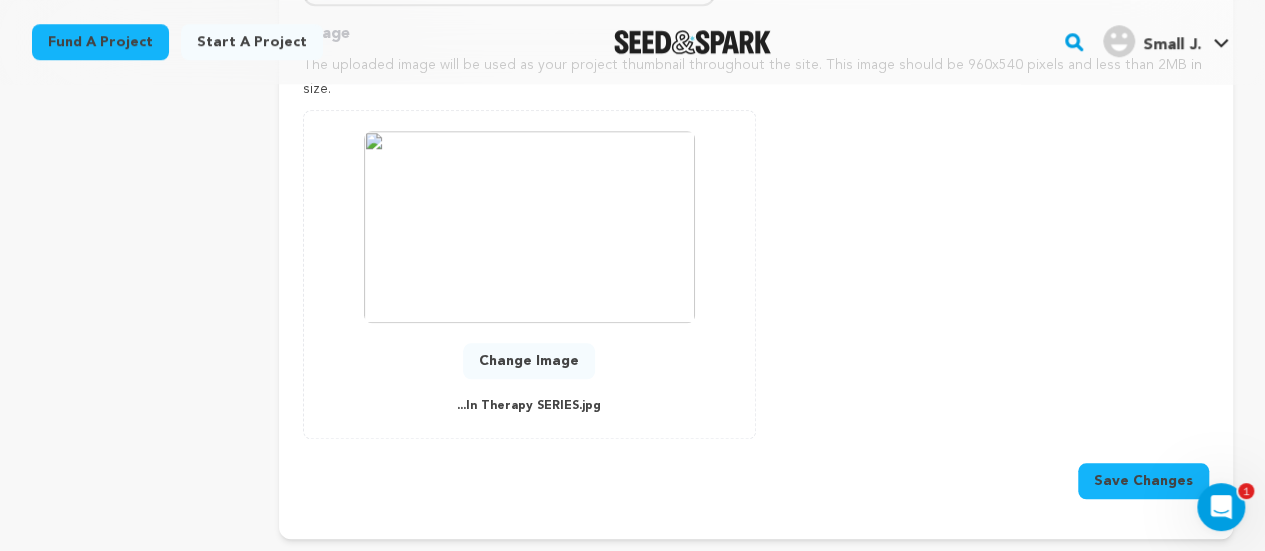 scroll, scrollTop: 1155, scrollLeft: 0, axis: vertical 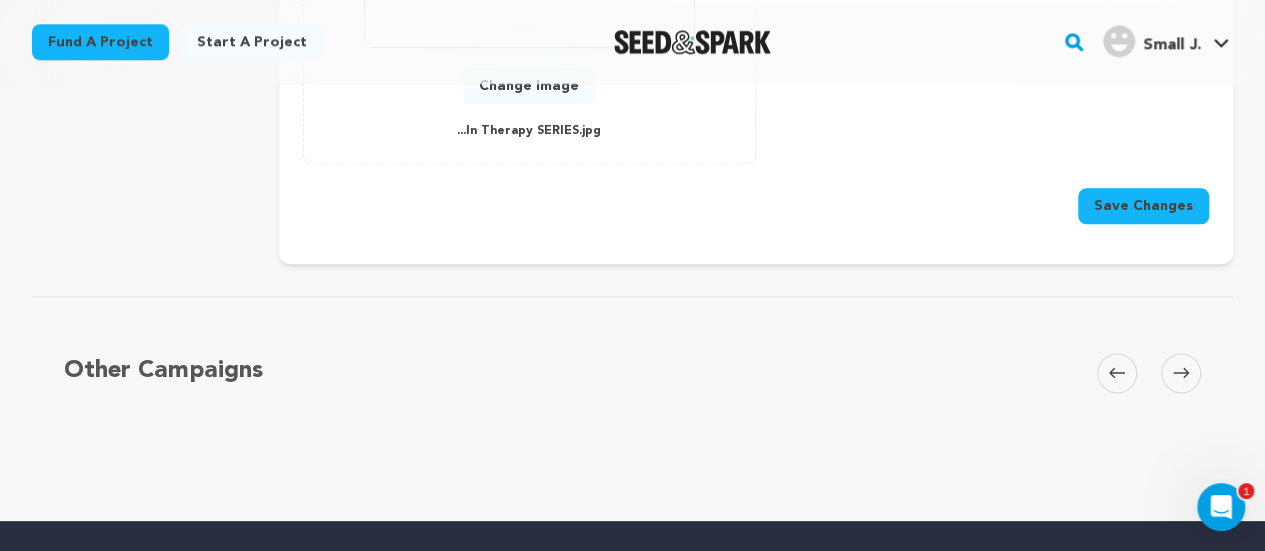 click on "Save Changes" at bounding box center [1143, 206] 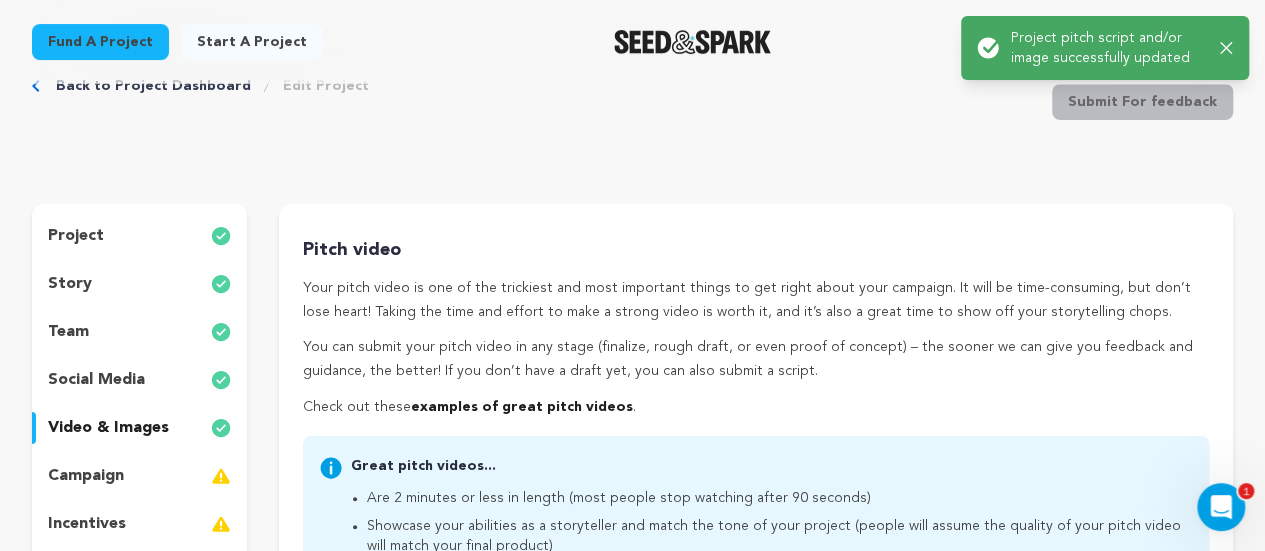 scroll, scrollTop: 0, scrollLeft: 0, axis: both 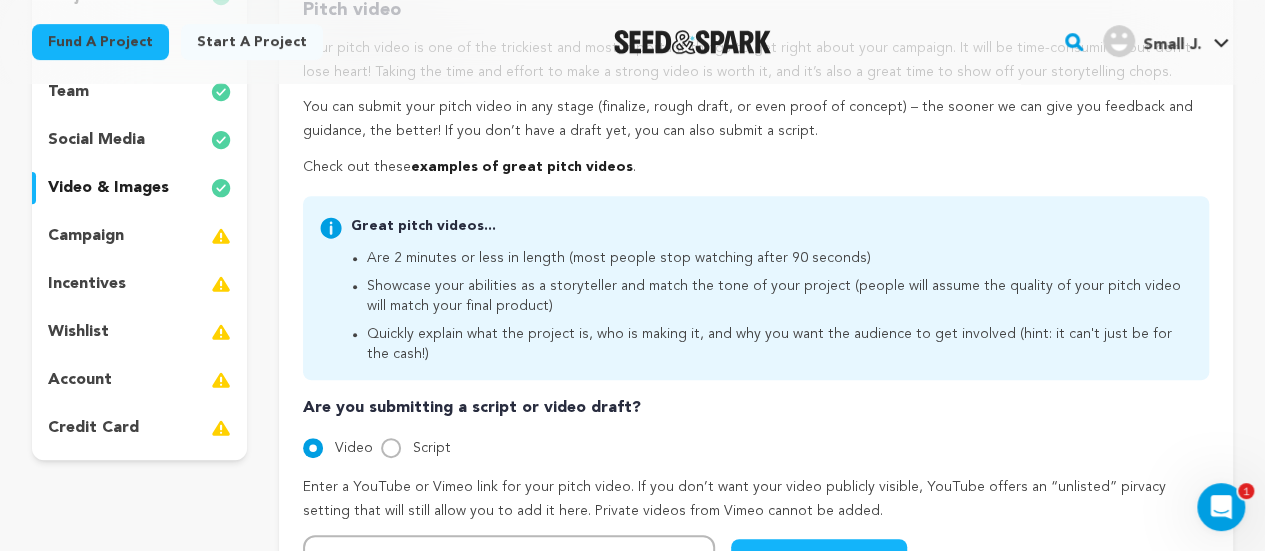 click on "campaign" at bounding box center [86, 236] 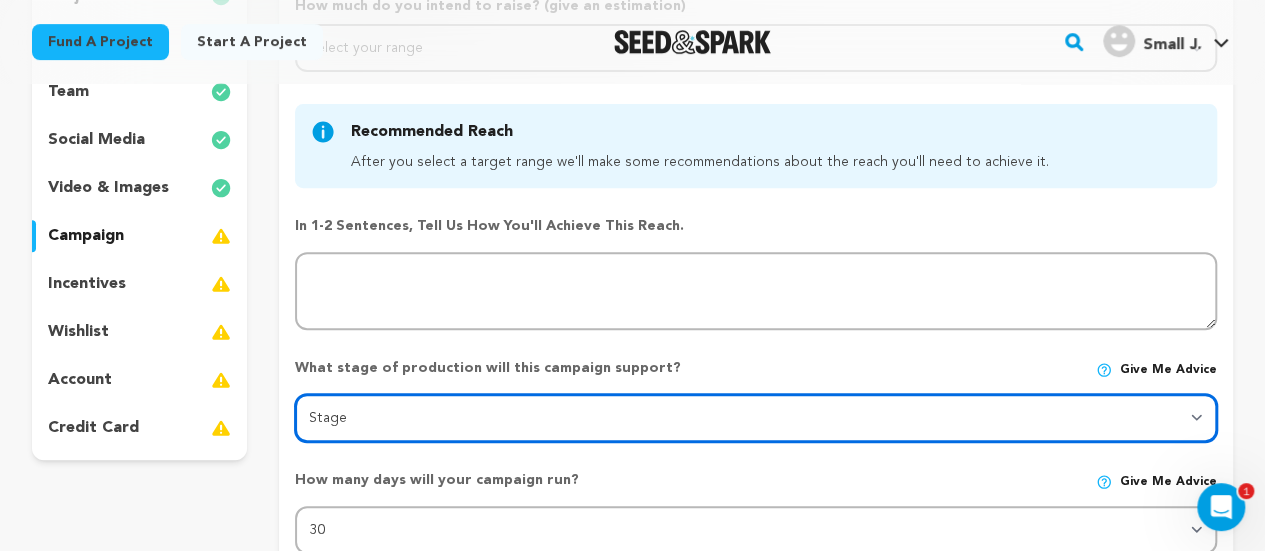 click on "Stage
DEVELOPMENT
PRODUCTION
POST-PRODUCTION
DISTRIBUTION
PRE-PRODUCTION
ENHANCEMENT
PRODUCTION PHASE 2
FESTIVALS
PR/MARKETING
TOUR
IMPACT CAMPAIGN" at bounding box center (756, 418) 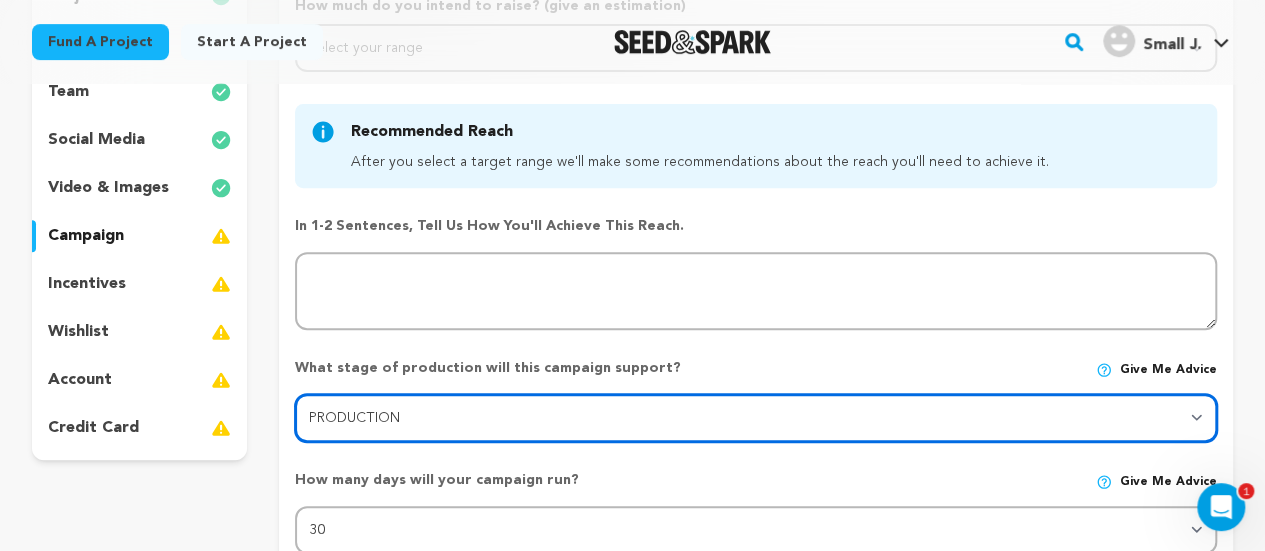 click on "Stage
DEVELOPMENT
PRODUCTION
POST-PRODUCTION
DISTRIBUTION
PRE-PRODUCTION
ENHANCEMENT
PRODUCTION PHASE 2
FESTIVALS
PR/MARKETING
TOUR
IMPACT CAMPAIGN" at bounding box center (756, 418) 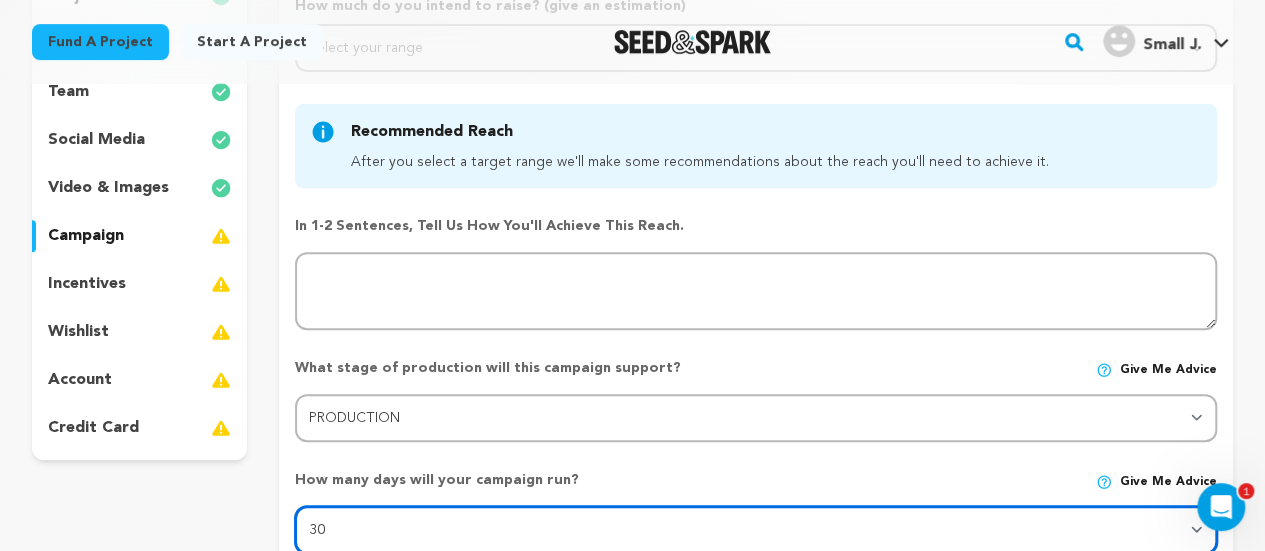 scroll, scrollTop: 302, scrollLeft: 0, axis: vertical 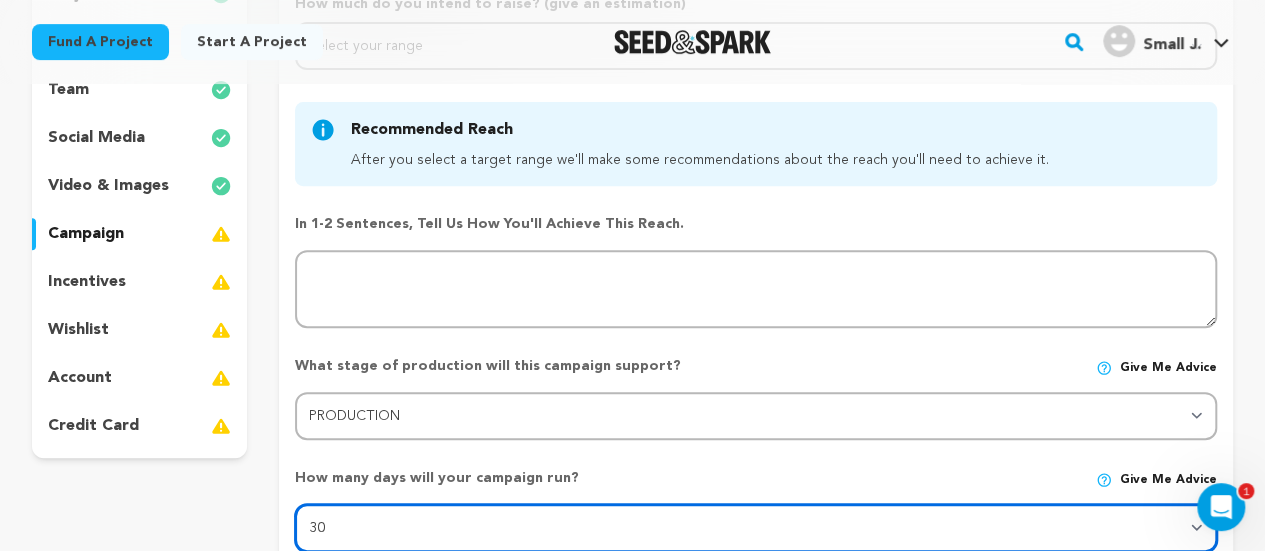 click on "30
45
60" at bounding box center (756, 528) 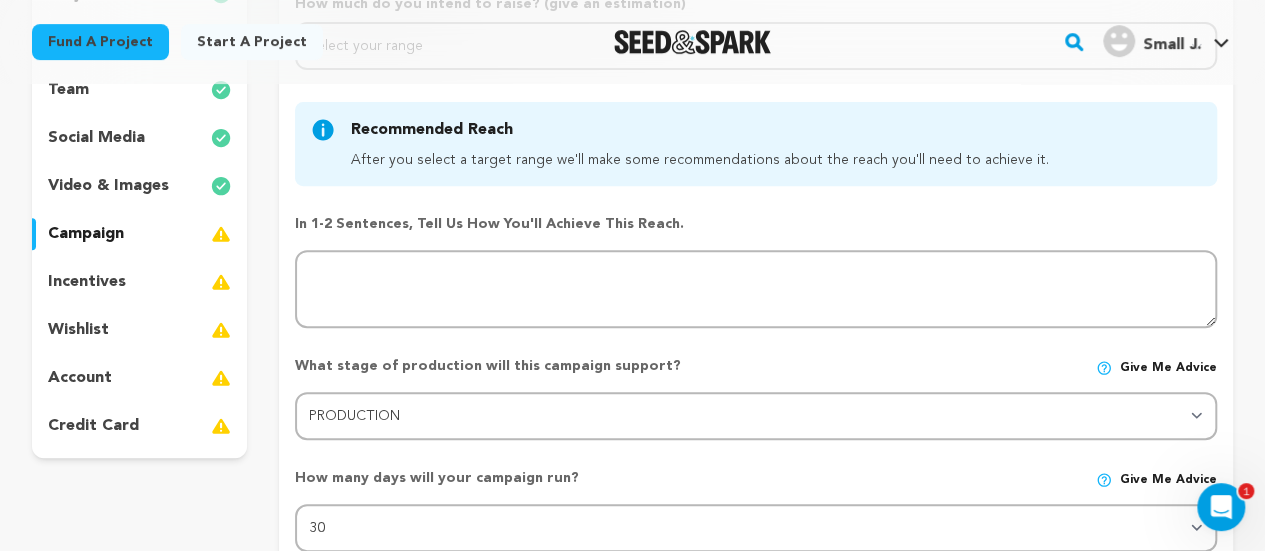 click on "What stage of production will this campaign support?" at bounding box center [571, 366] 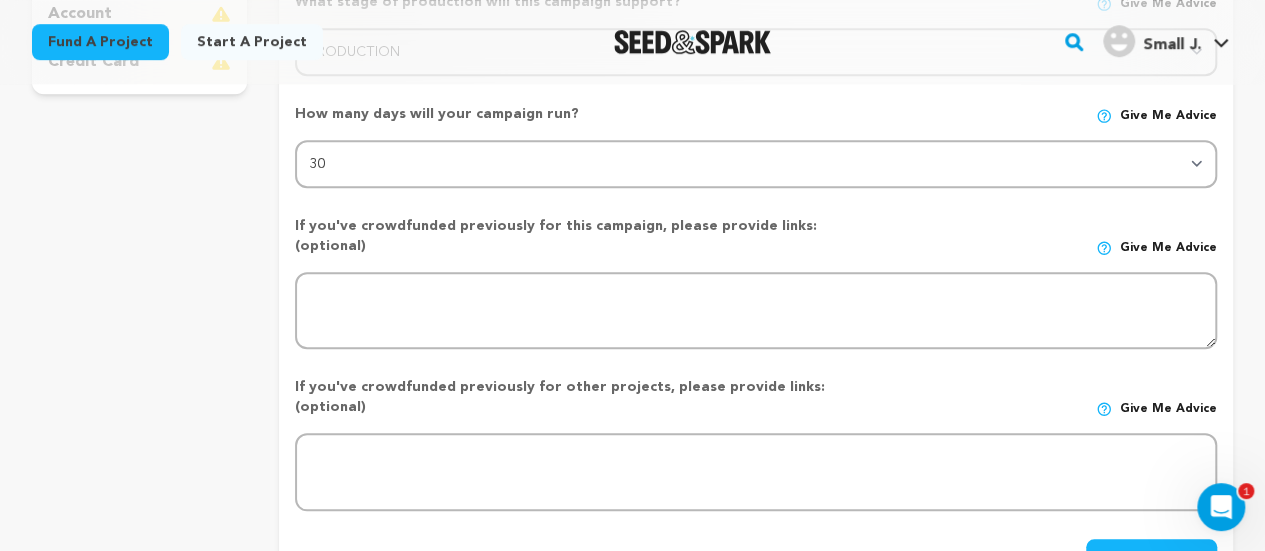 scroll, scrollTop: 669, scrollLeft: 0, axis: vertical 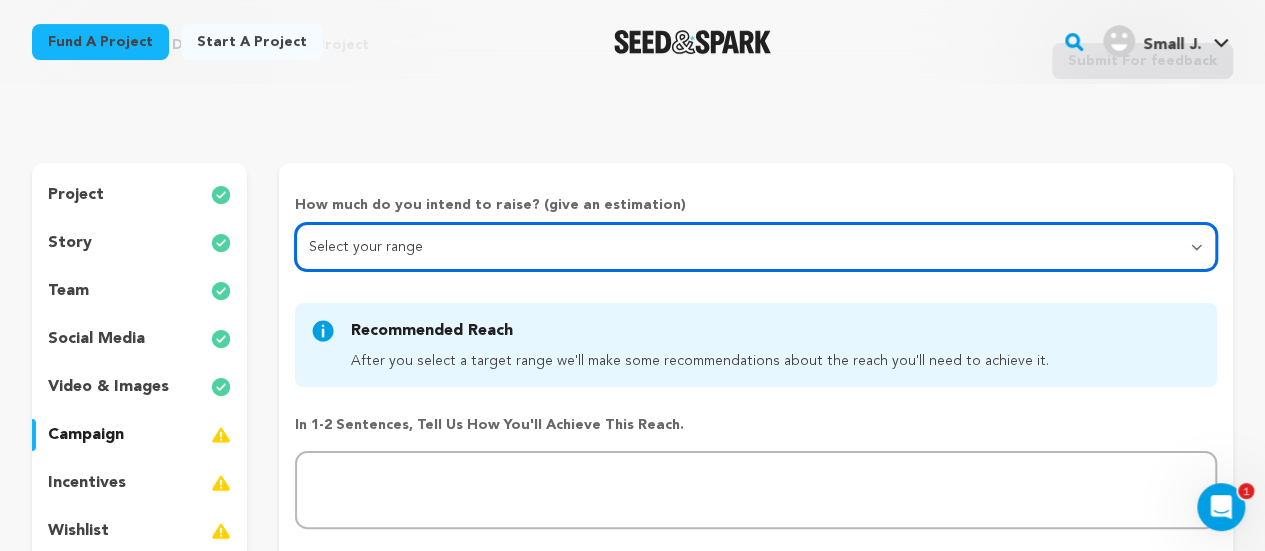 click on "Select your range
Less than $10k 10k - $14k 15k - $24k 25k - $49k 50k or more" at bounding box center (756, 247) 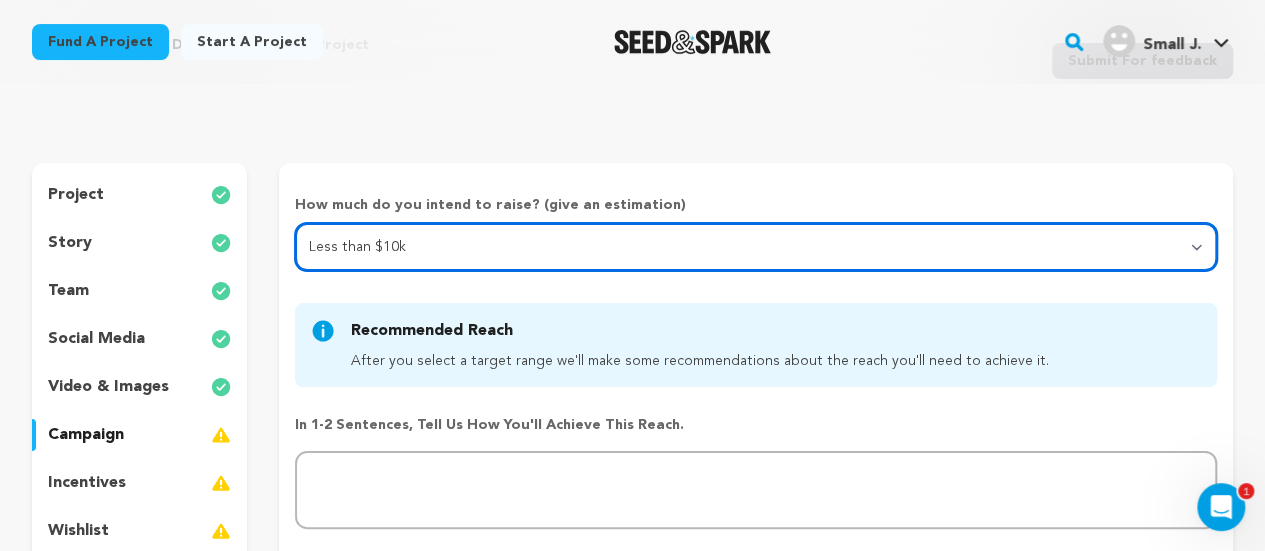 click on "Select your range
Less than $10k 10k - $14k 15k - $24k 25k - $49k 50k or more" at bounding box center [756, 247] 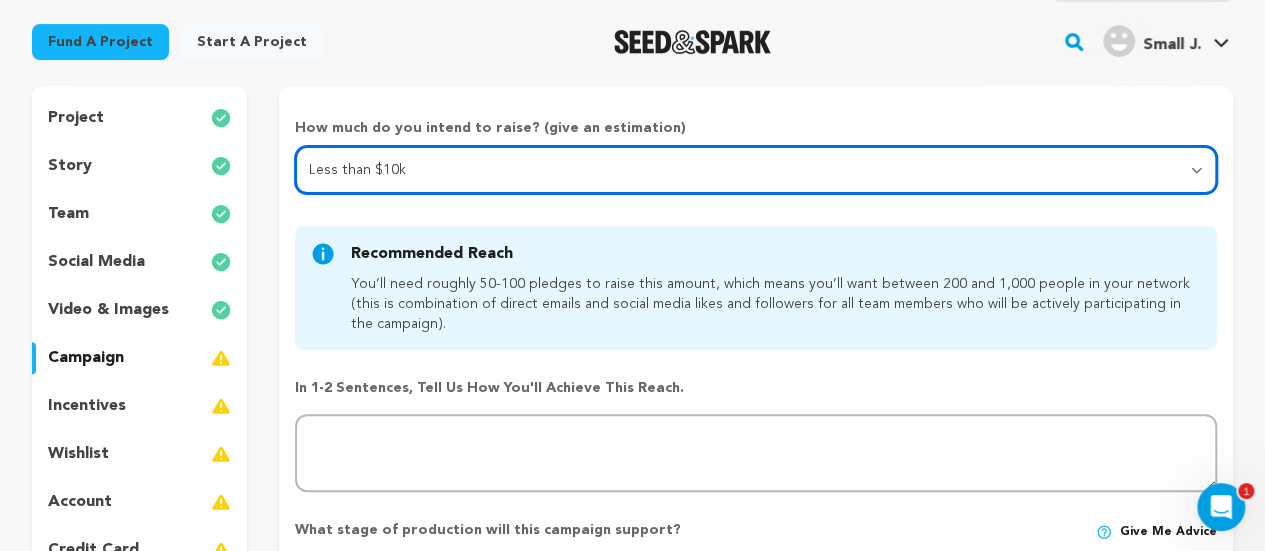 scroll, scrollTop: 194, scrollLeft: 0, axis: vertical 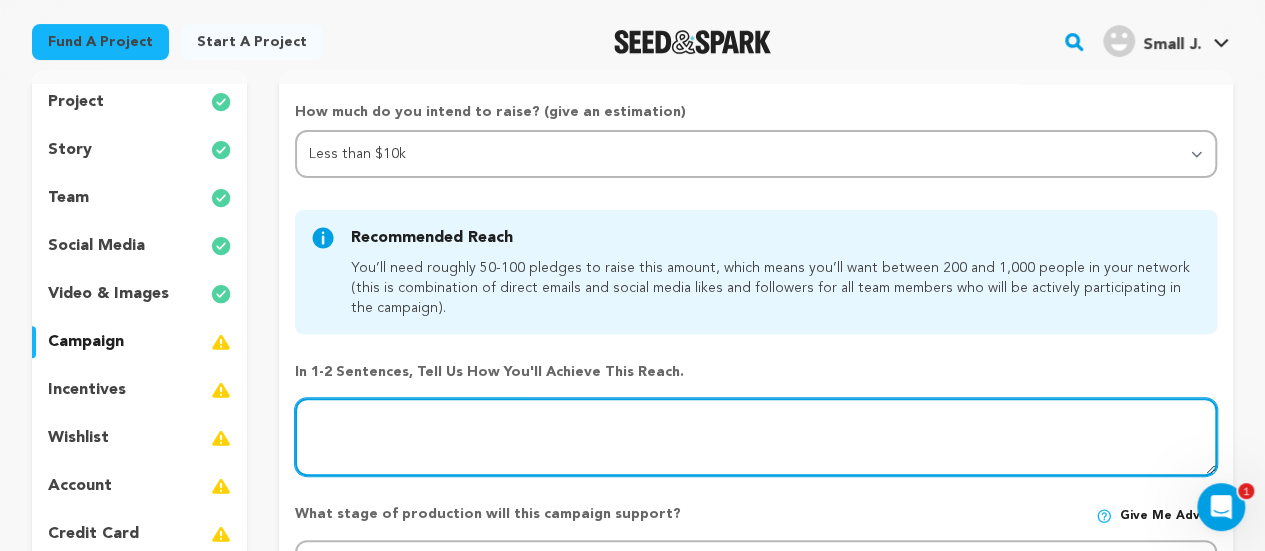 click at bounding box center [756, 437] 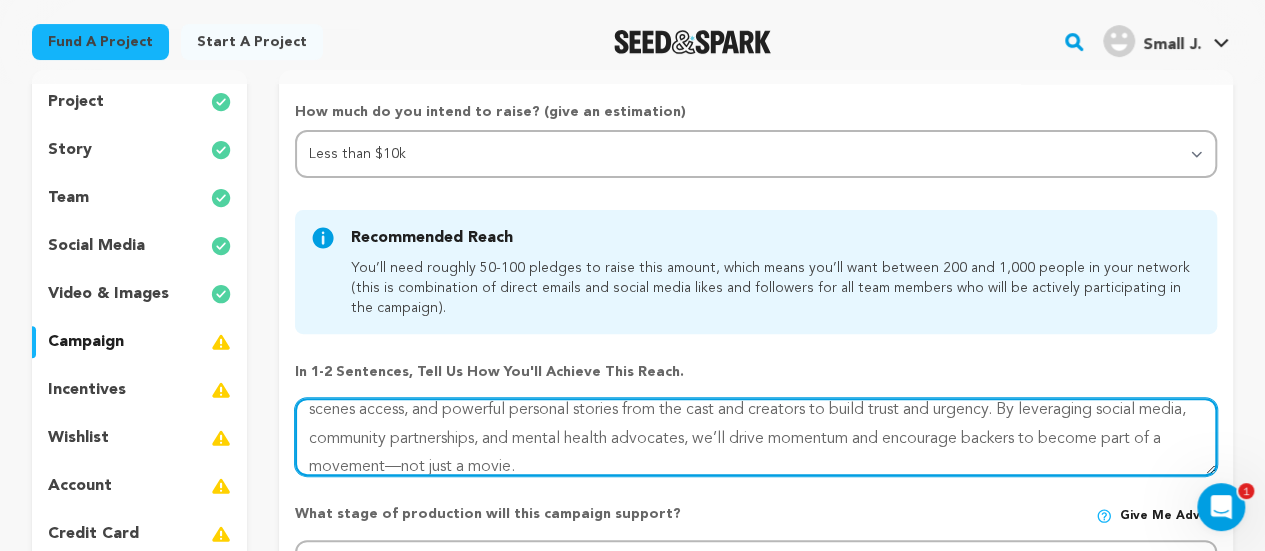 scroll, scrollTop: 12, scrollLeft: 0, axis: vertical 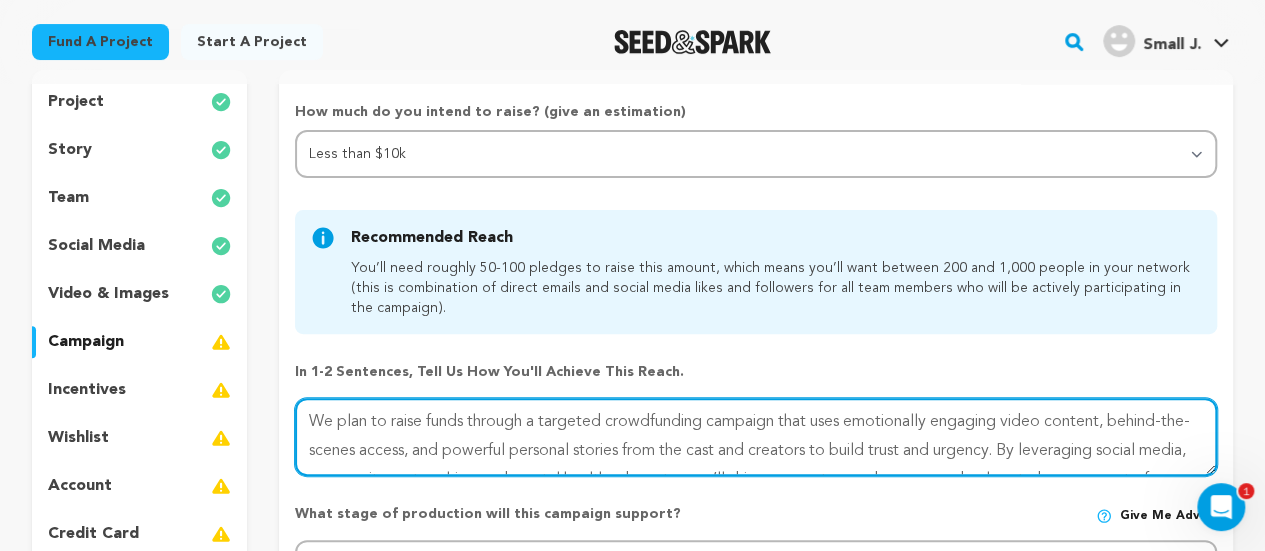 drag, startPoint x: 394, startPoint y: 409, endPoint x: 606, endPoint y: 409, distance: 212 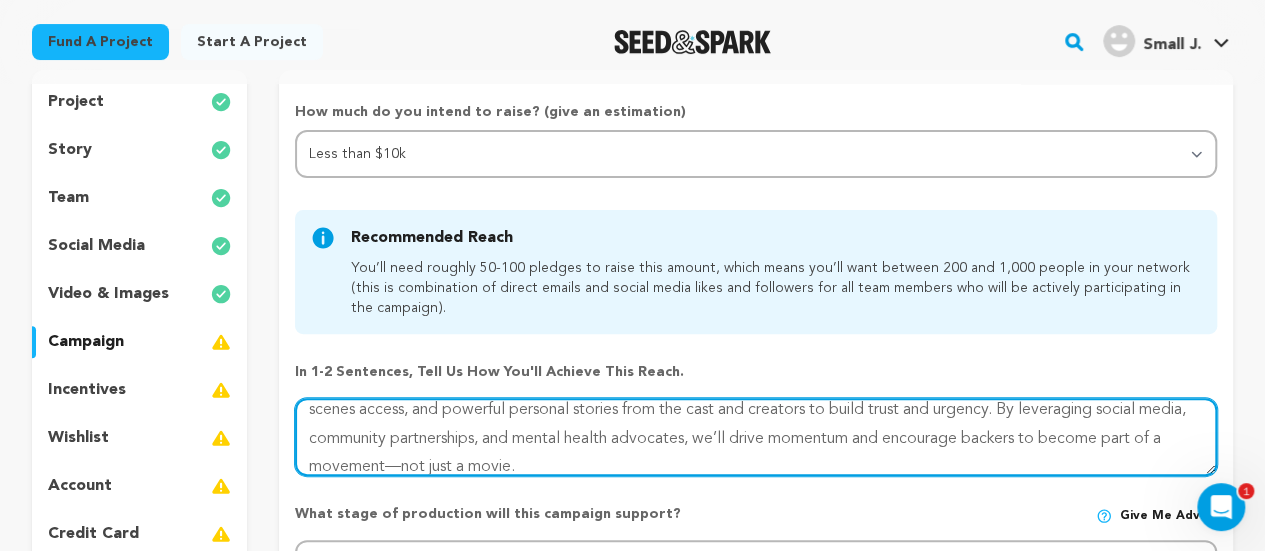 scroll, scrollTop: 12, scrollLeft: 0, axis: vertical 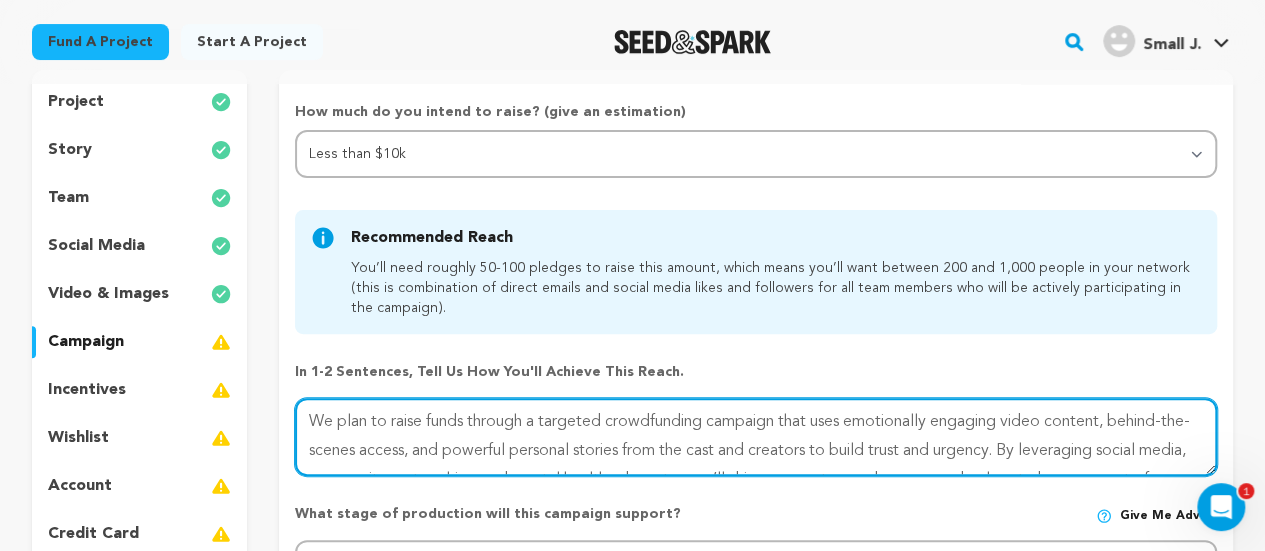 drag, startPoint x: 533, startPoint y: 403, endPoint x: 1057, endPoint y: 446, distance: 525.76135 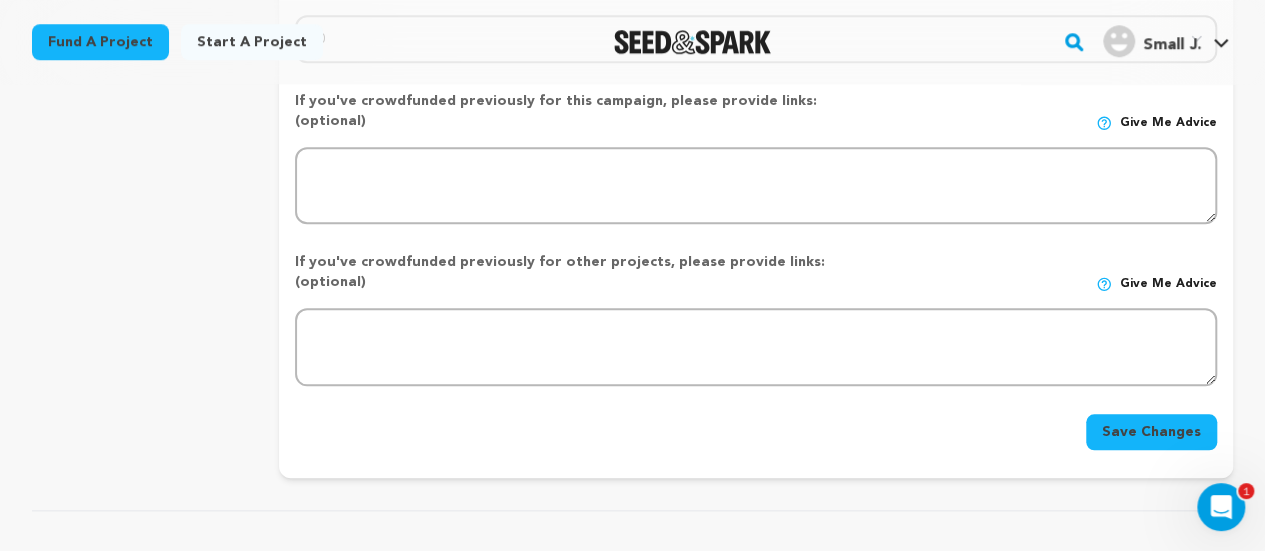 scroll, scrollTop: 810, scrollLeft: 0, axis: vertical 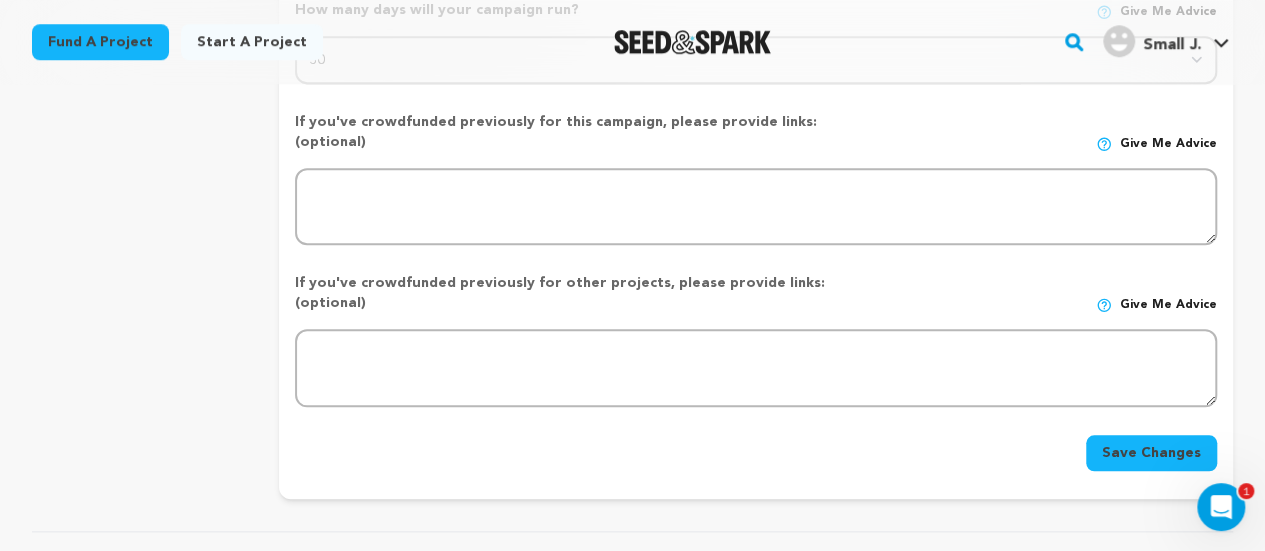 type on "We plan to raise funds through leveraging social media, community partnerships, and mental health advocates, we’ll drive momentum and encourage backers to become part of a movement—not just a movie." 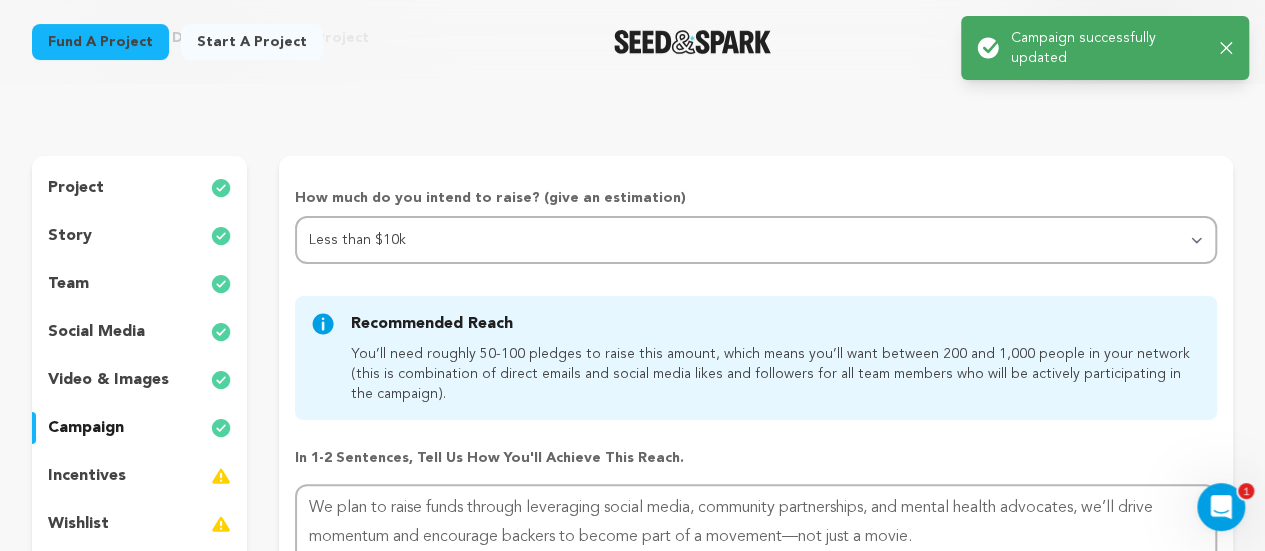 scroll, scrollTop: 0, scrollLeft: 0, axis: both 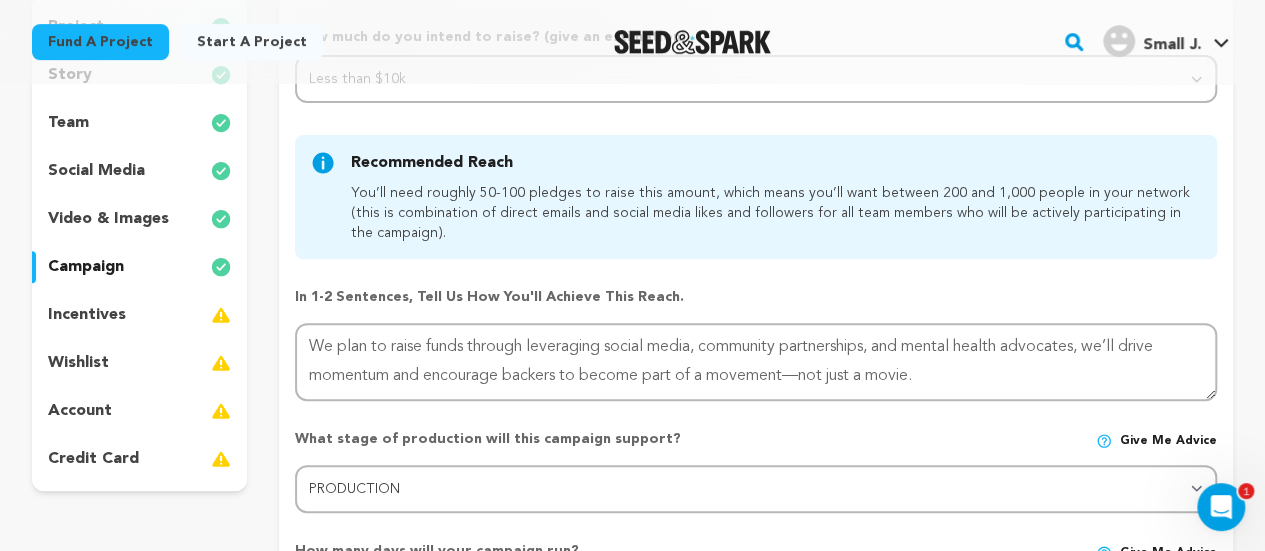 click on "incentives" at bounding box center [87, 315] 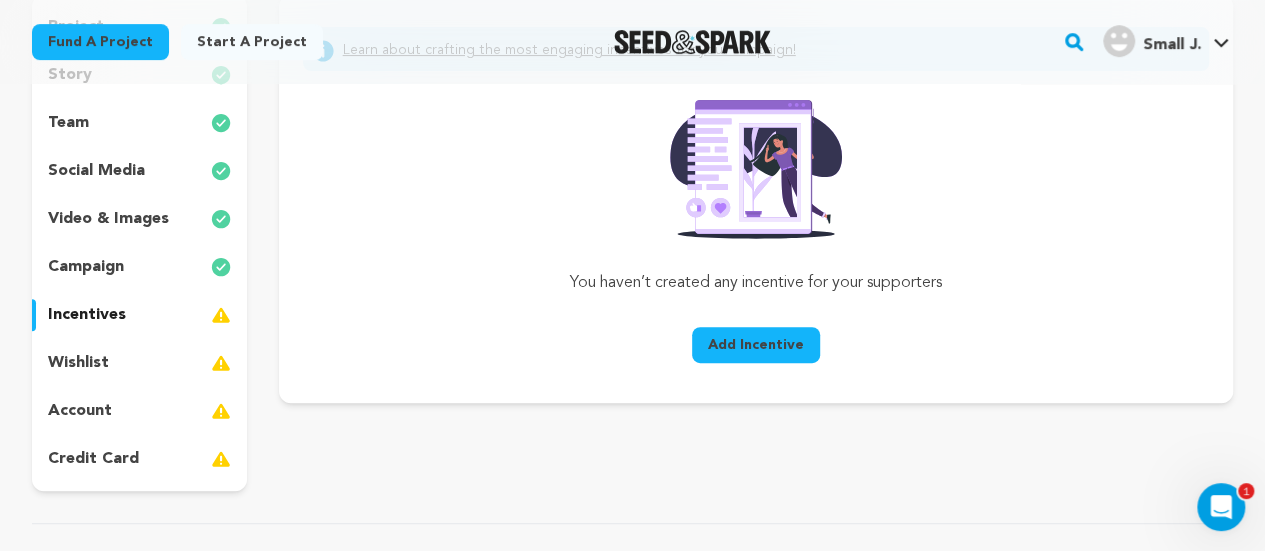 click on "Add Incentive" at bounding box center [756, 345] 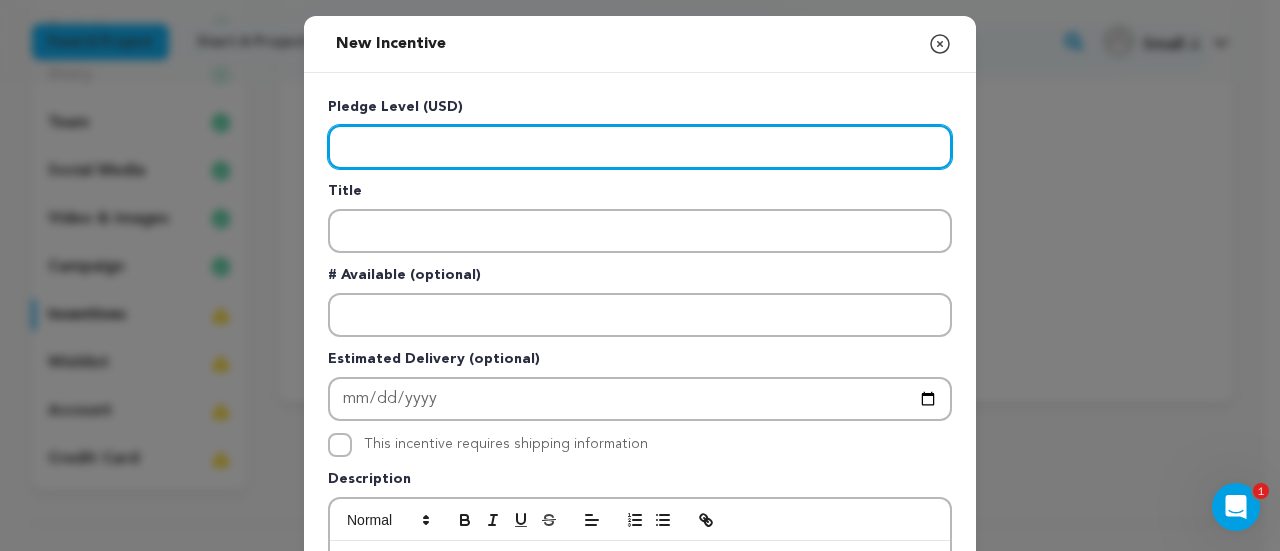 click at bounding box center [640, 147] 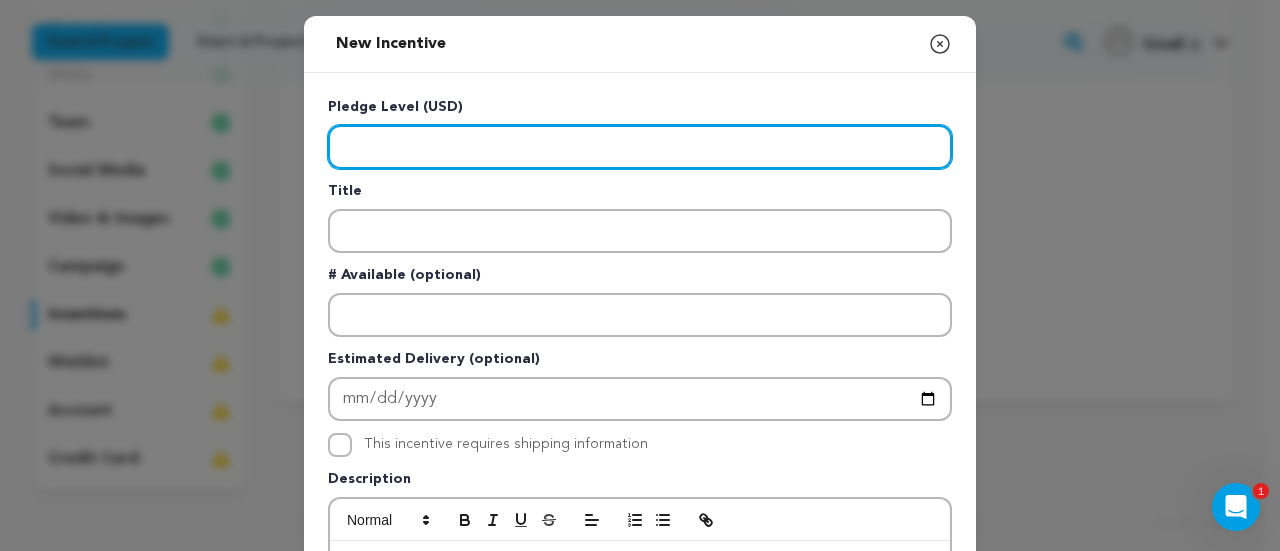 click at bounding box center [640, 147] 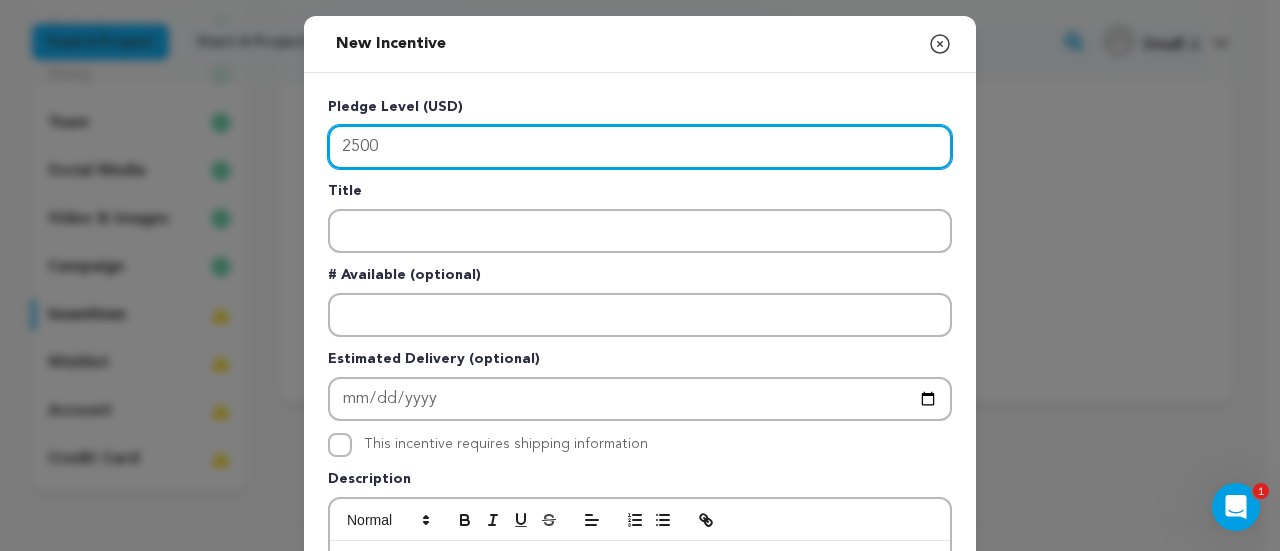 type on "2500" 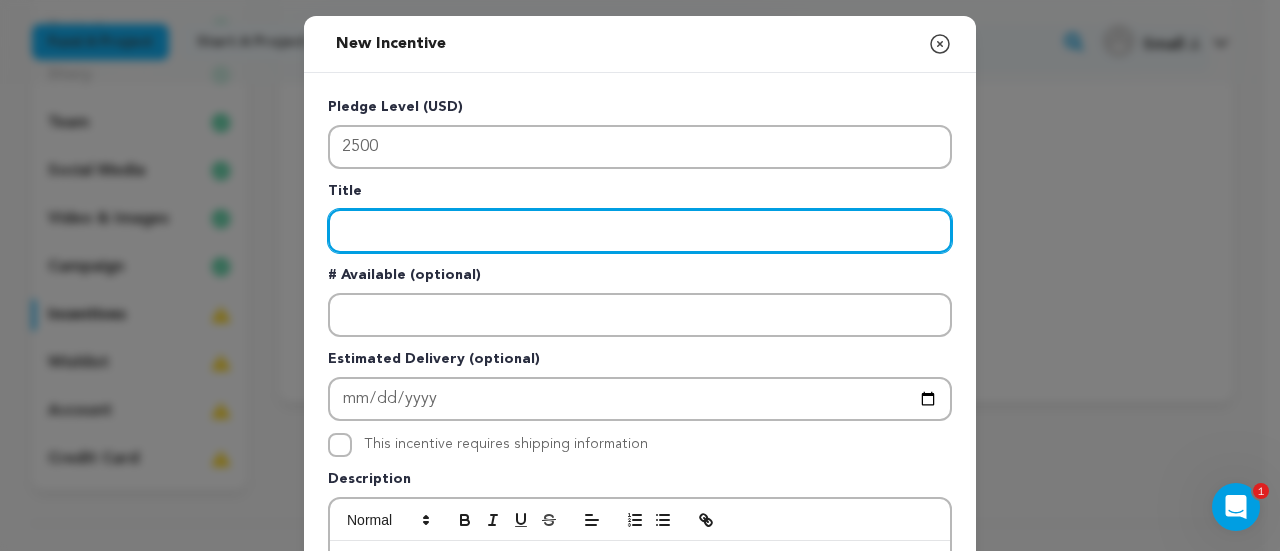 type on "." 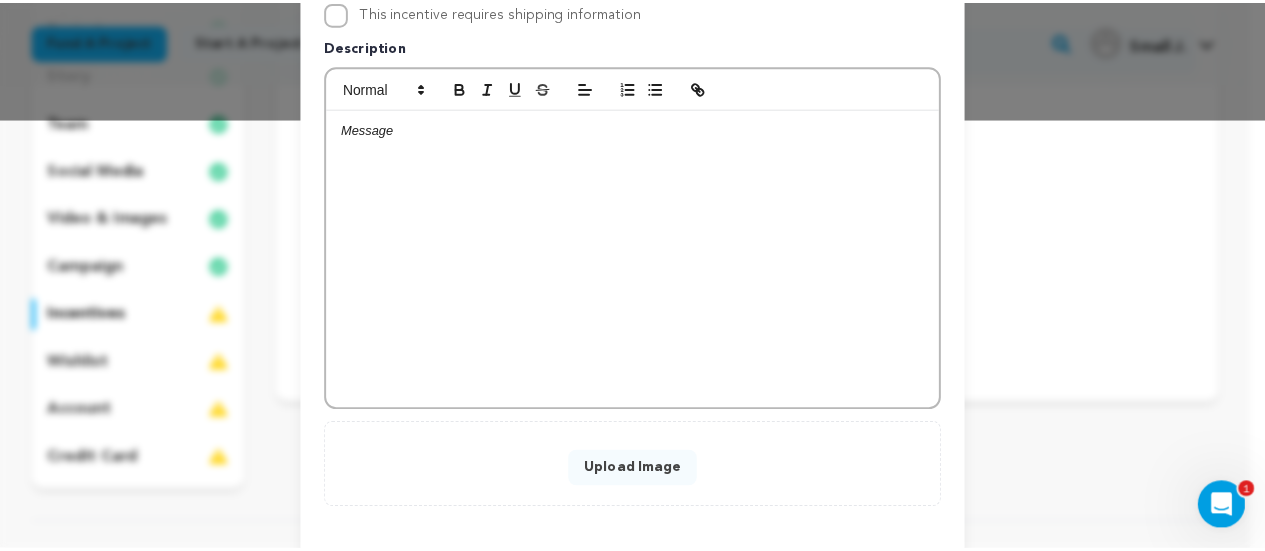 scroll, scrollTop: 520, scrollLeft: 0, axis: vertical 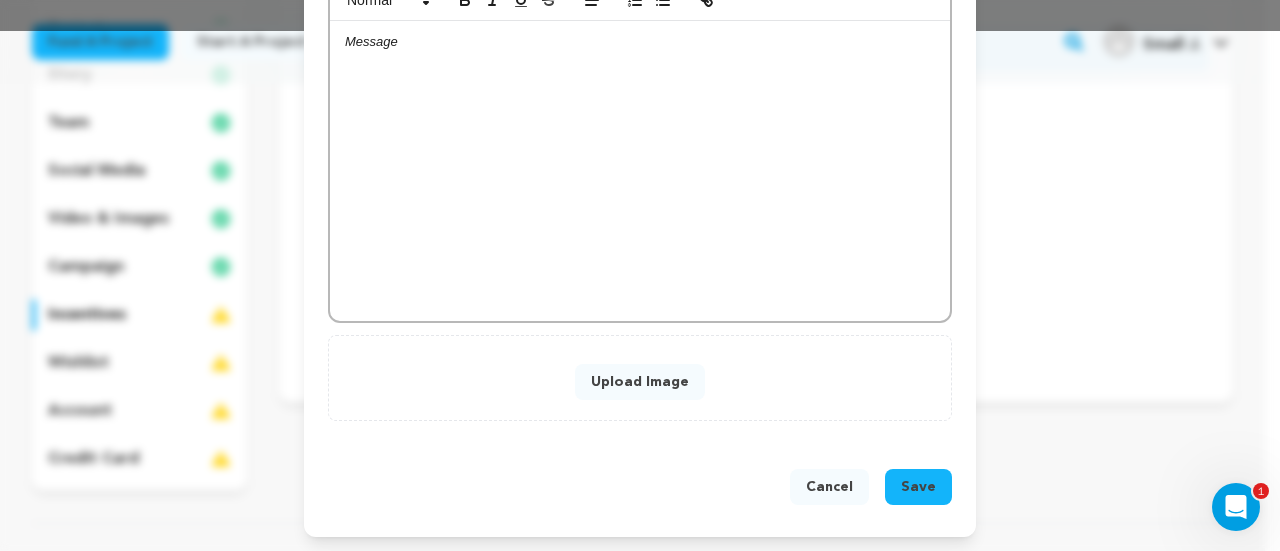 type on "In Therapy Series..." 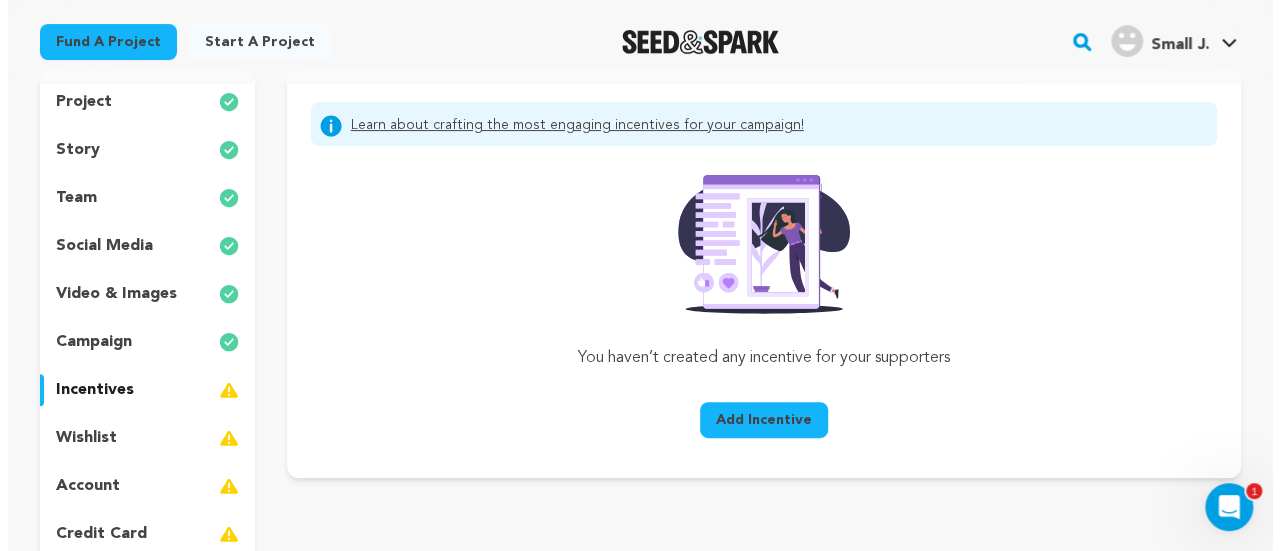 scroll, scrollTop: 200, scrollLeft: 0, axis: vertical 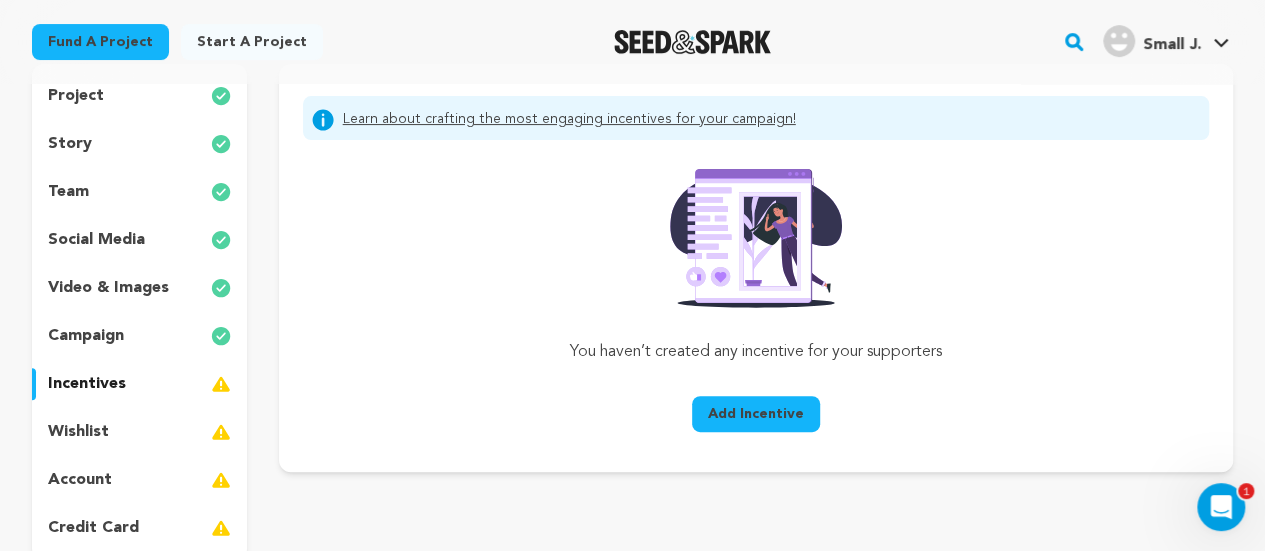 click on "Add Incentive" at bounding box center [756, 414] 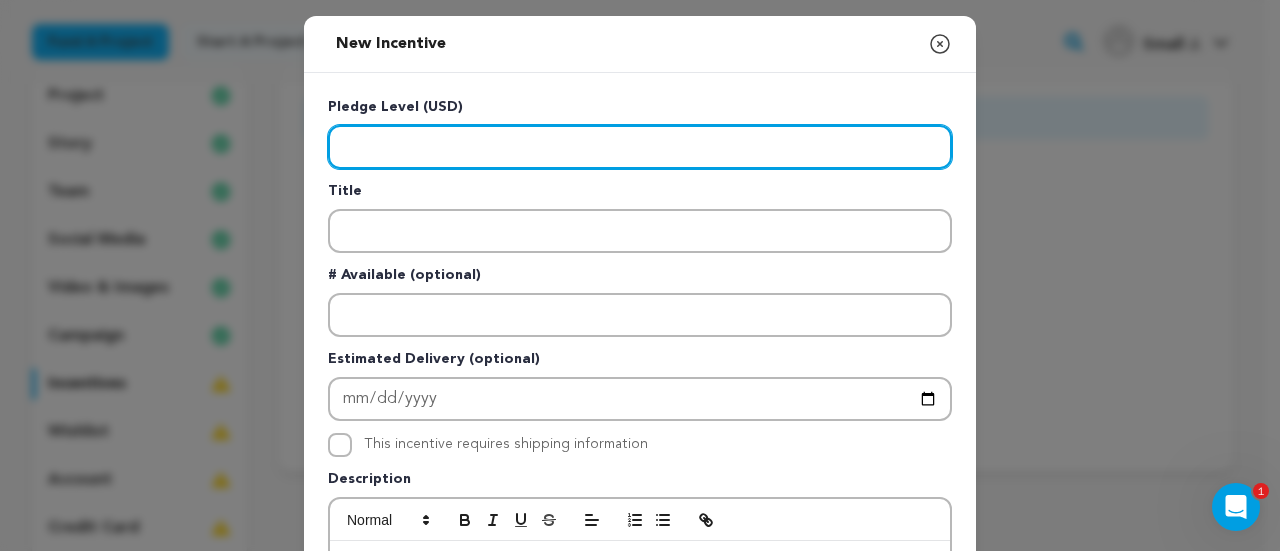 click at bounding box center [640, 147] 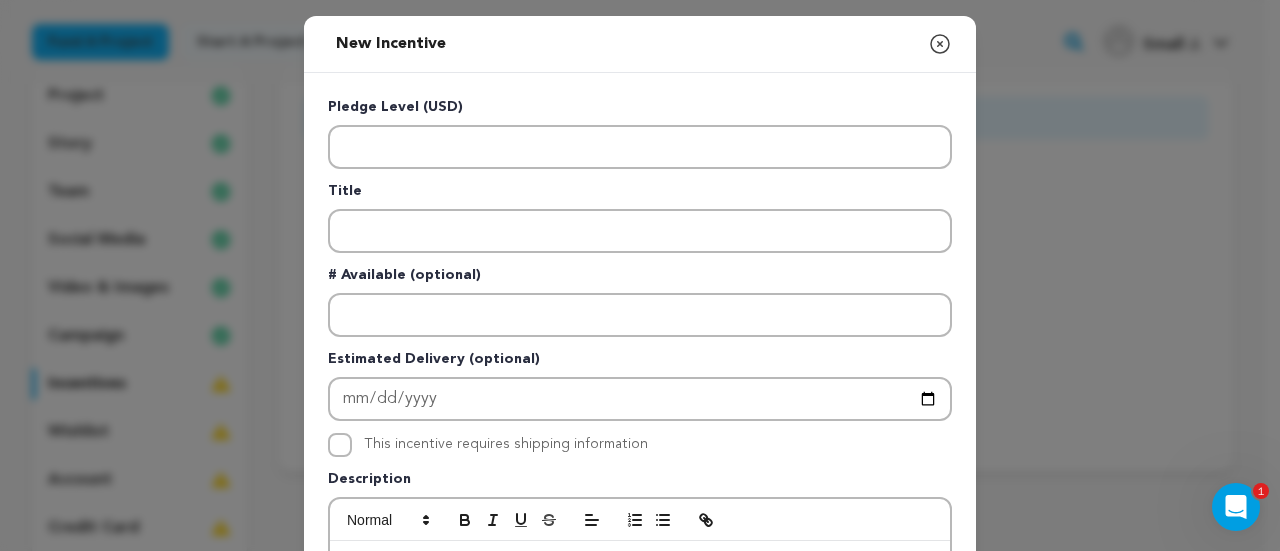 click 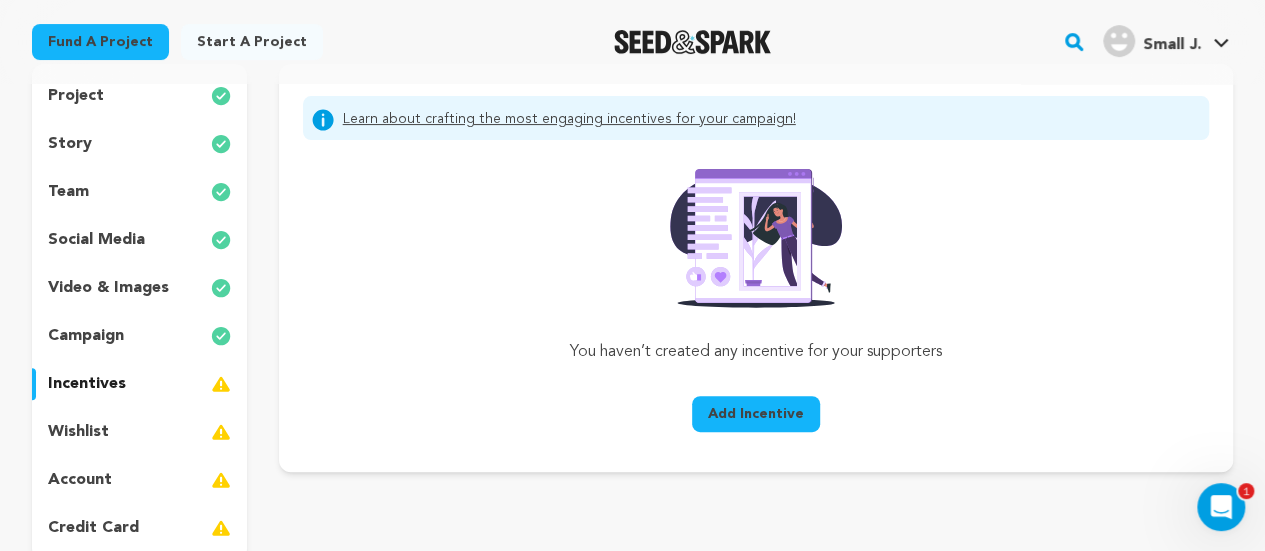 click on "Add Incentive" at bounding box center [756, 414] 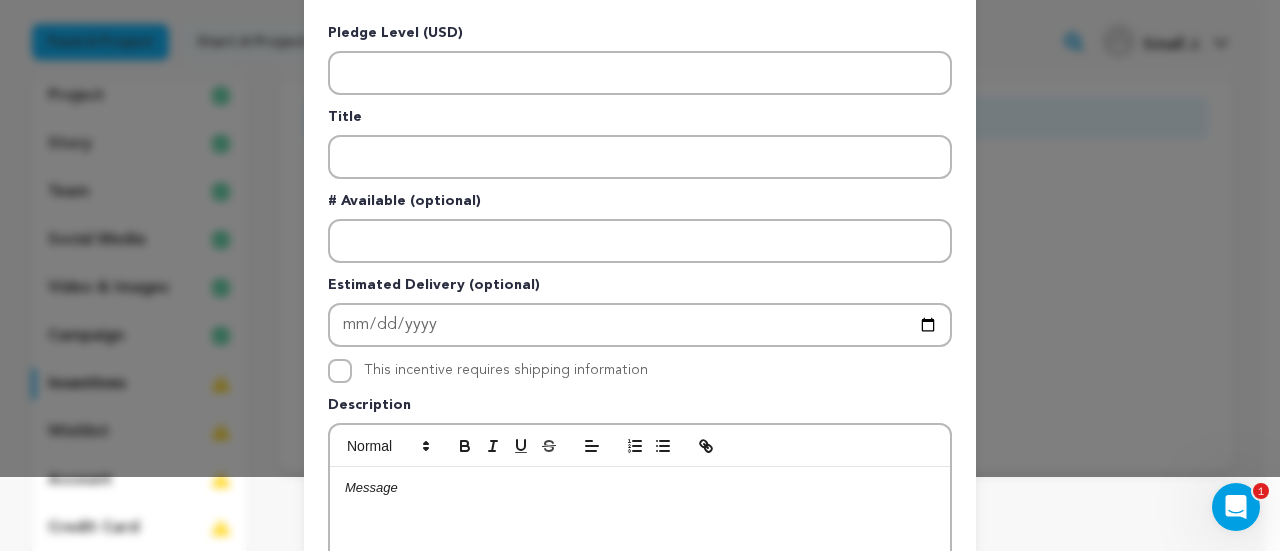 scroll, scrollTop: 72, scrollLeft: 0, axis: vertical 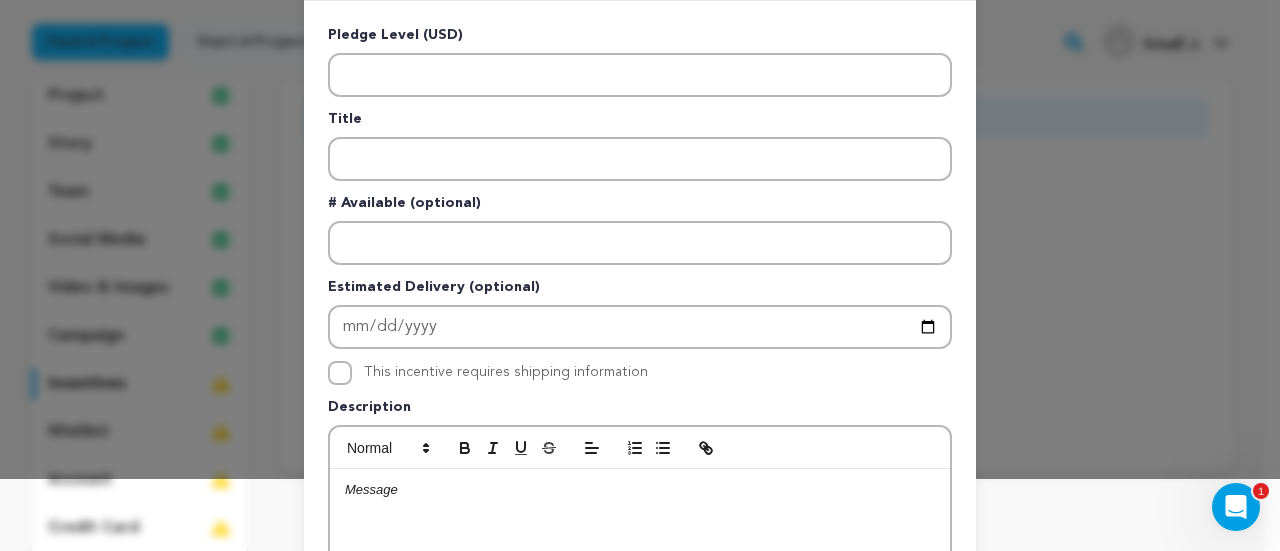 click on "New Incentive
Close modal
Pledge Level (USD)
Title
# Available (optional)" at bounding box center (640, 464) 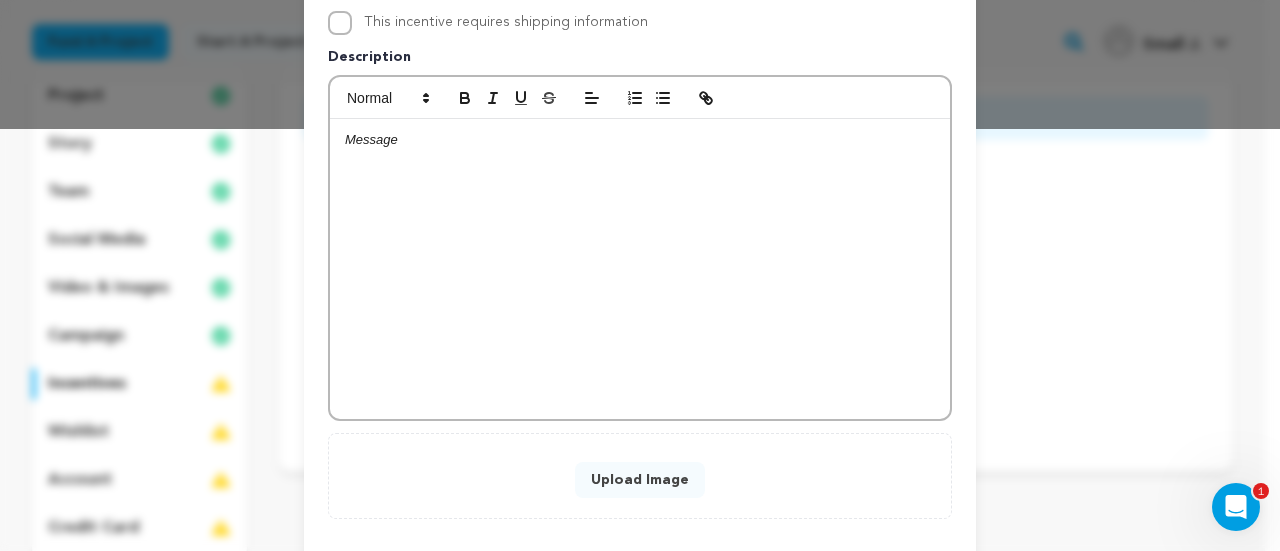 click on "New Incentive
Close modal
Pledge Level (USD)
Title
# Available (optional)" at bounding box center (640, 114) 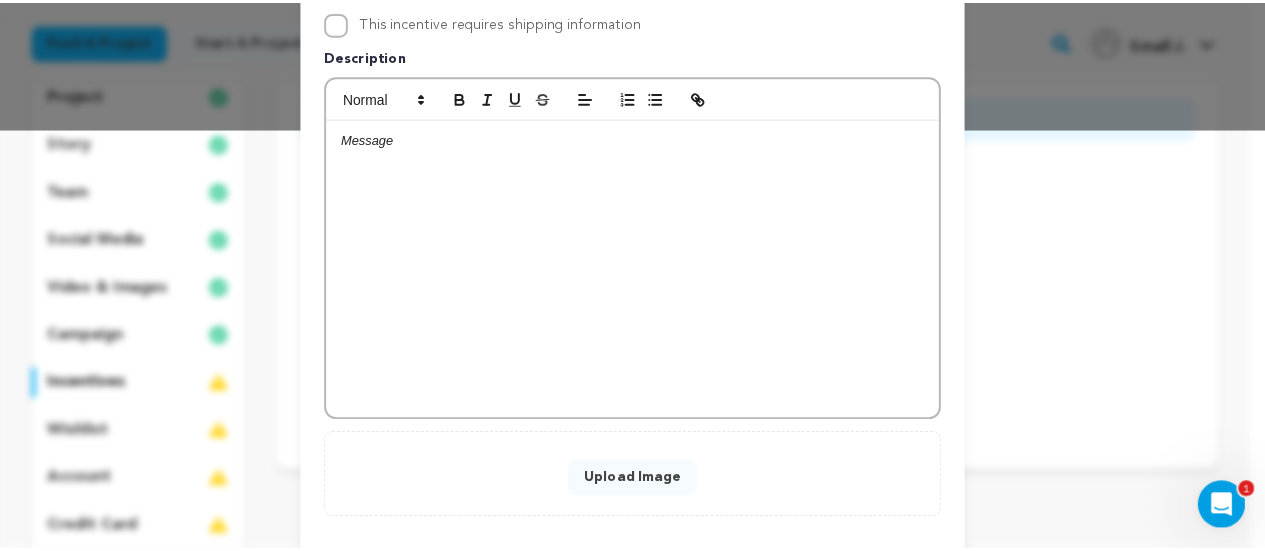 scroll, scrollTop: 0, scrollLeft: 0, axis: both 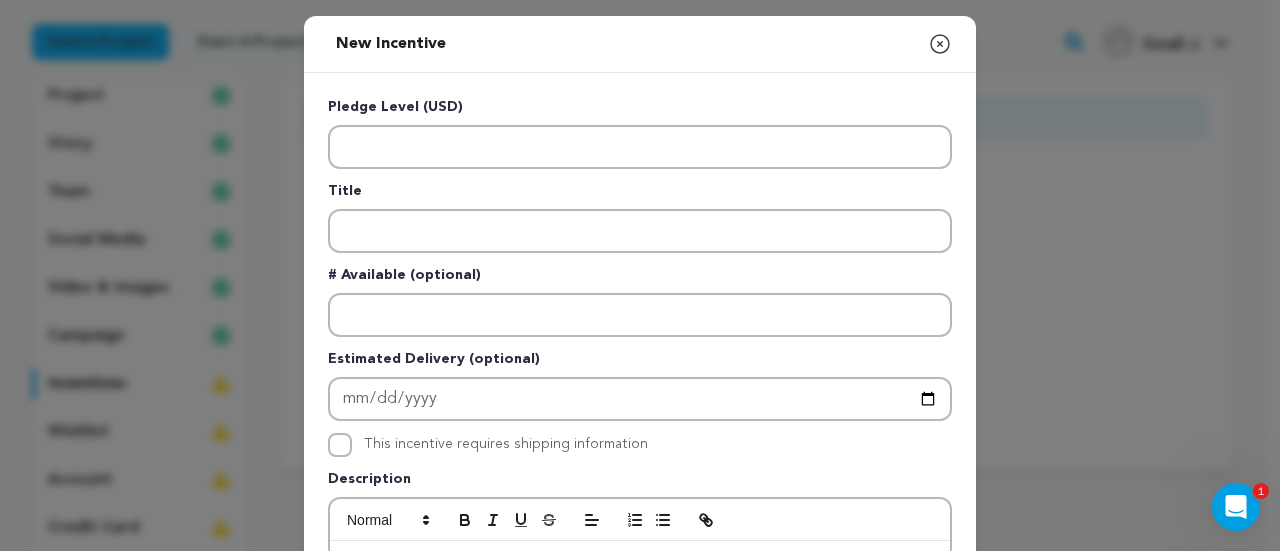 click 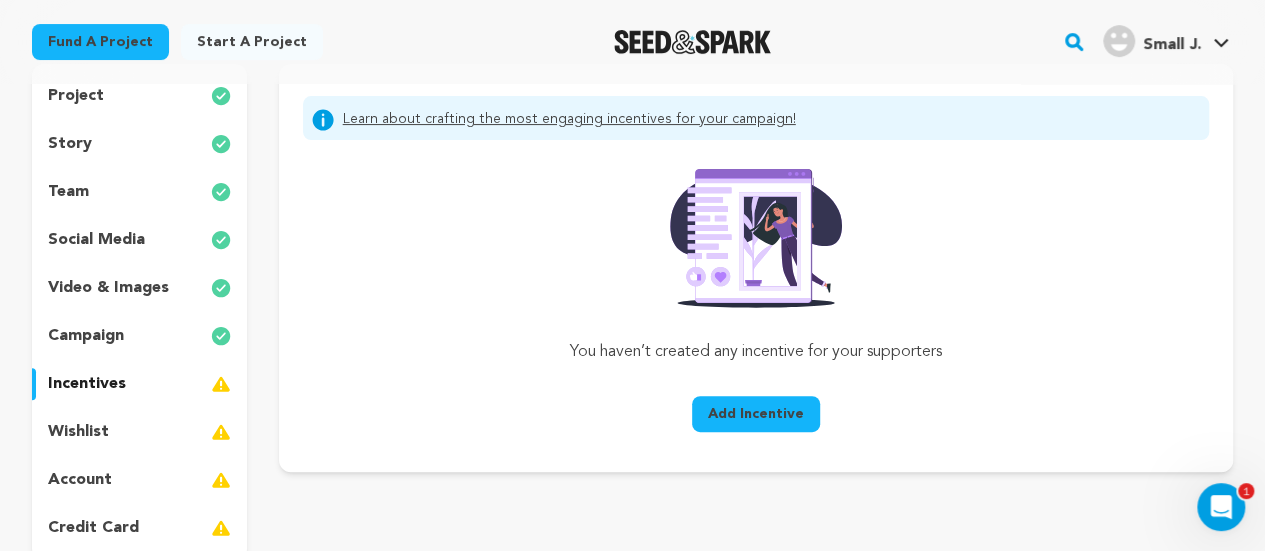 click on "wishlist" at bounding box center [78, 432] 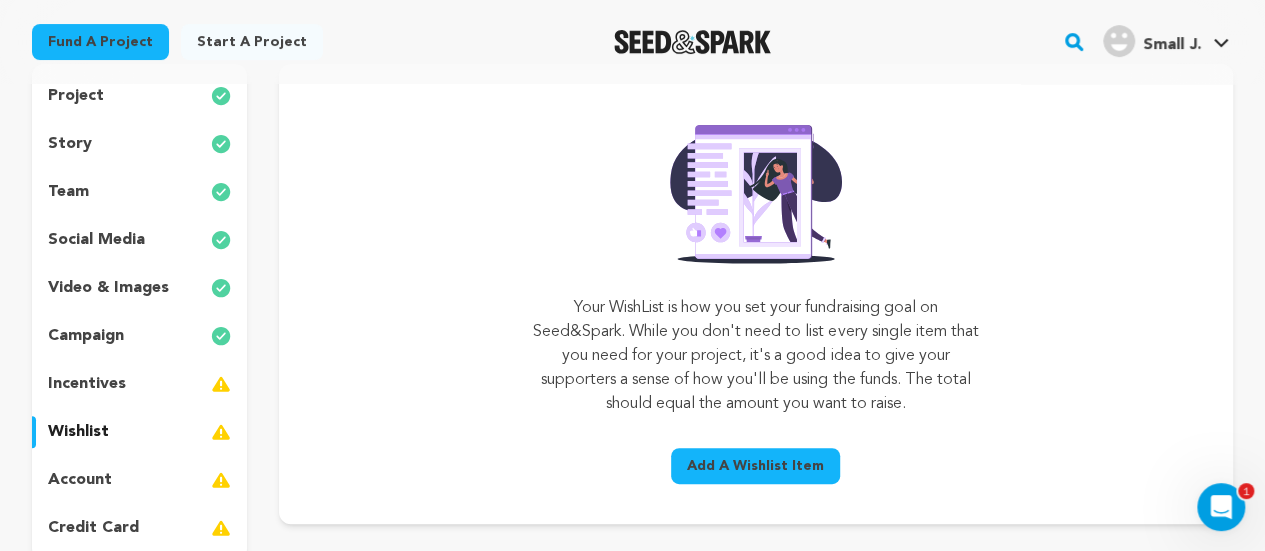 click on "Add A Wishlist Item" at bounding box center (755, 466) 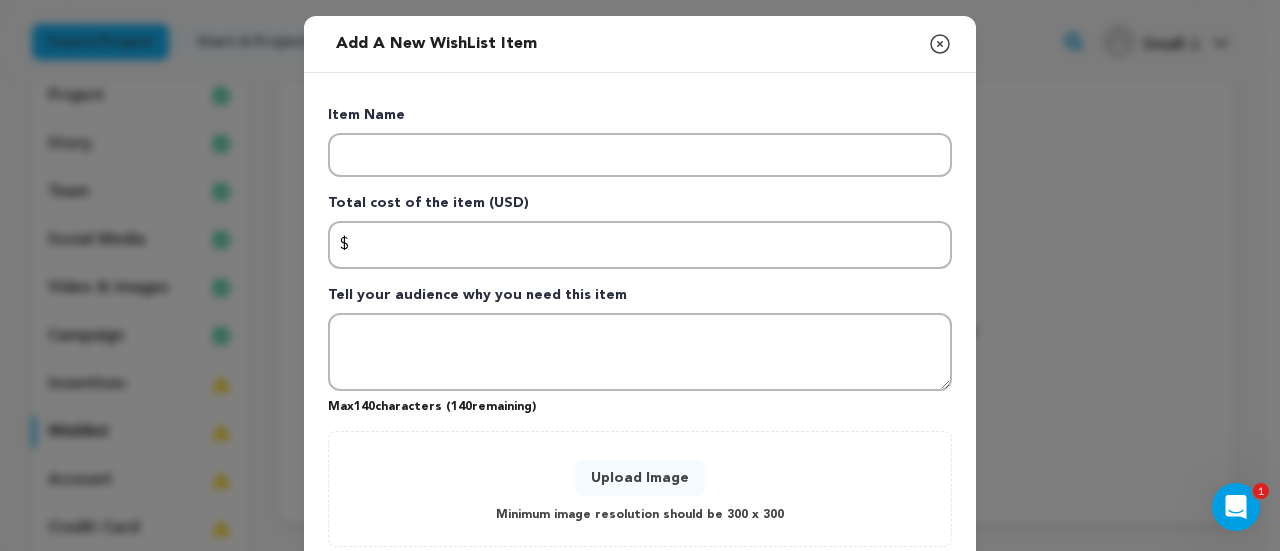 click 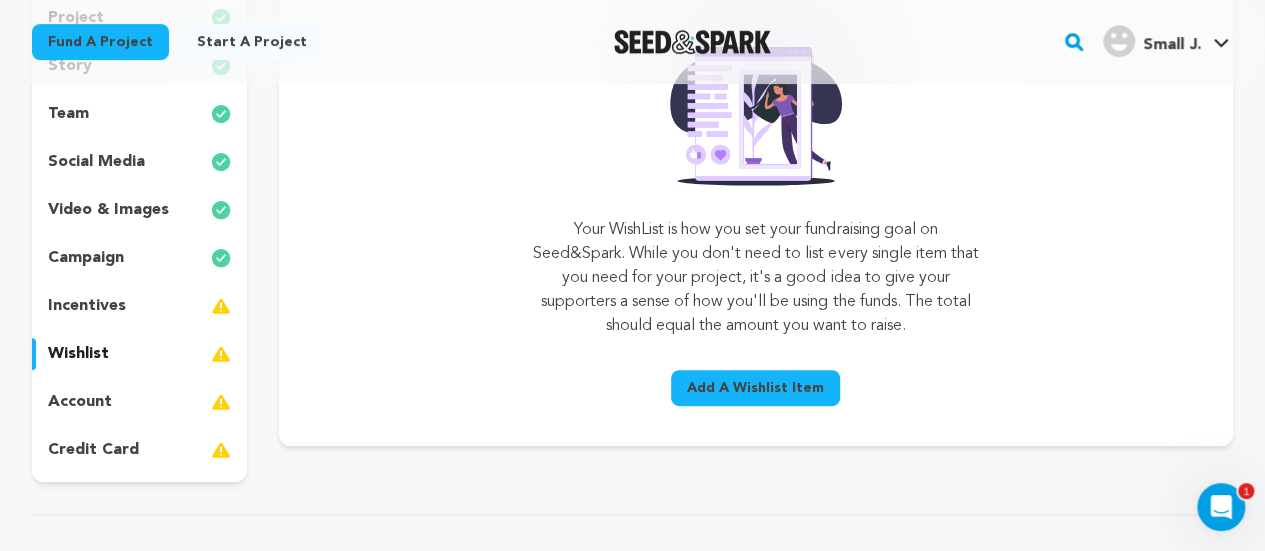 scroll, scrollTop: 282, scrollLeft: 0, axis: vertical 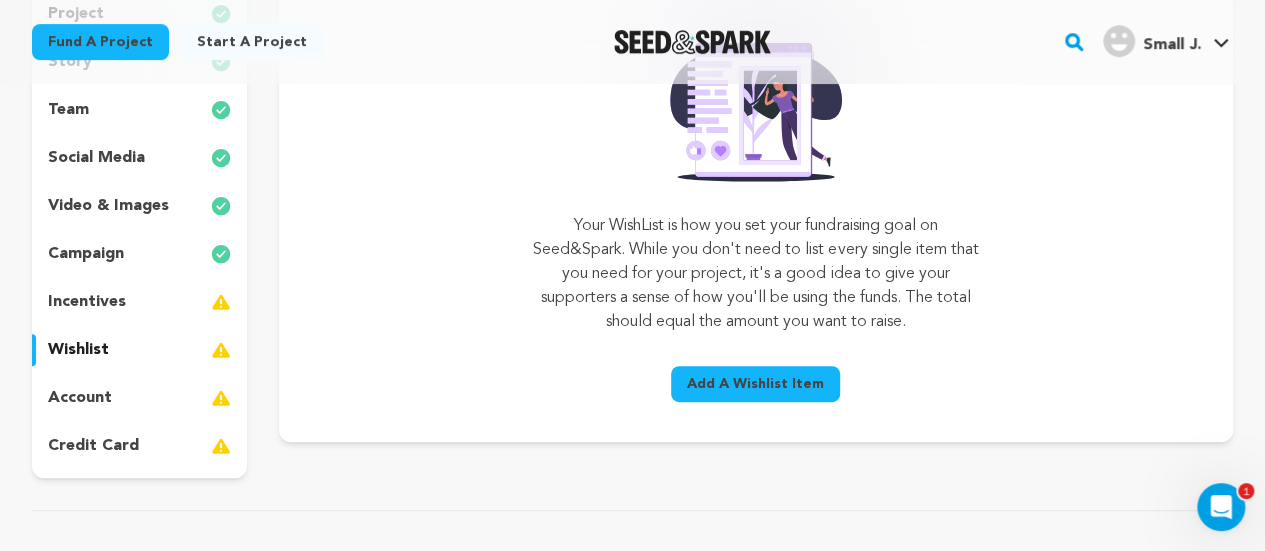 click on "account" at bounding box center [139, 398] 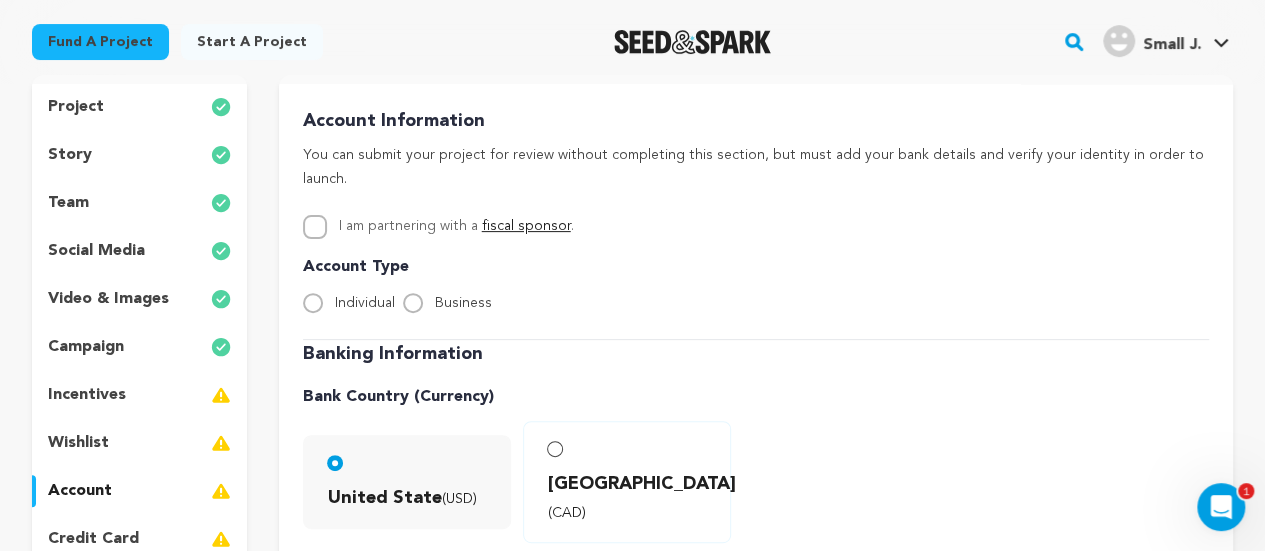scroll, scrollTop: 194, scrollLeft: 0, axis: vertical 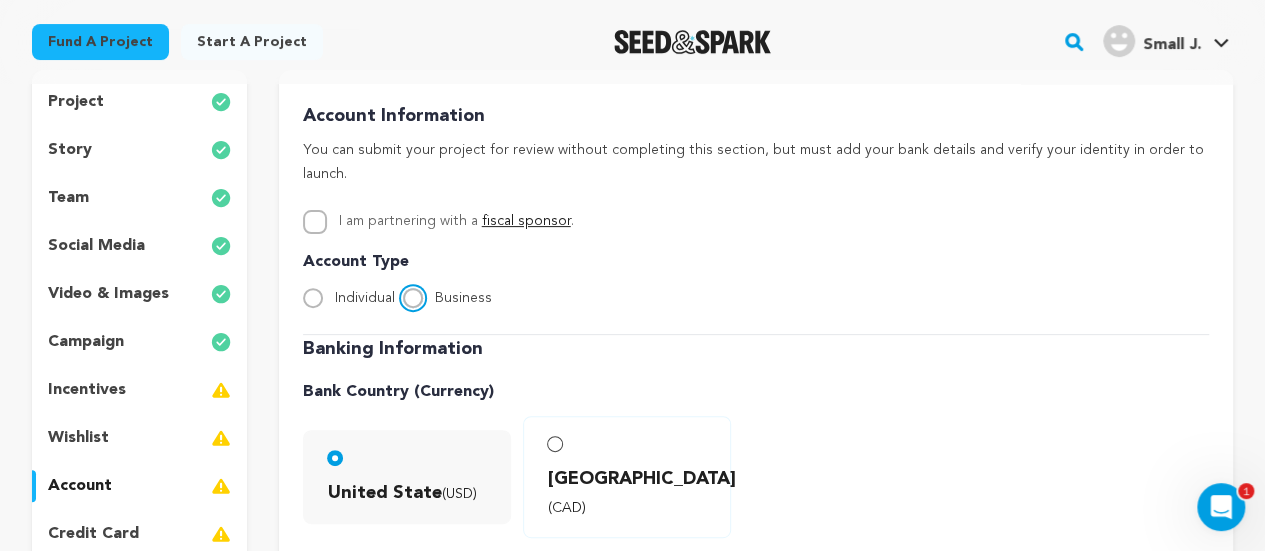 click on "Business" at bounding box center [413, 298] 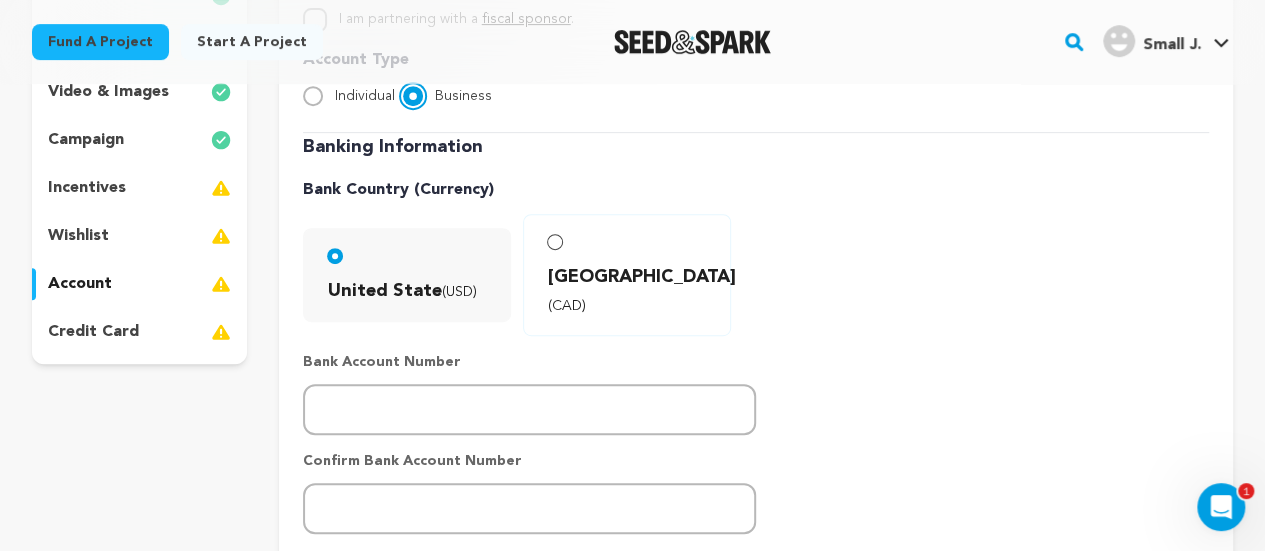 scroll, scrollTop: 466, scrollLeft: 0, axis: vertical 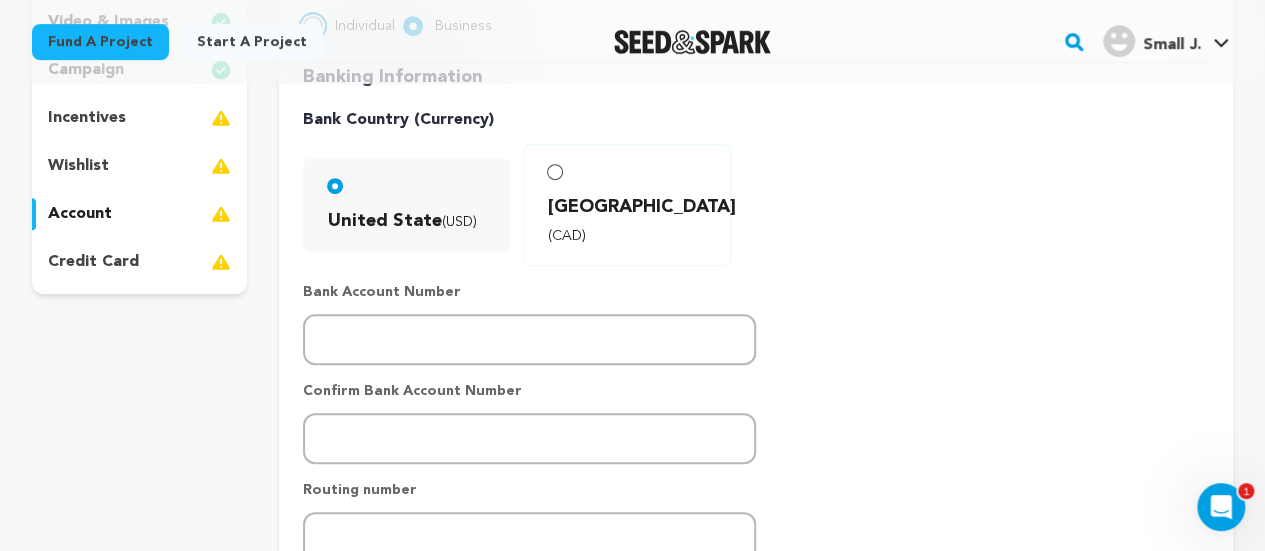 click on "Individual" at bounding box center [313, 26] 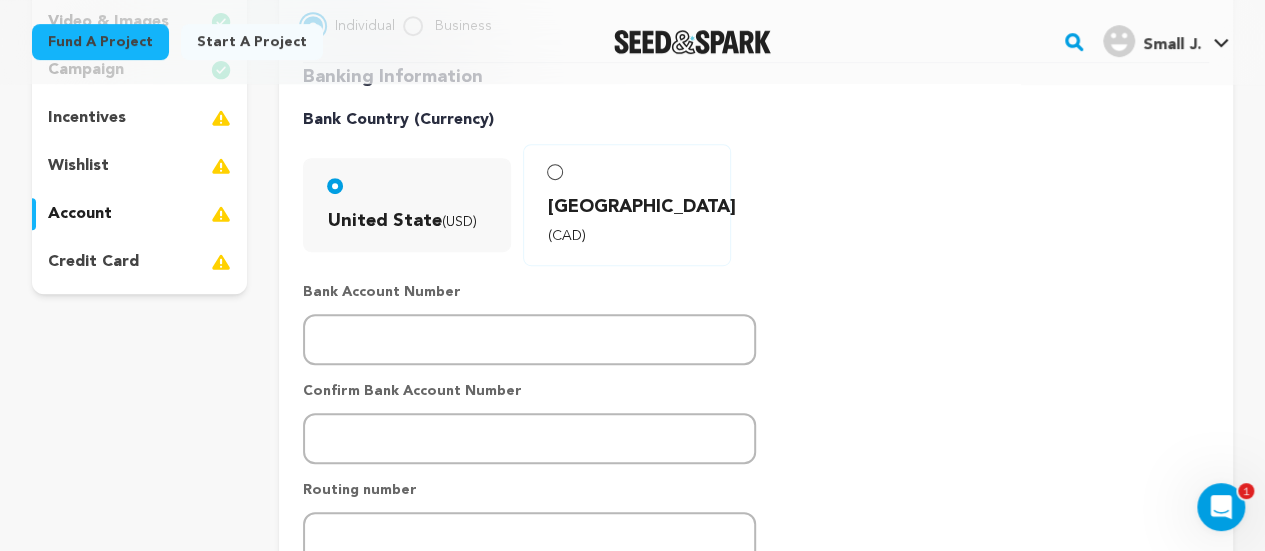 scroll, scrollTop: 458, scrollLeft: 0, axis: vertical 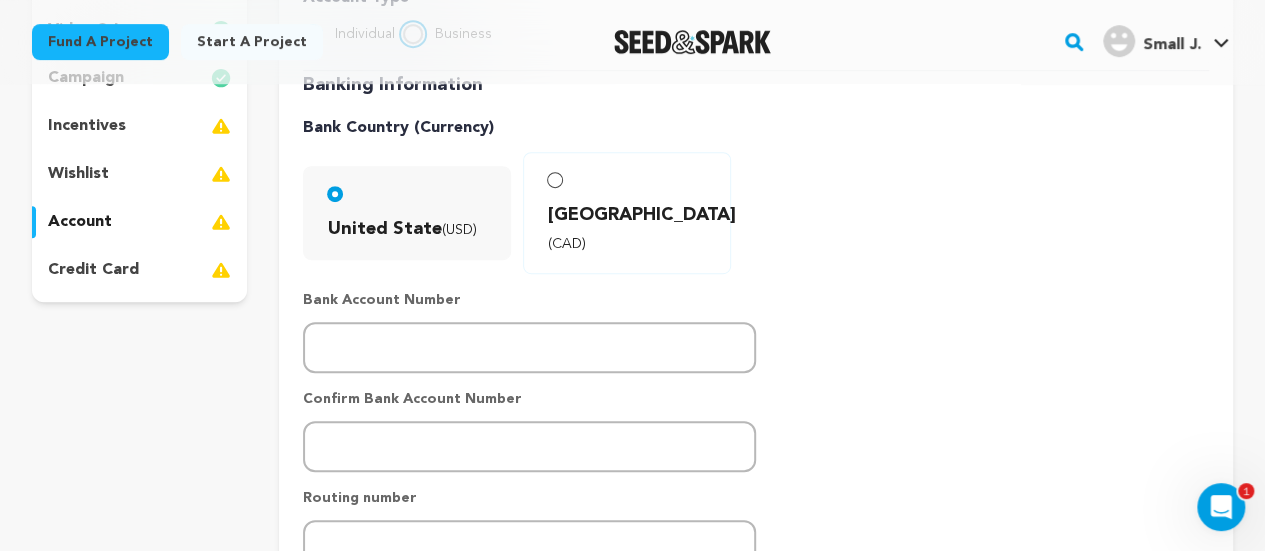 click on "Business" at bounding box center [413, 34] 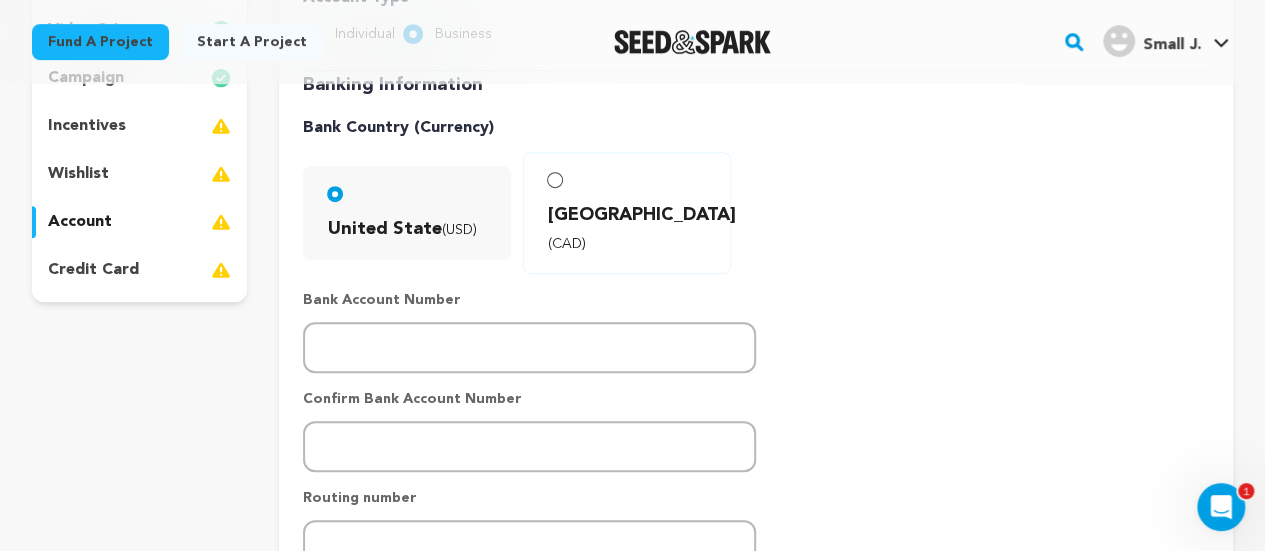 click on "Banking Information
Bank Country (Currency)
United State
(USD)
Canada
(CAD)" at bounding box center (756, 367) 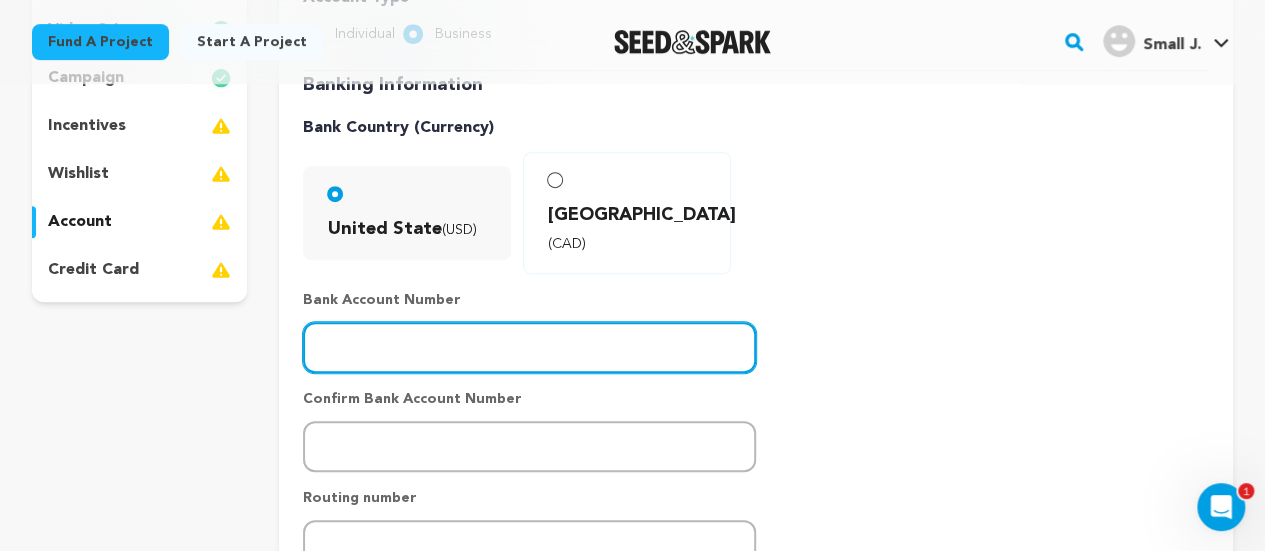 click at bounding box center (529, 347) 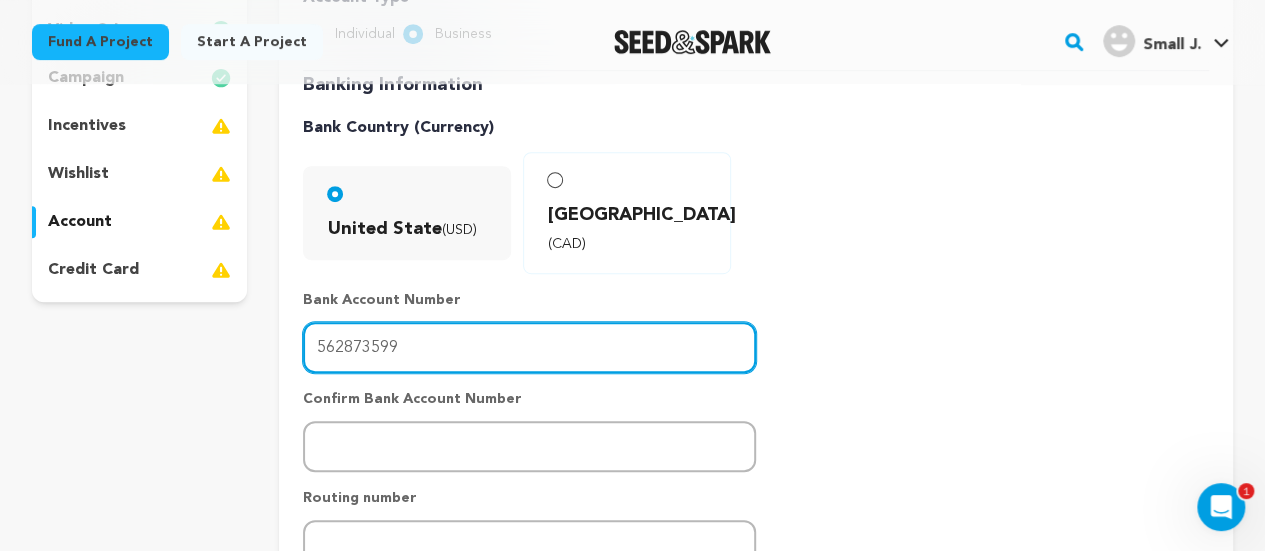 type on "5628735999" 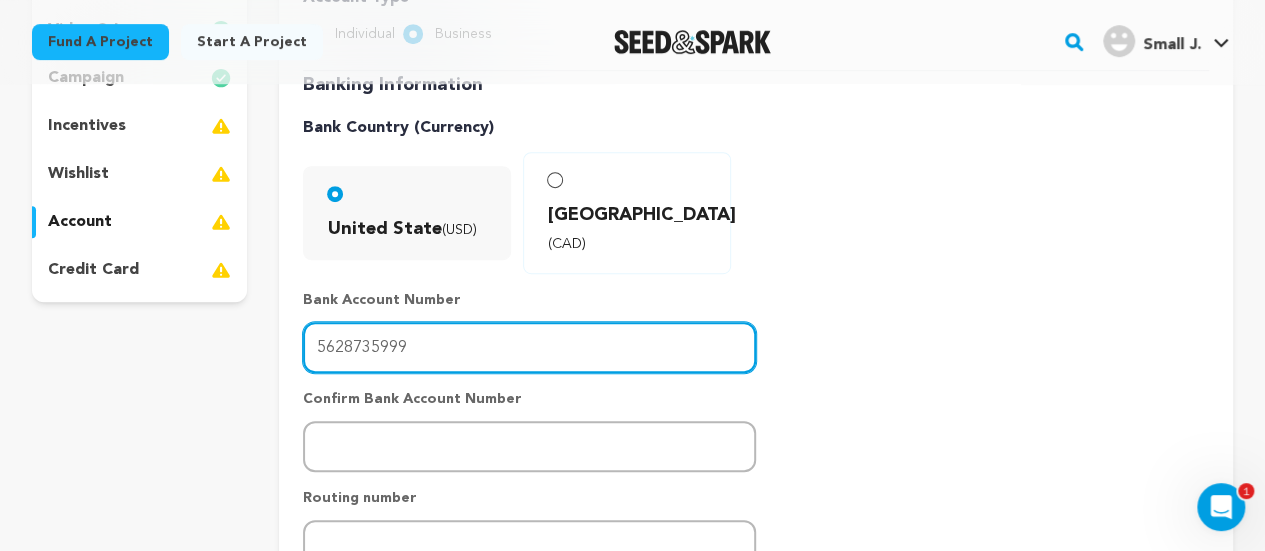 click on "5628735999" at bounding box center [529, 347] 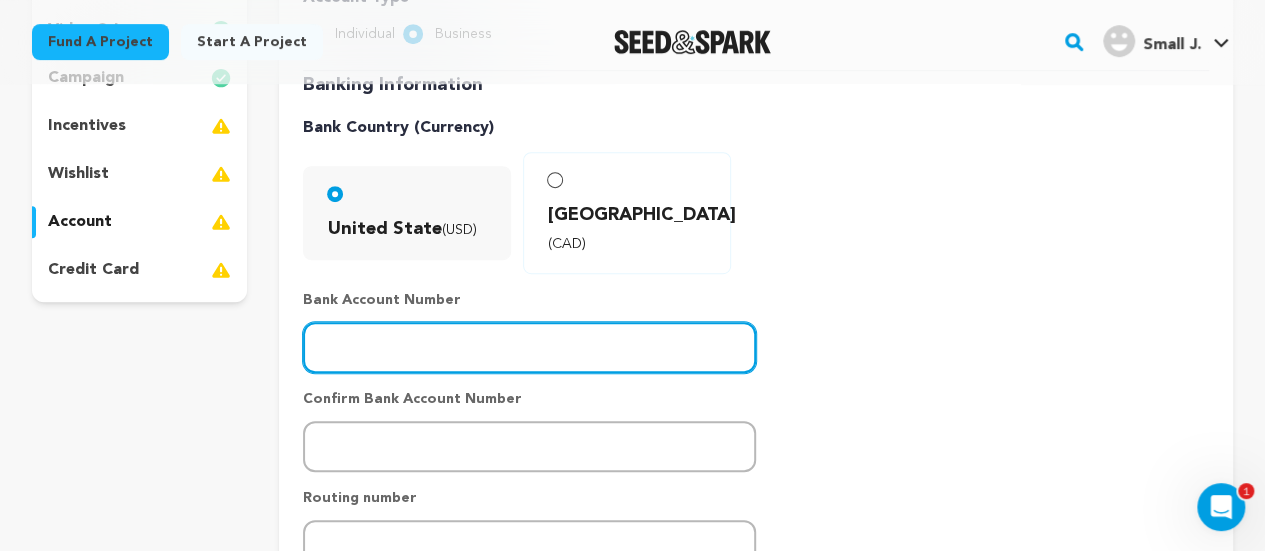 paste on "5628735999" 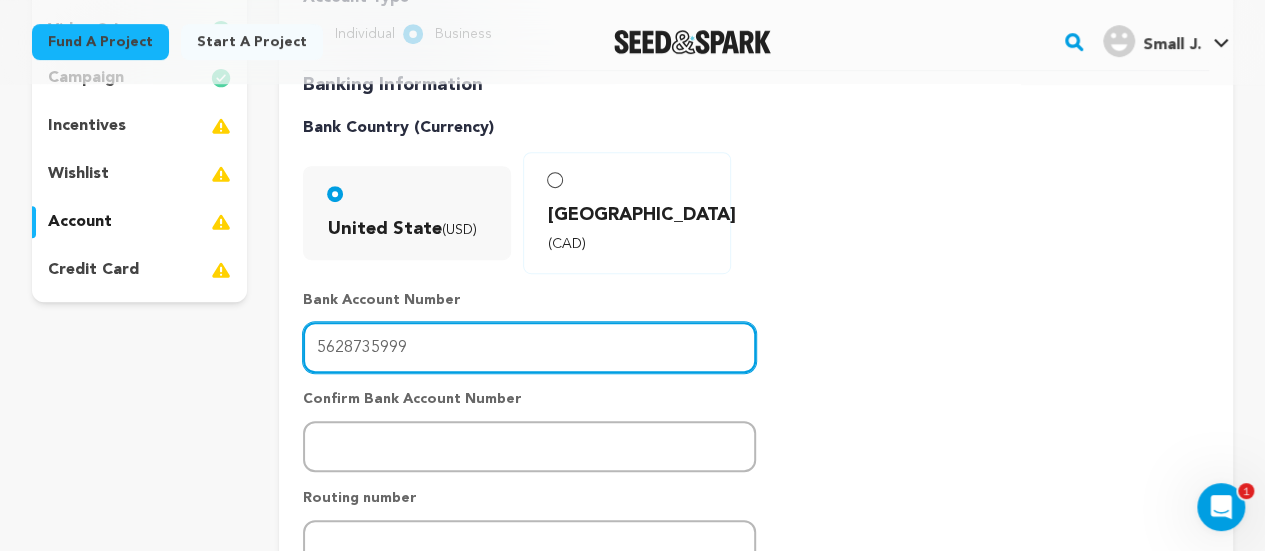 type on "5628735999" 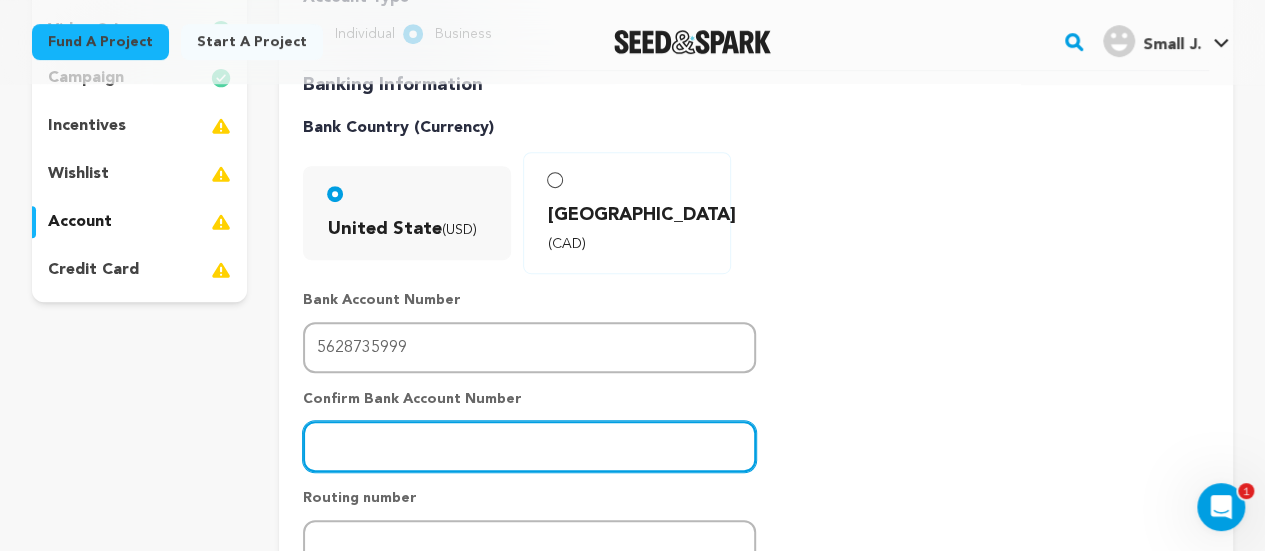 paste on "5628735999" 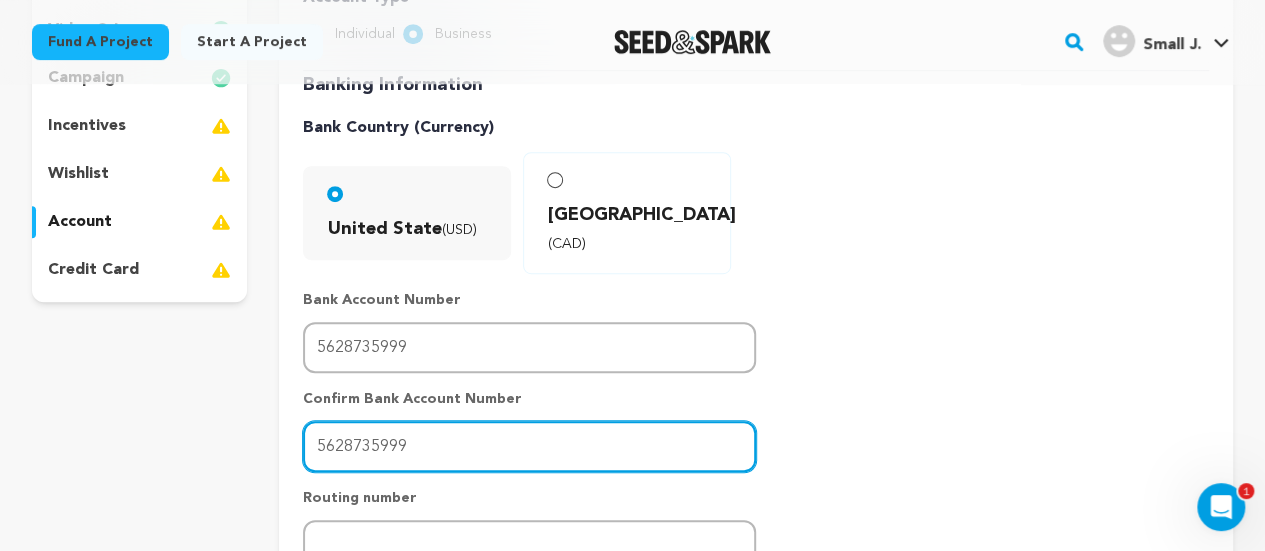 type on "5628735999" 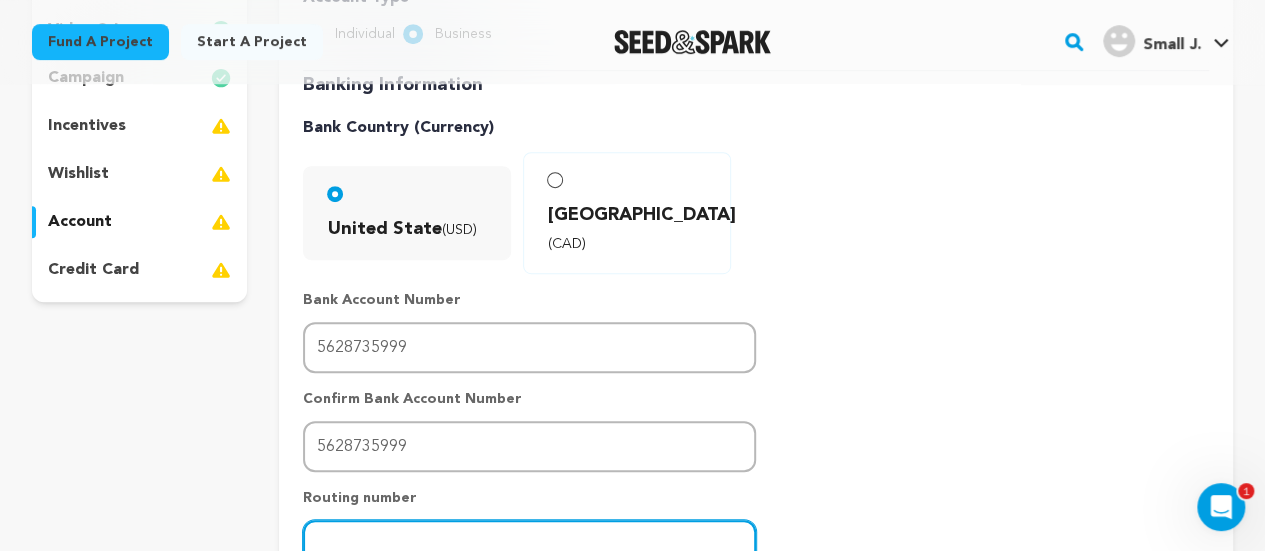 paste on "021000021" 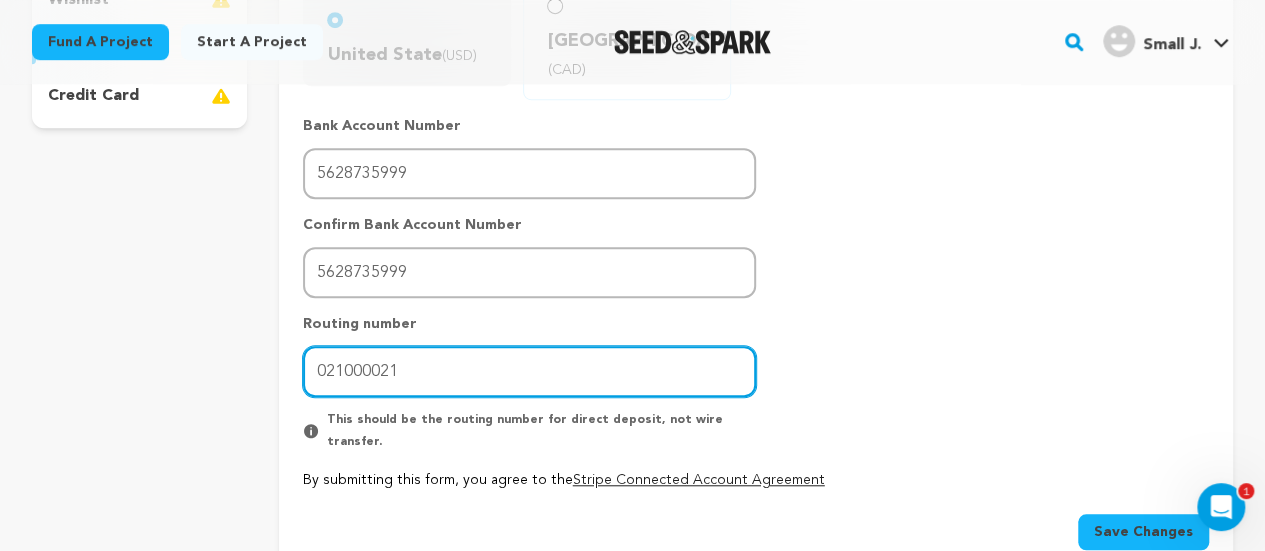 scroll, scrollTop: 640, scrollLeft: 0, axis: vertical 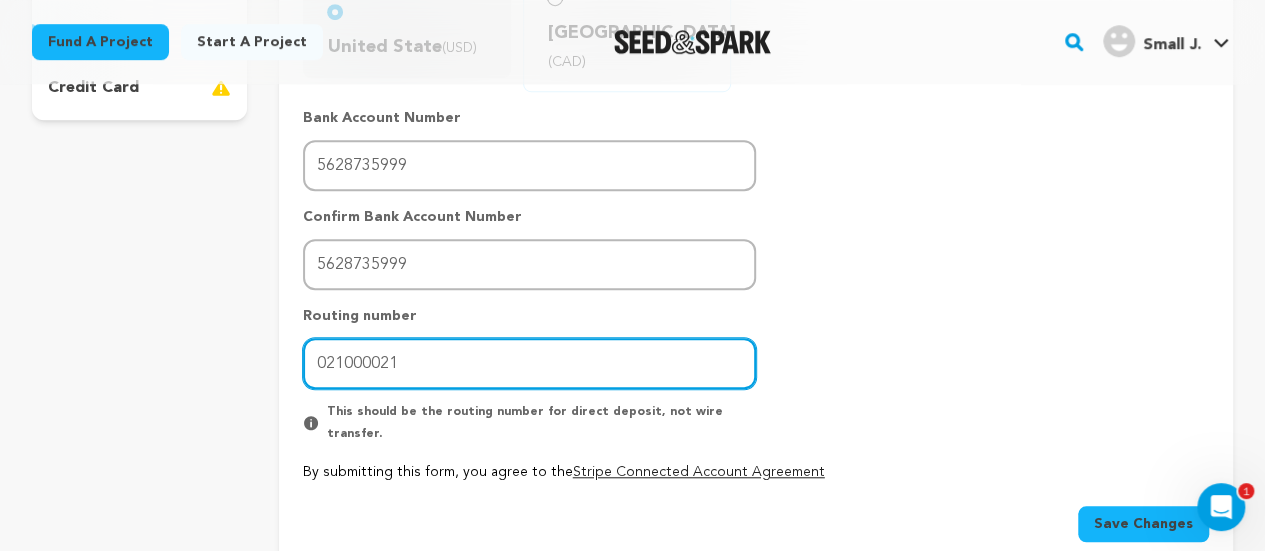 type on "021000021" 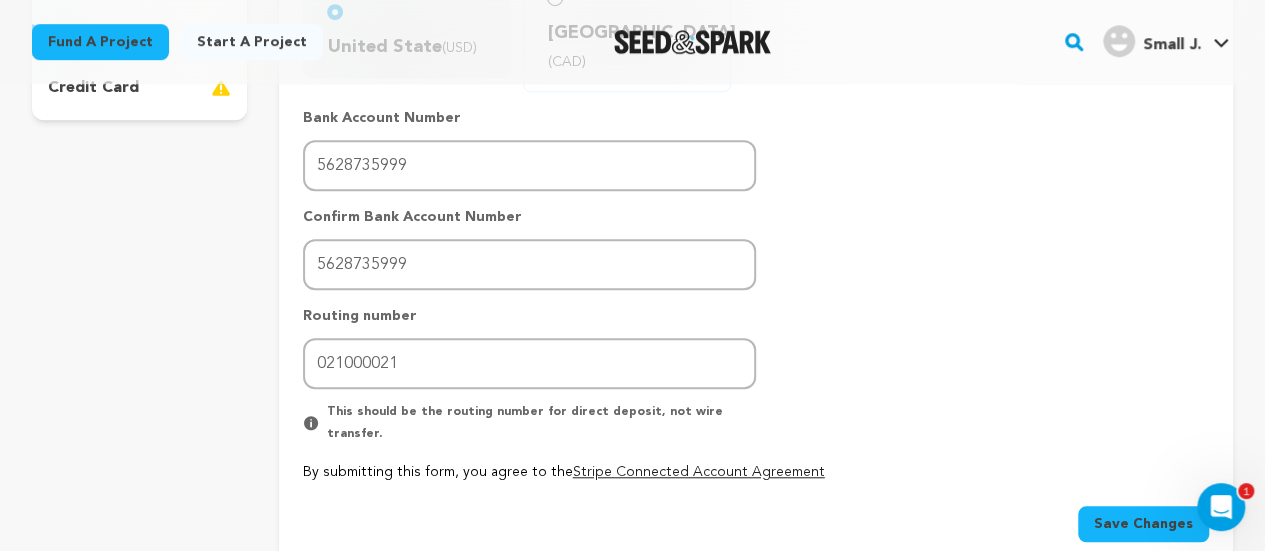 click on "Save Changes" at bounding box center [1143, 524] 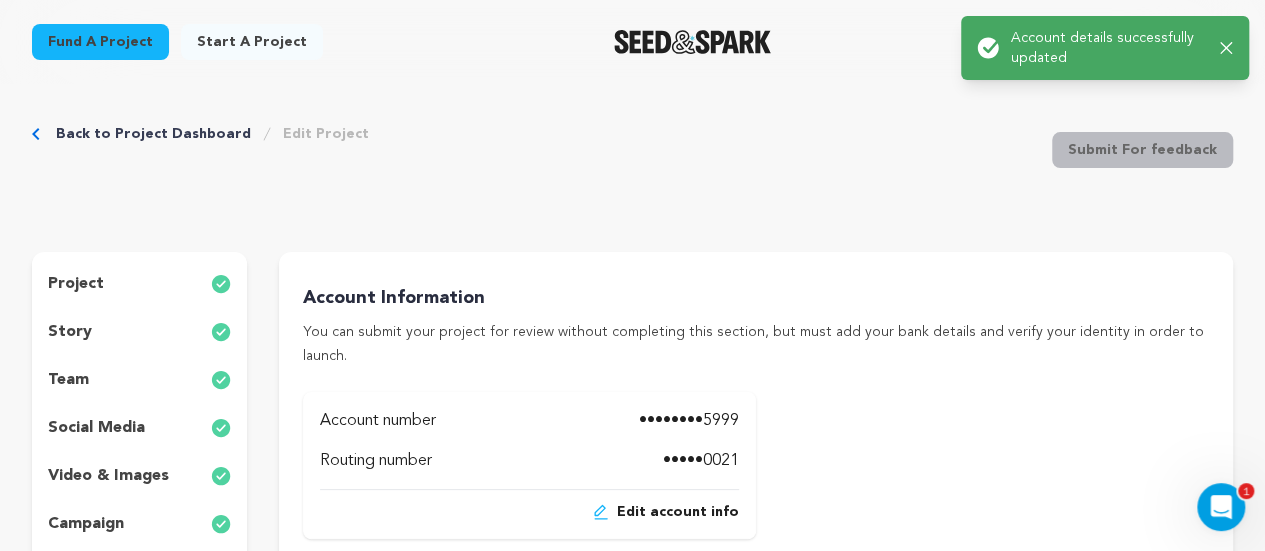 scroll, scrollTop: 0, scrollLeft: 0, axis: both 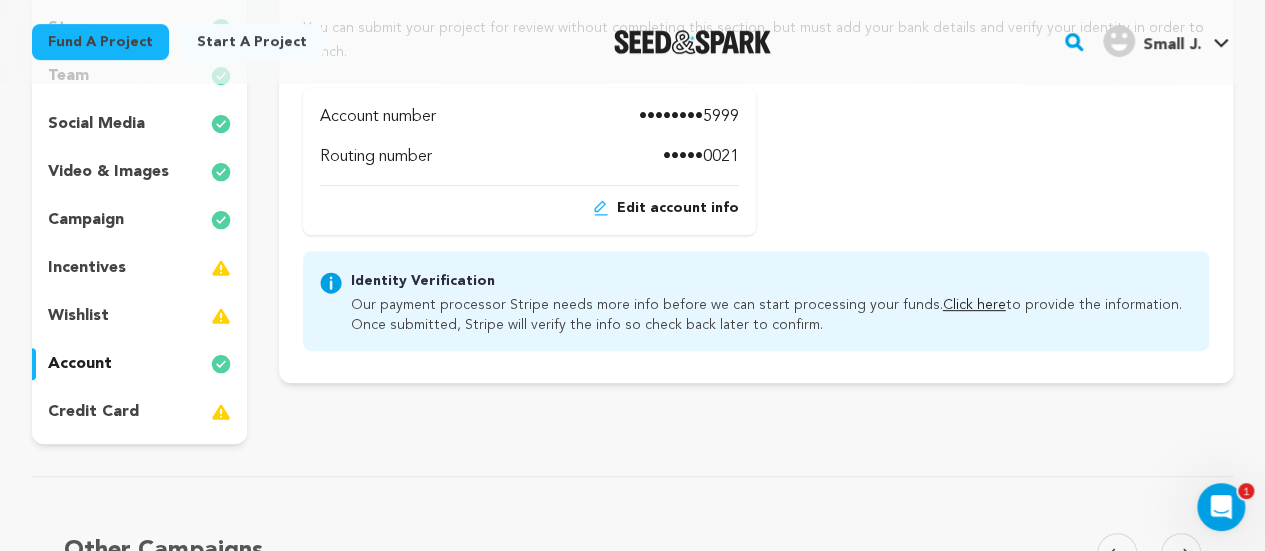 click on "credit card" at bounding box center [139, 412] 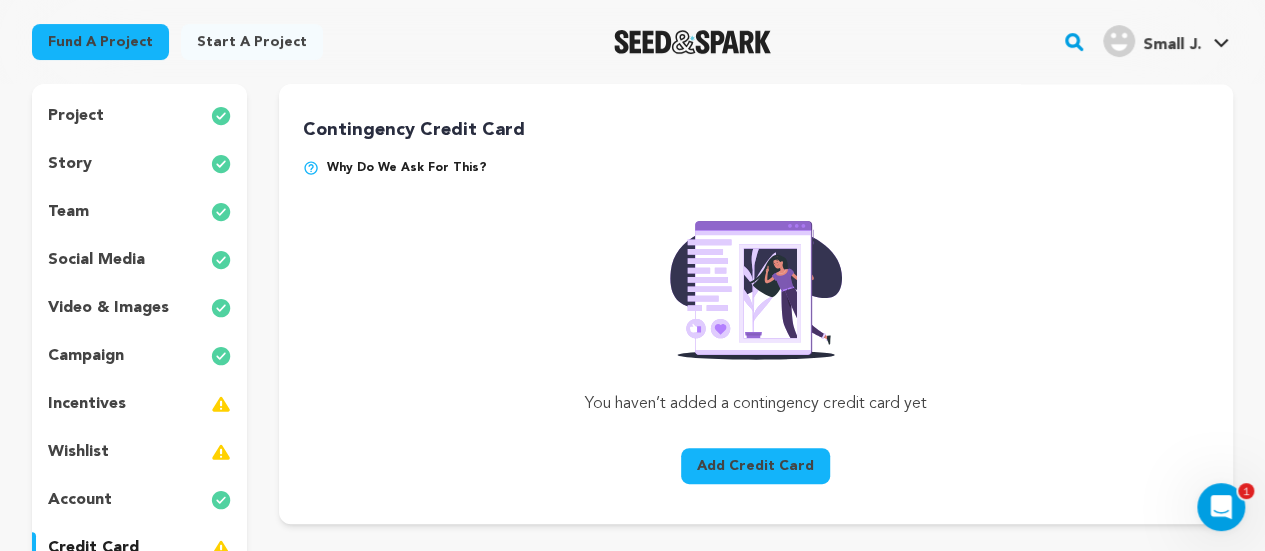 scroll, scrollTop: 0, scrollLeft: 0, axis: both 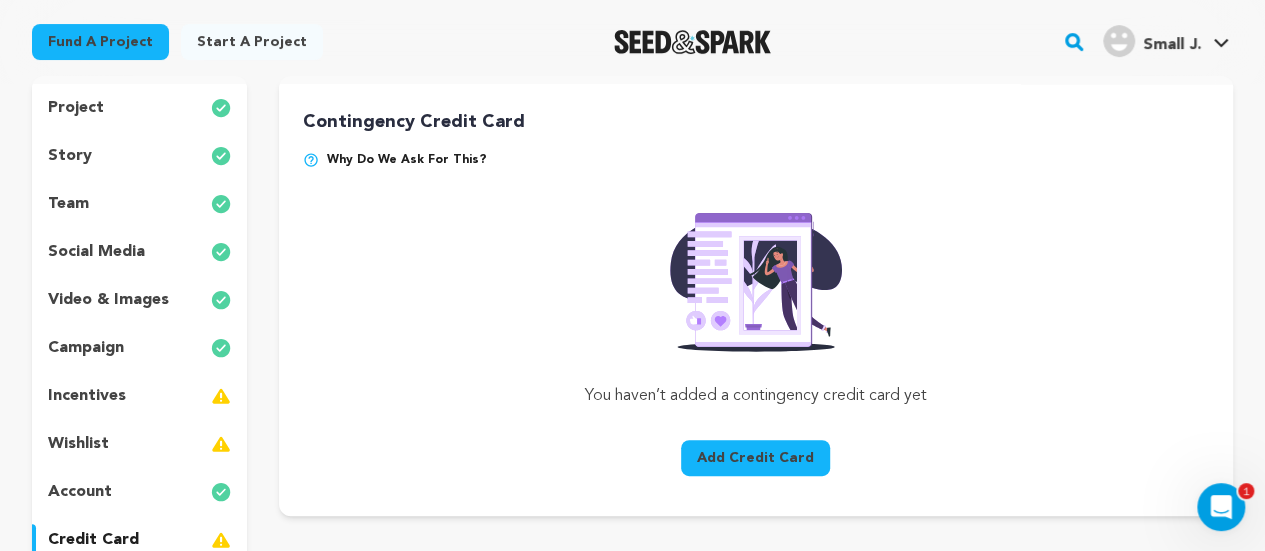 click on "incentives" at bounding box center (87, 396) 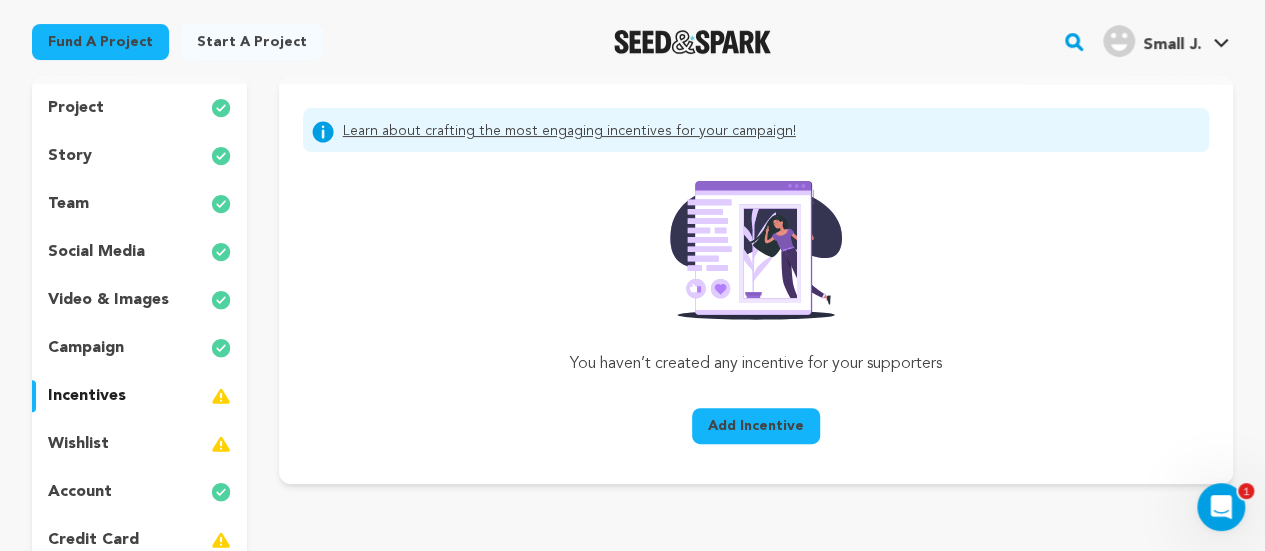 click on "Learn about crafting the most engaging incentives for your campaign!" at bounding box center (569, 132) 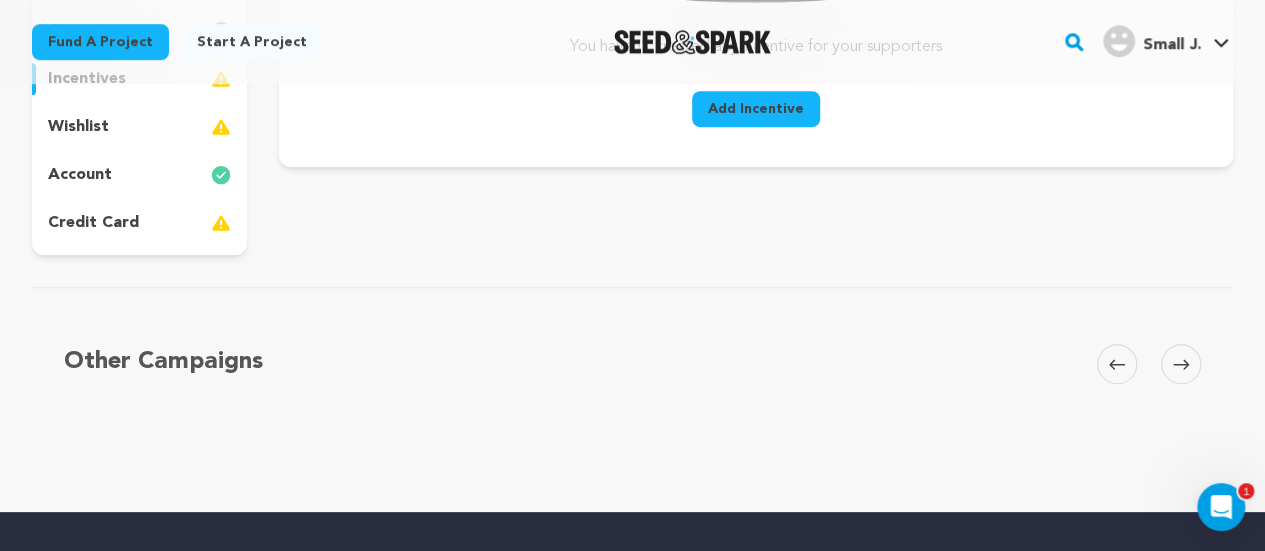 scroll, scrollTop: 476, scrollLeft: 0, axis: vertical 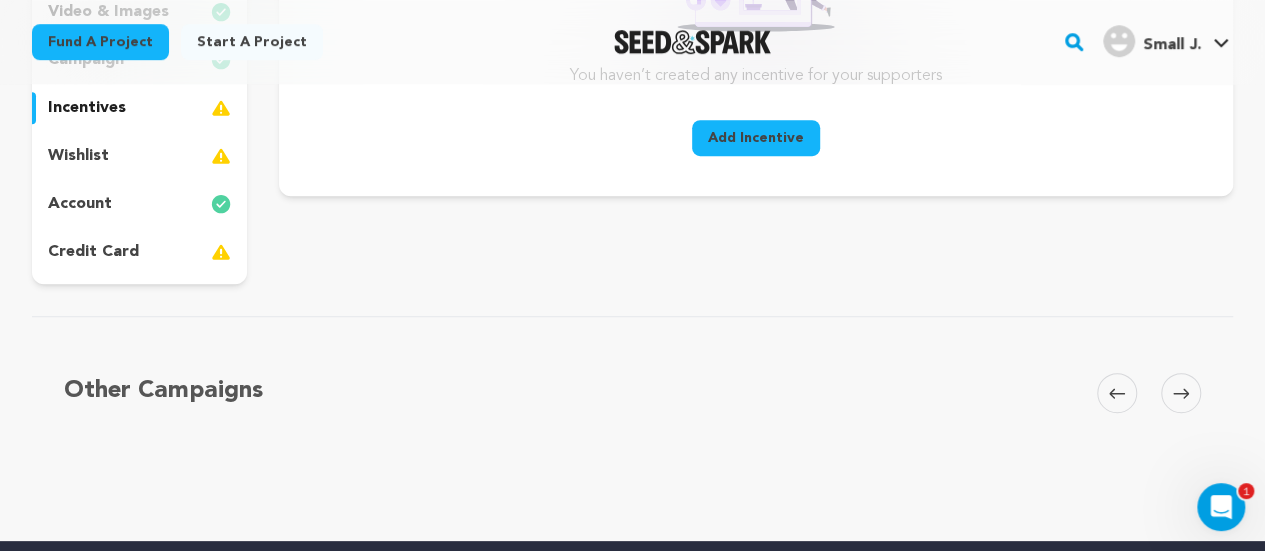 click at bounding box center (1181, 393) 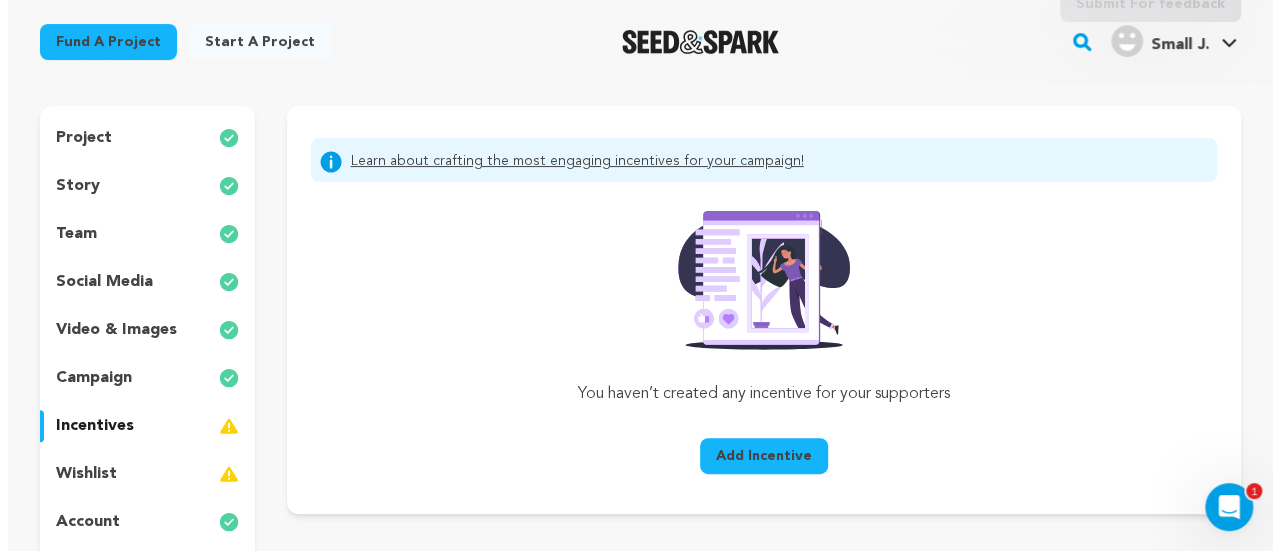 scroll, scrollTop: 272, scrollLeft: 0, axis: vertical 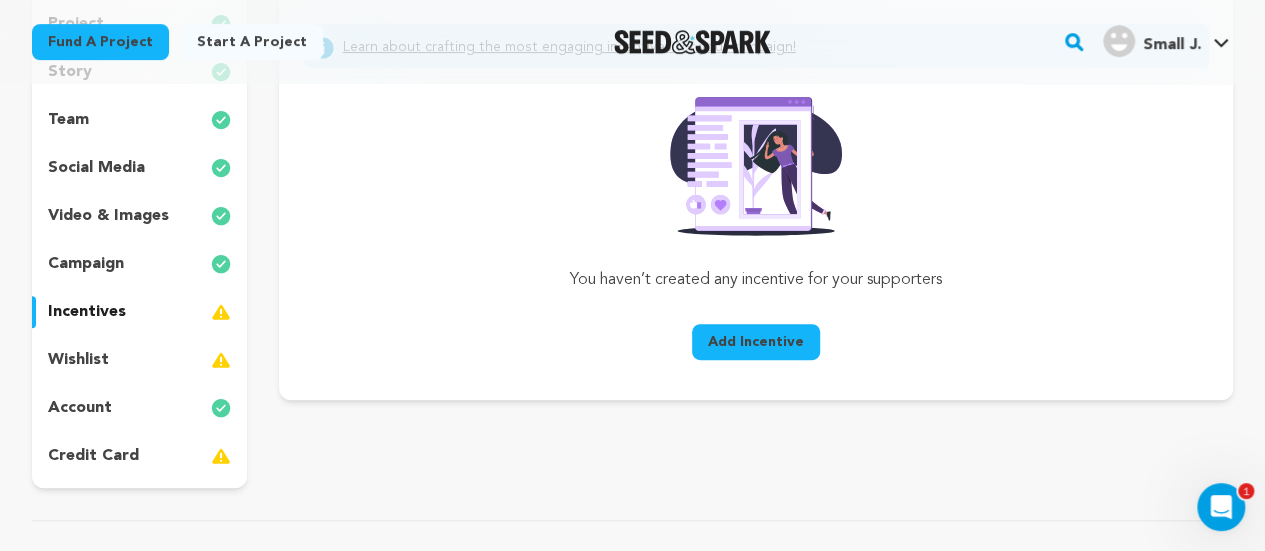 click on "Add Incentive" at bounding box center (756, 342) 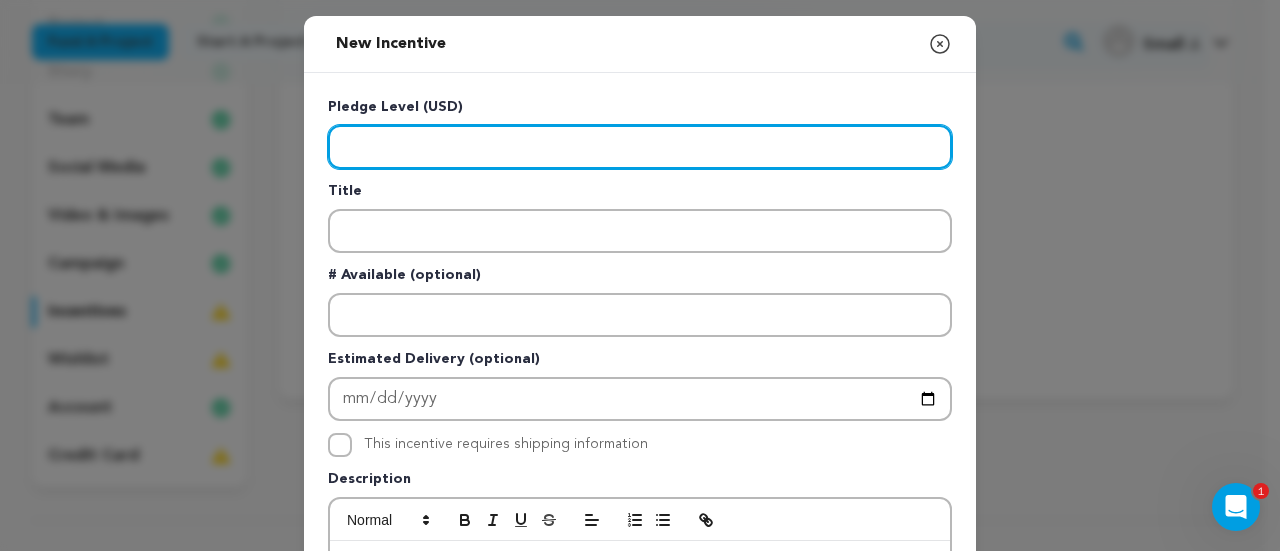 click at bounding box center [640, 147] 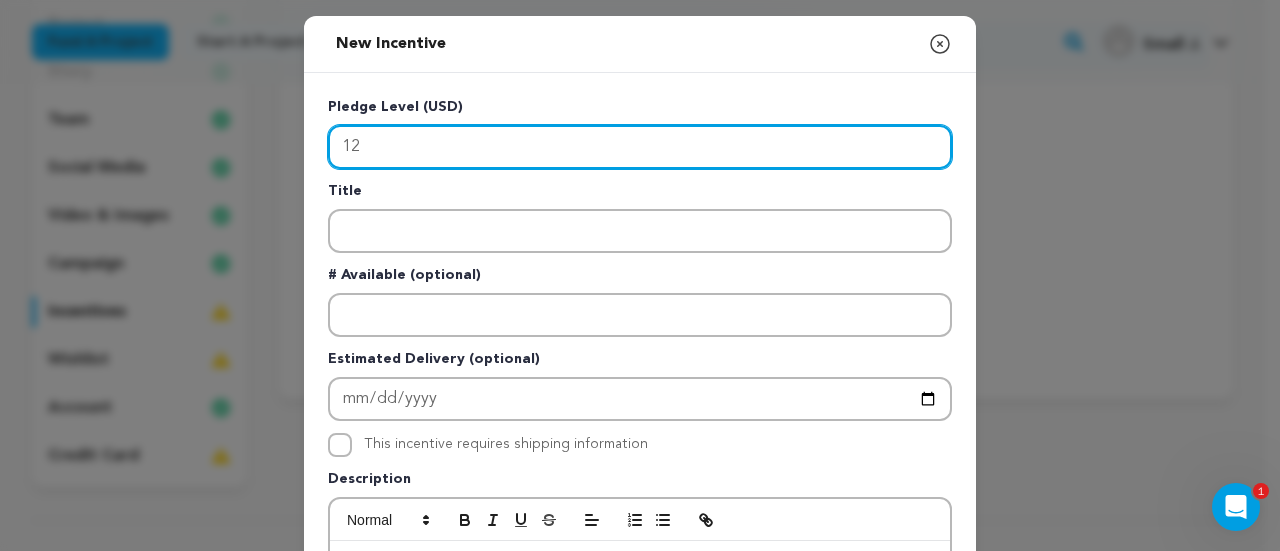 type on "1" 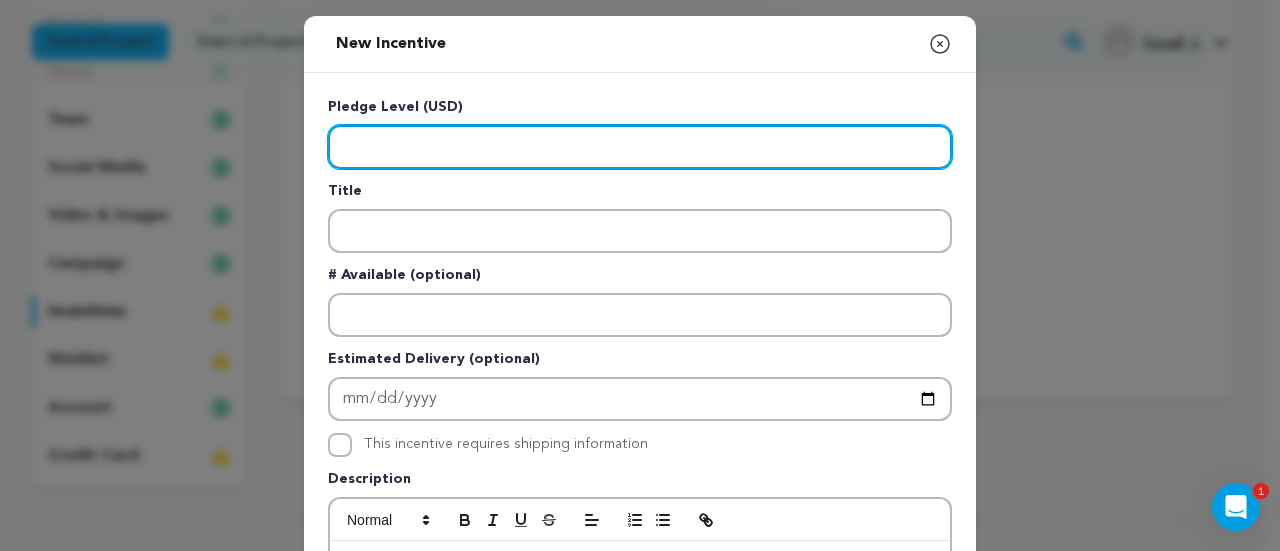 type on "5" 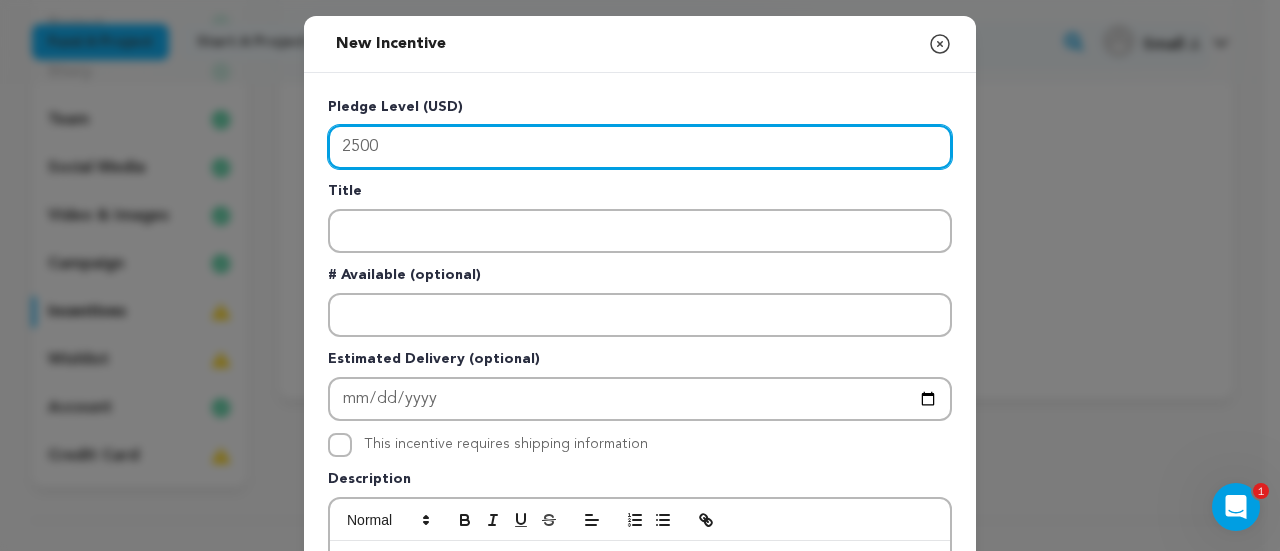 type on "2500" 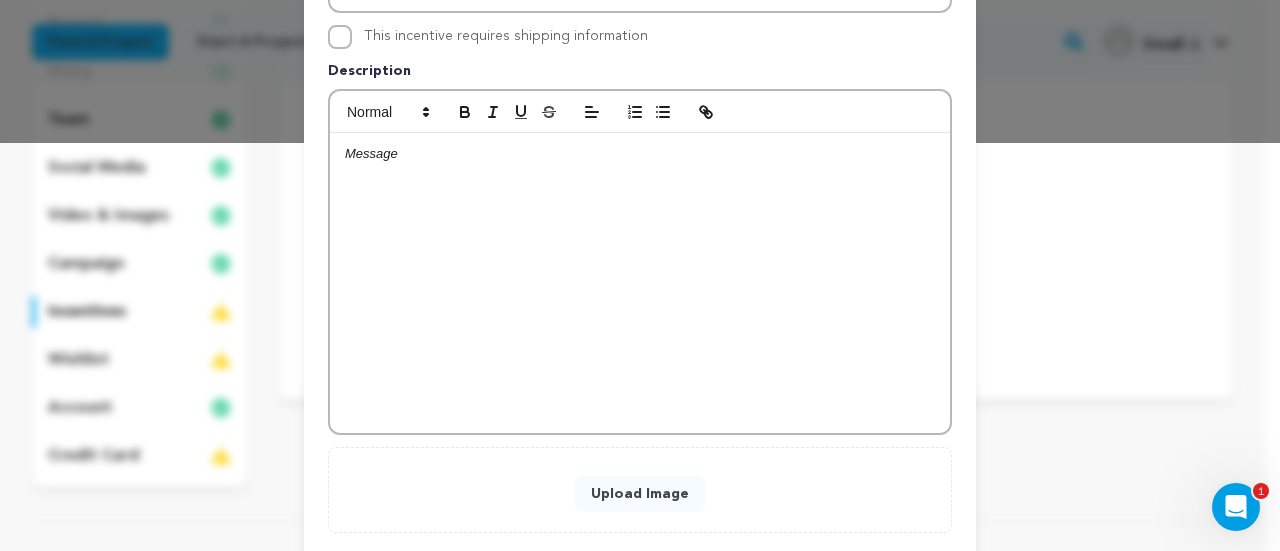 scroll, scrollTop: 420, scrollLeft: 0, axis: vertical 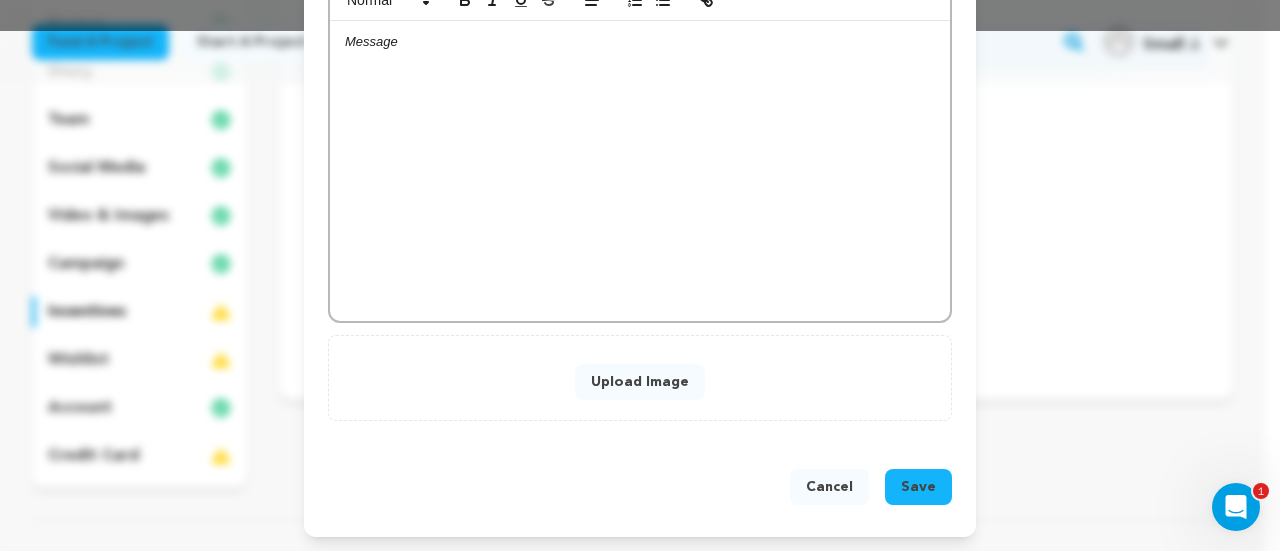 type on "Producer Credits" 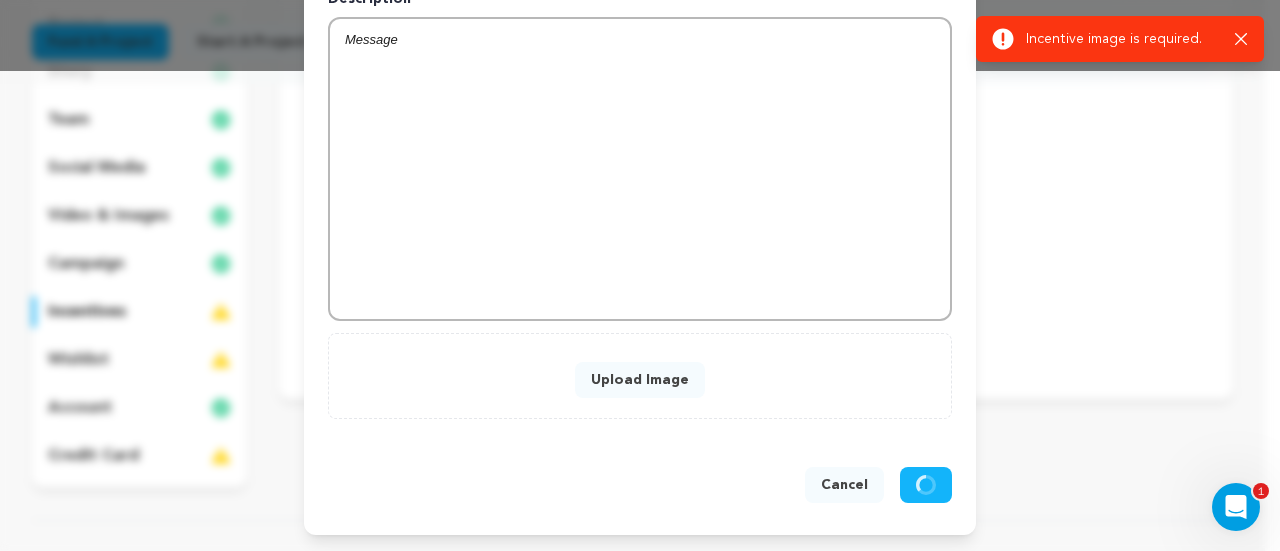 scroll, scrollTop: 478, scrollLeft: 0, axis: vertical 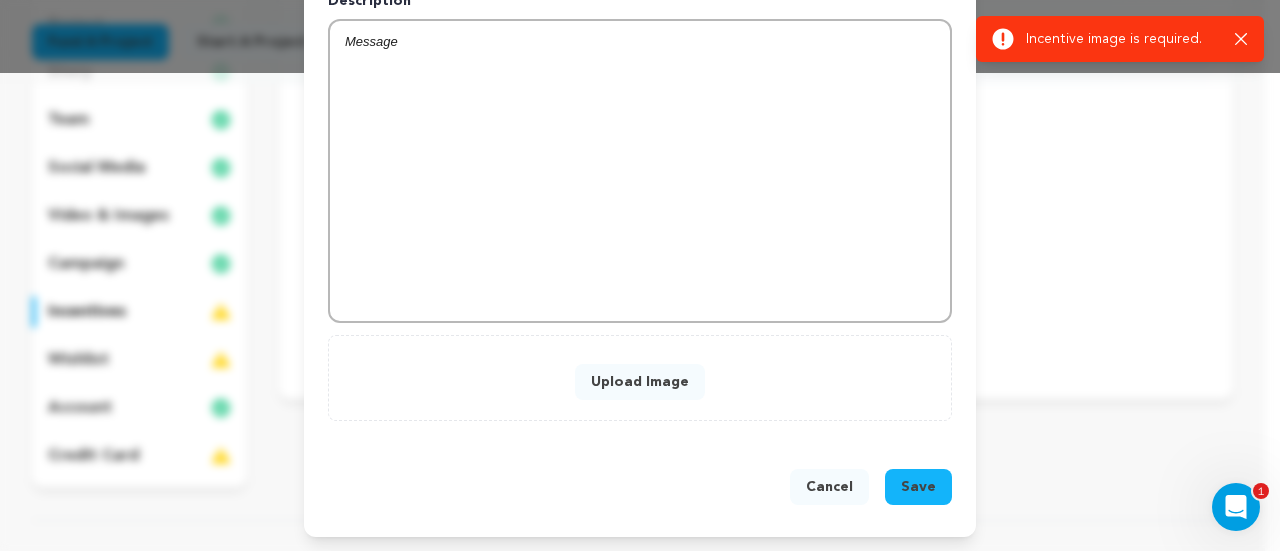 click on "Upload Image" at bounding box center (640, 382) 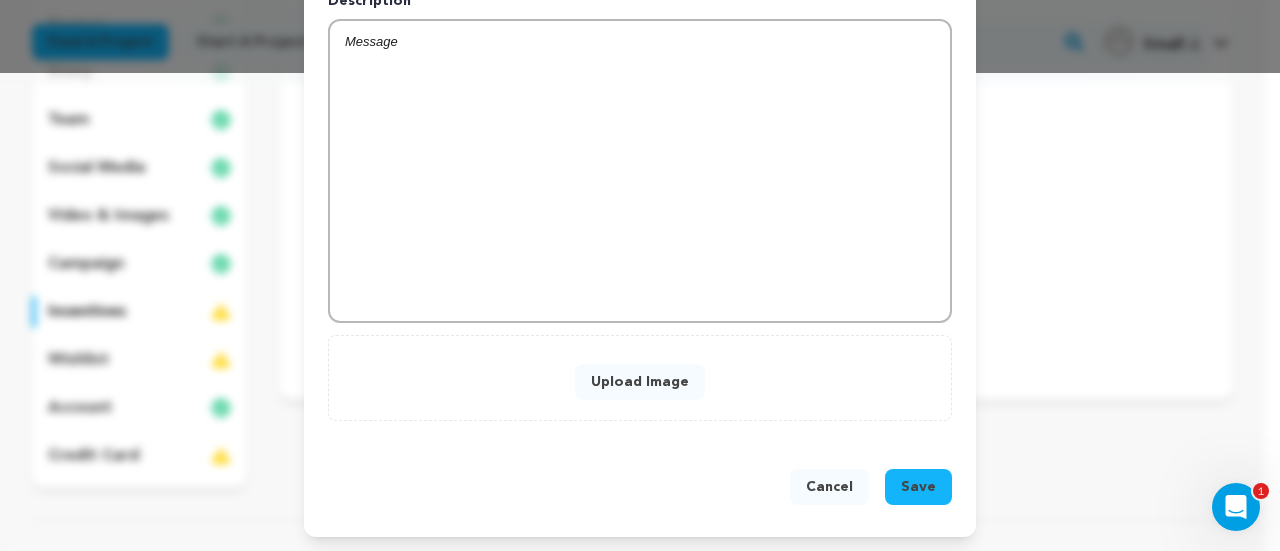 click on "Upload Image" at bounding box center [640, 382] 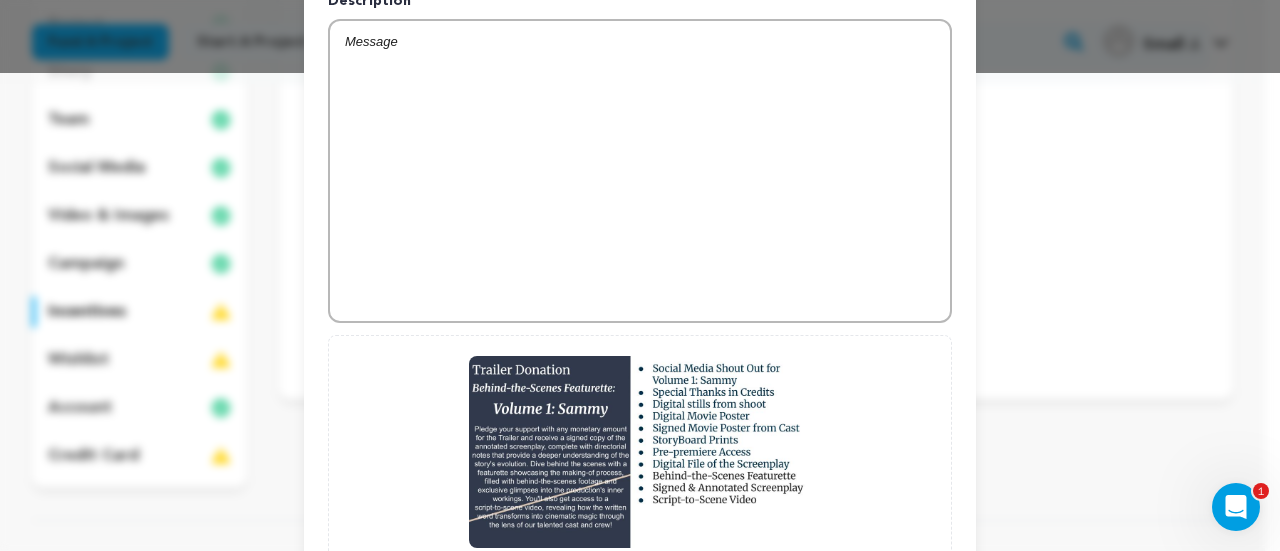 click on "Upload Image" at bounding box center (640, 480) 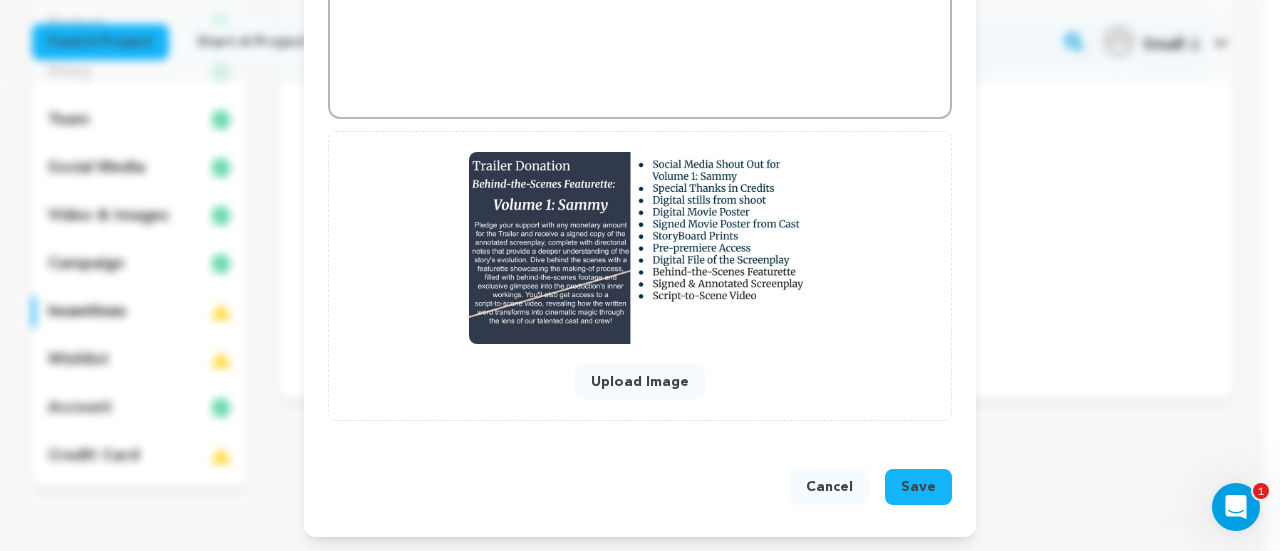 click on "Save" at bounding box center [918, 487] 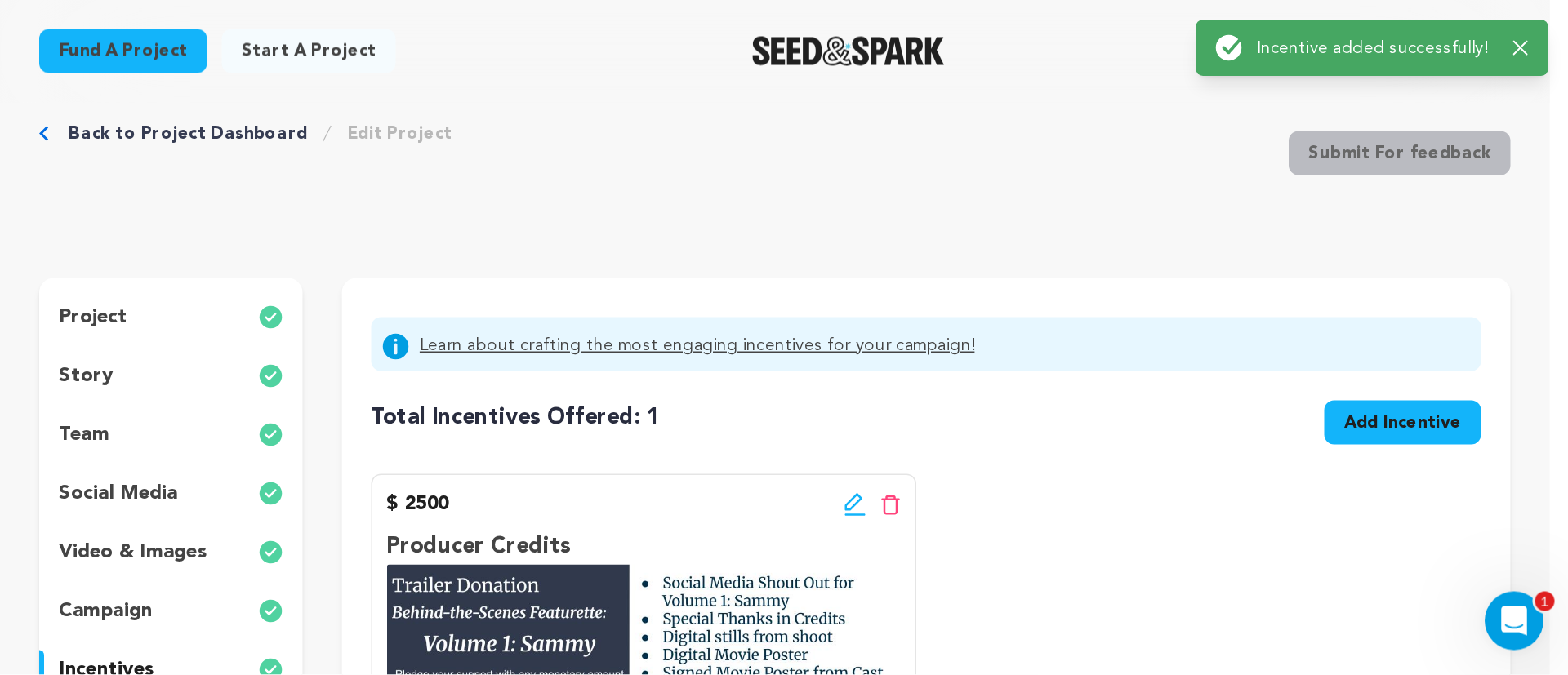scroll, scrollTop: 0, scrollLeft: 0, axis: both 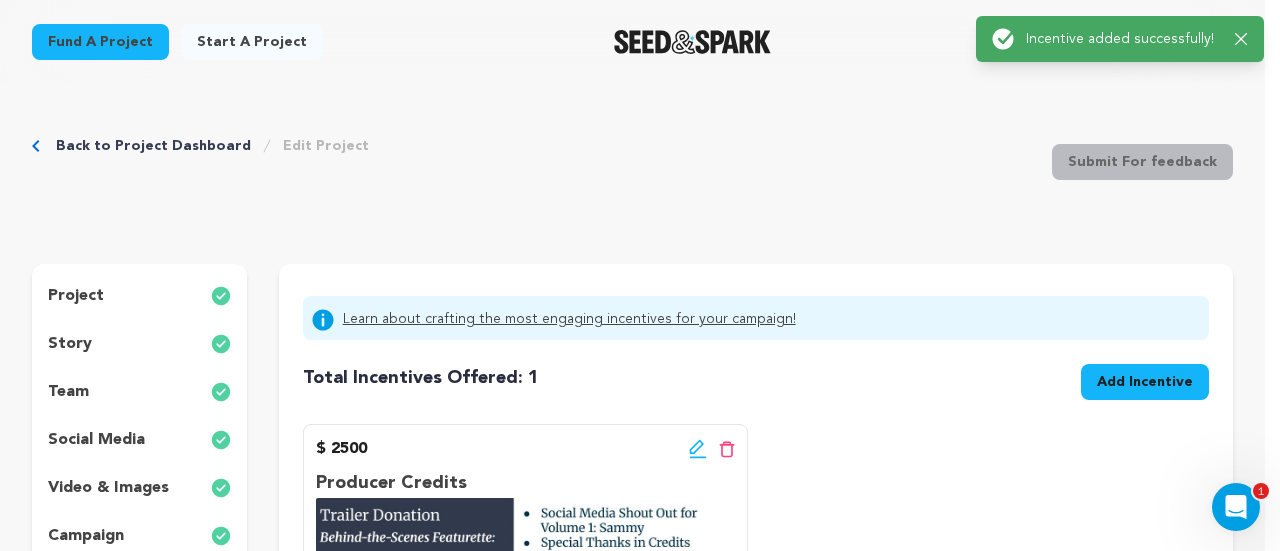 click on "Back to Project Dashboard
Edit Project
Submit For feedback
Submit For feedback" at bounding box center (632, 166) 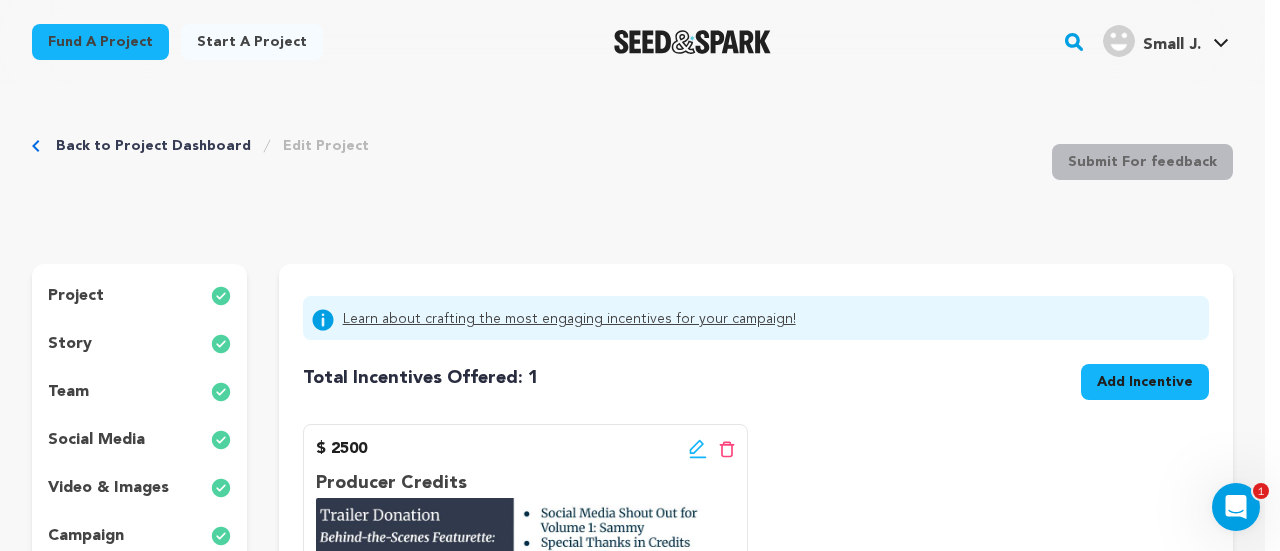 click on "Success:
Info:
Warning:
Error:
Incentive added successfully!
Close notification" at bounding box center [640, 810] 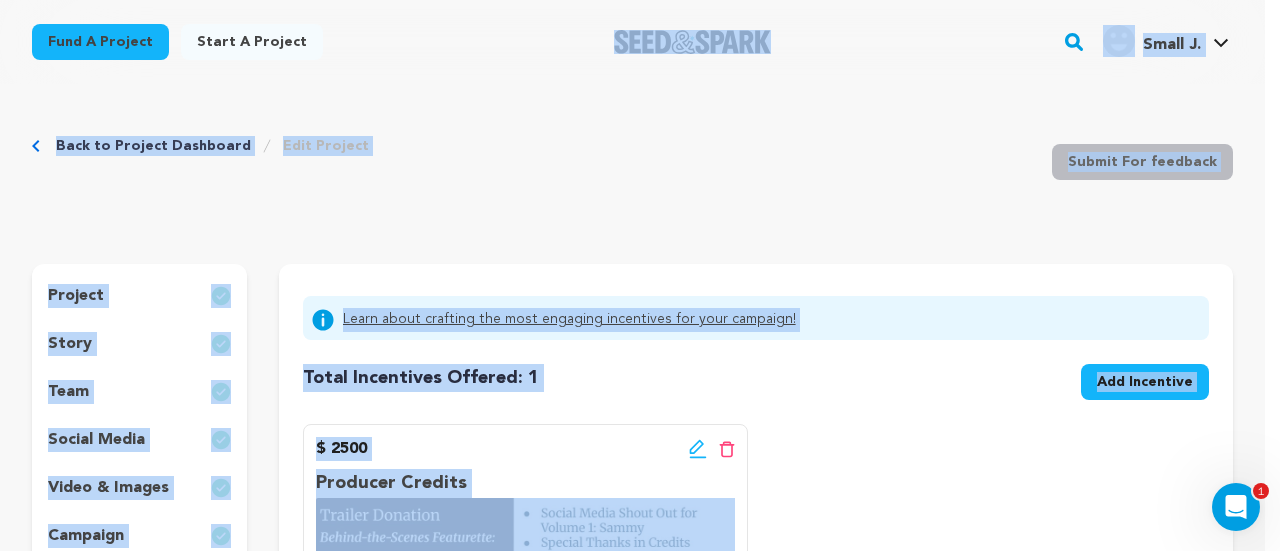 drag, startPoint x: 782, startPoint y: 47, endPoint x: 857, endPoint y: 598, distance: 556.08093 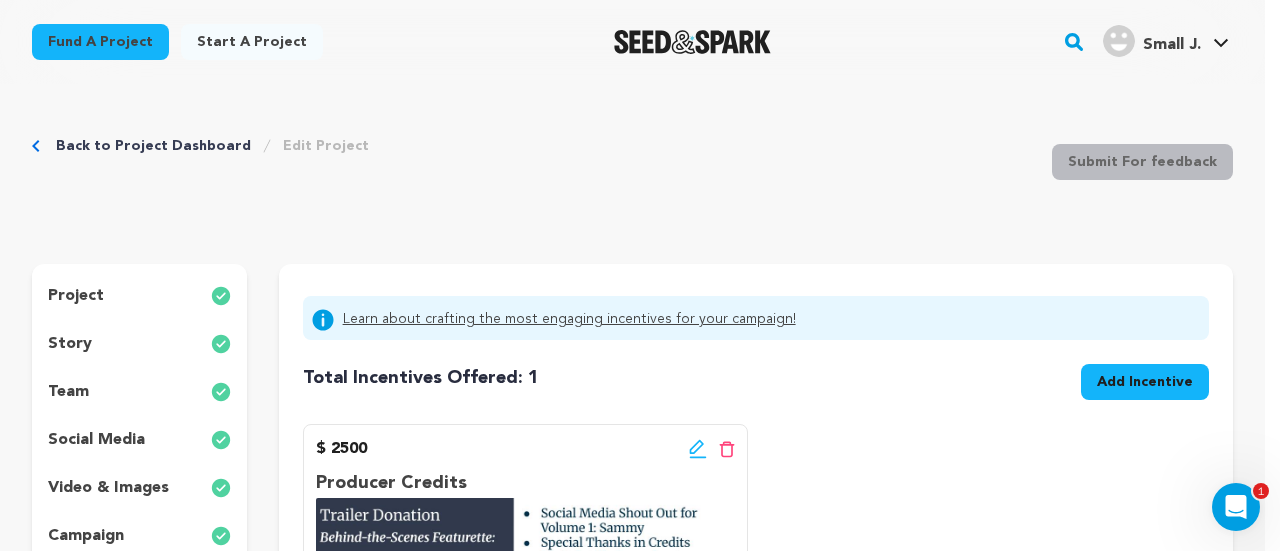 click on "Learn about crafting the most engaging incentives for your campaign!
Total Incentives Offered:
Incentives:
1
Add Incentive
$ 2500" at bounding box center (756, 541) 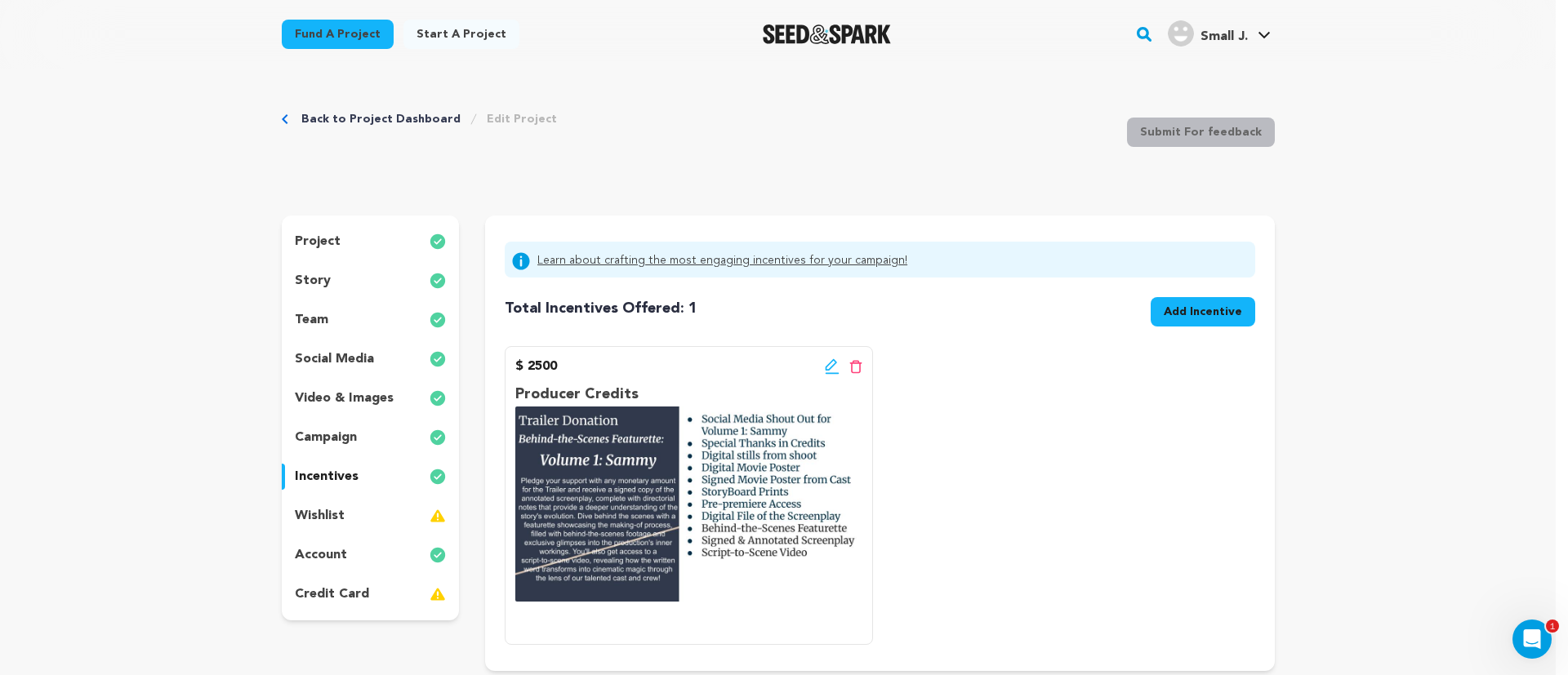 drag, startPoint x: 482, startPoint y: 6, endPoint x: 948, endPoint y: 27, distance: 466.4729 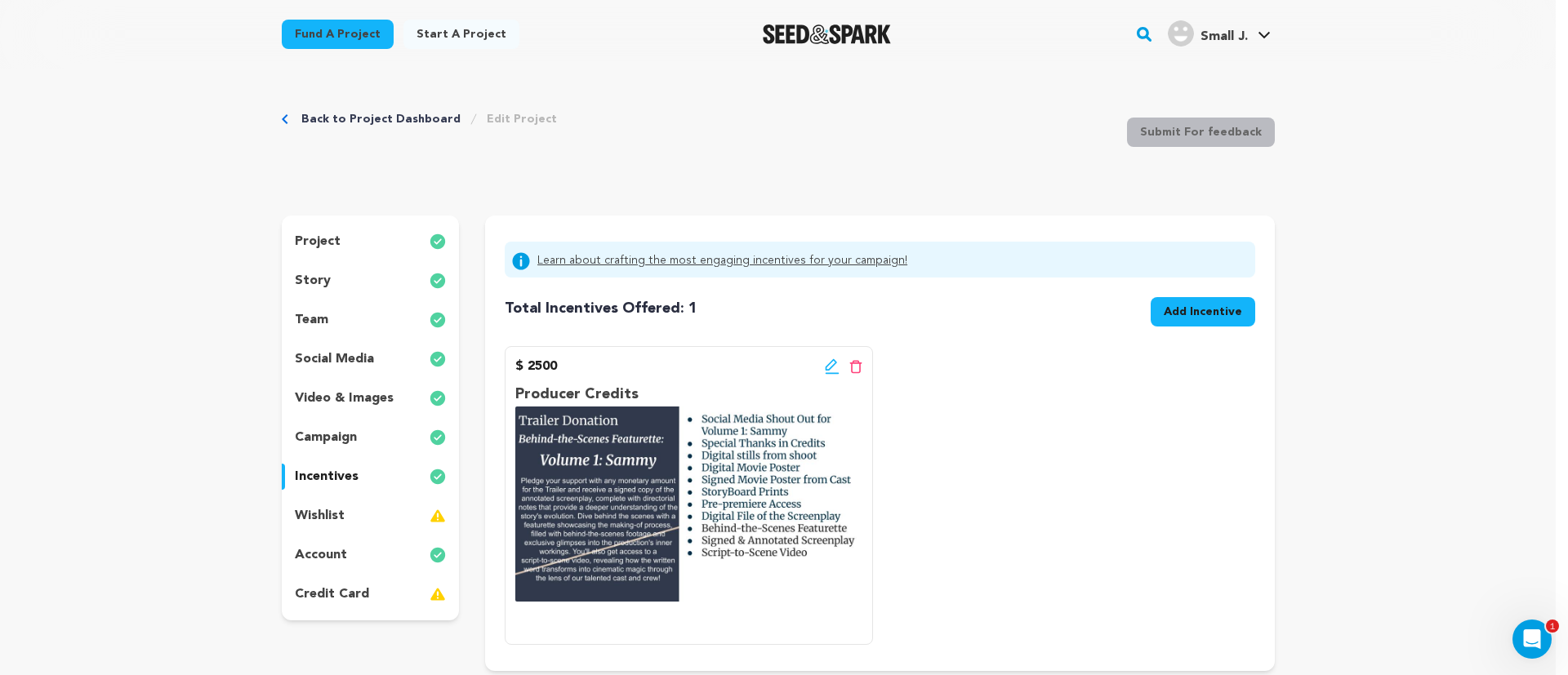 click on "wishlist" at bounding box center [319, 516] 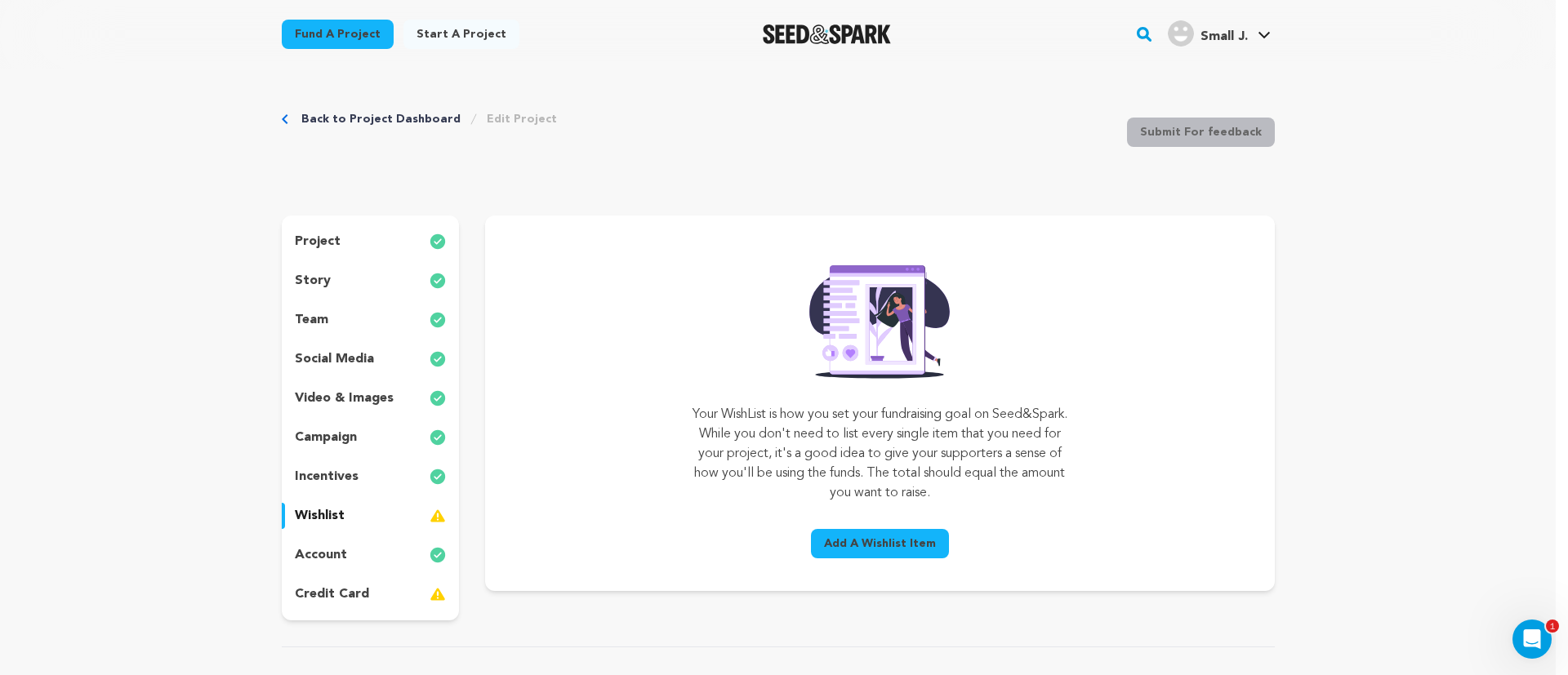 click on "Add A Wishlist Item" at bounding box center [880, 544] 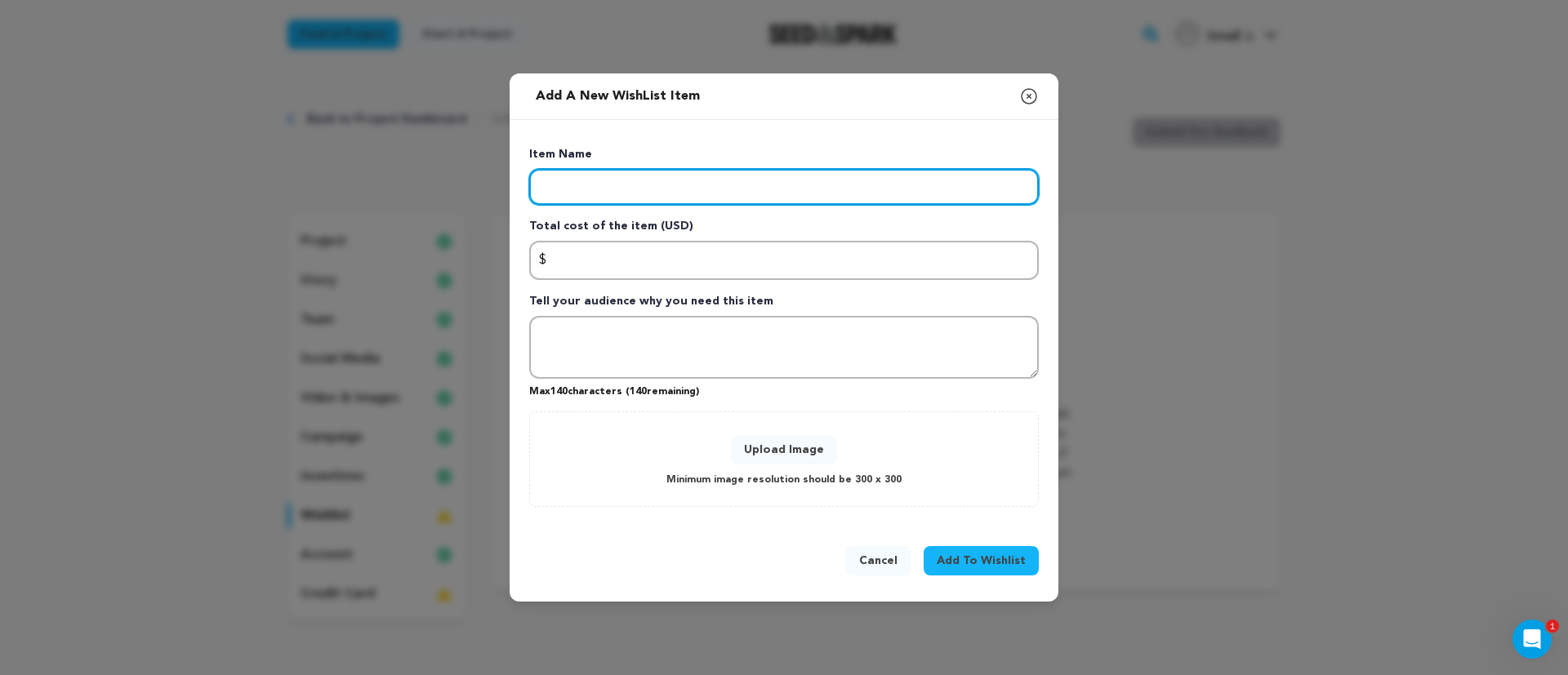 click at bounding box center (784, 187) 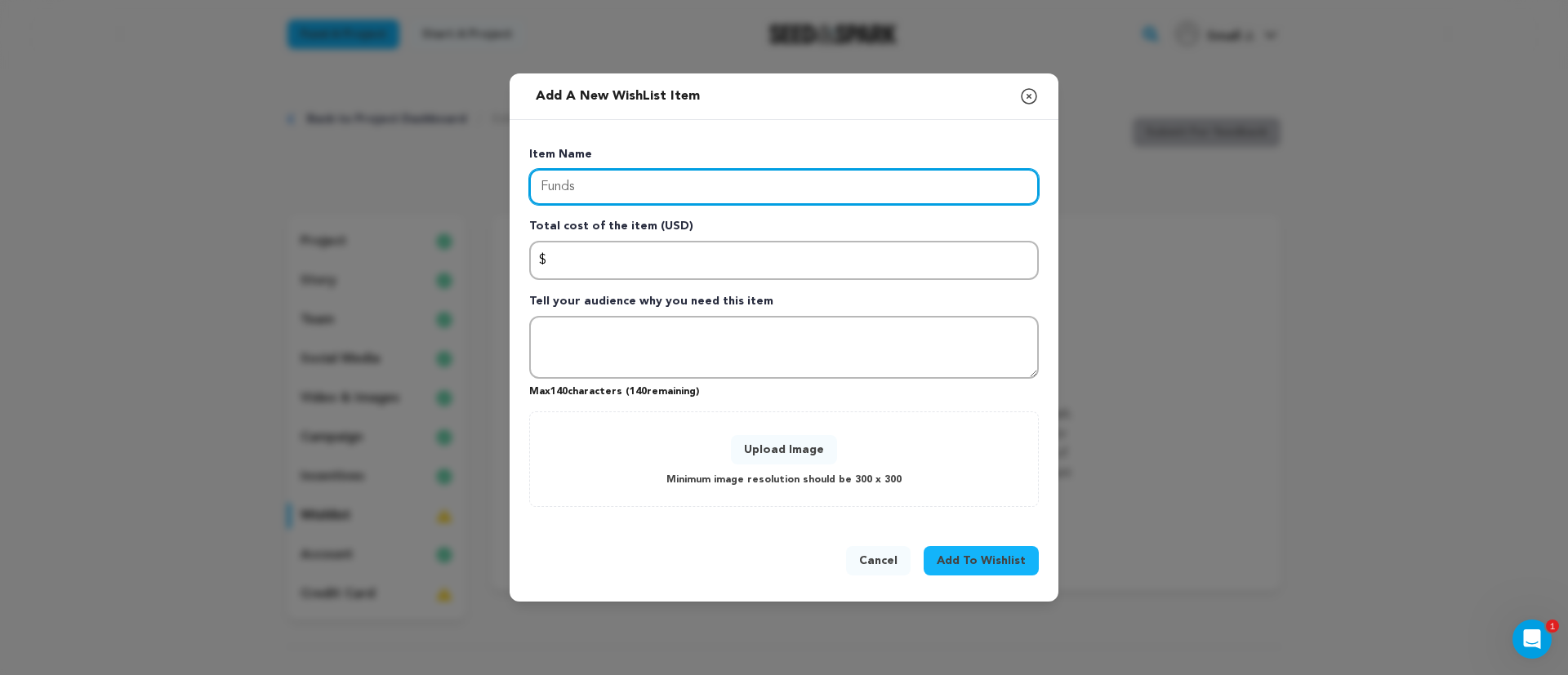 type on "Funds" 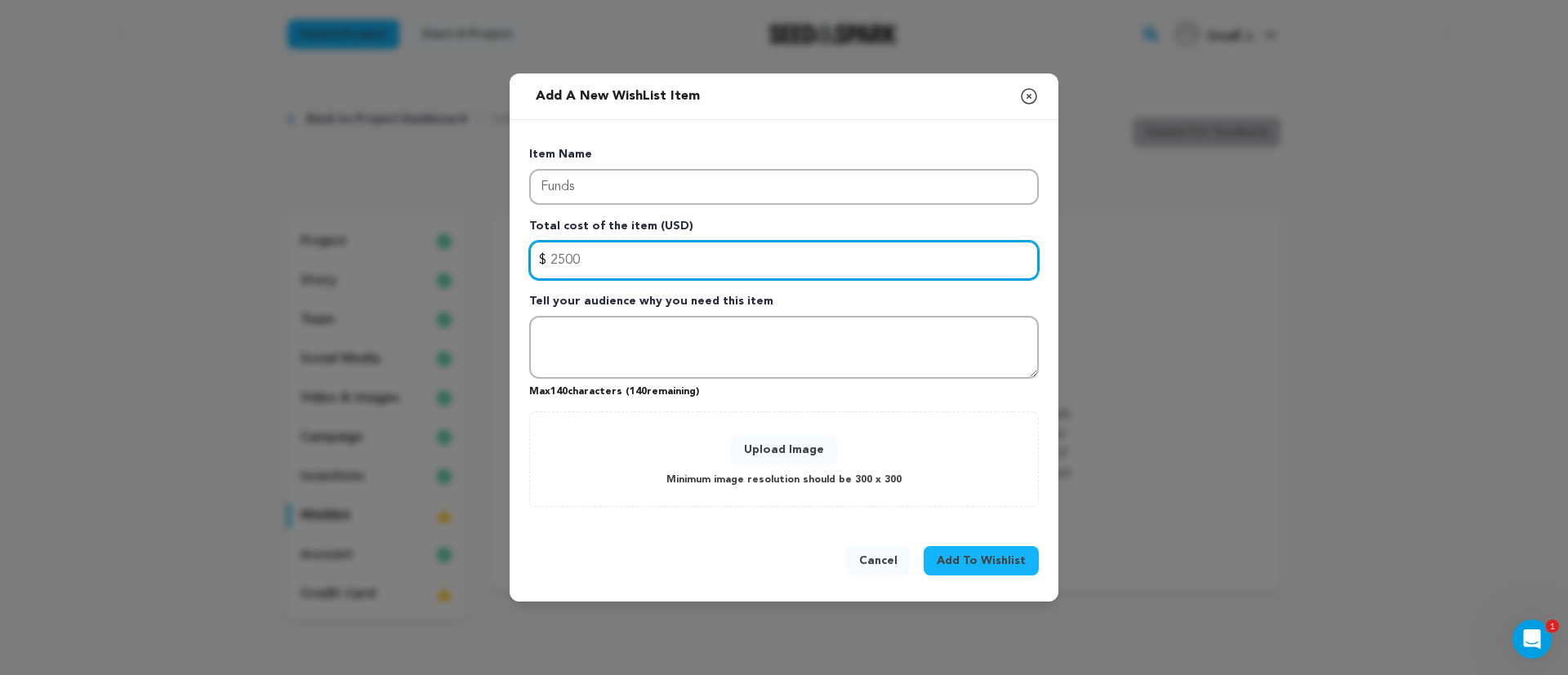 type on "2500" 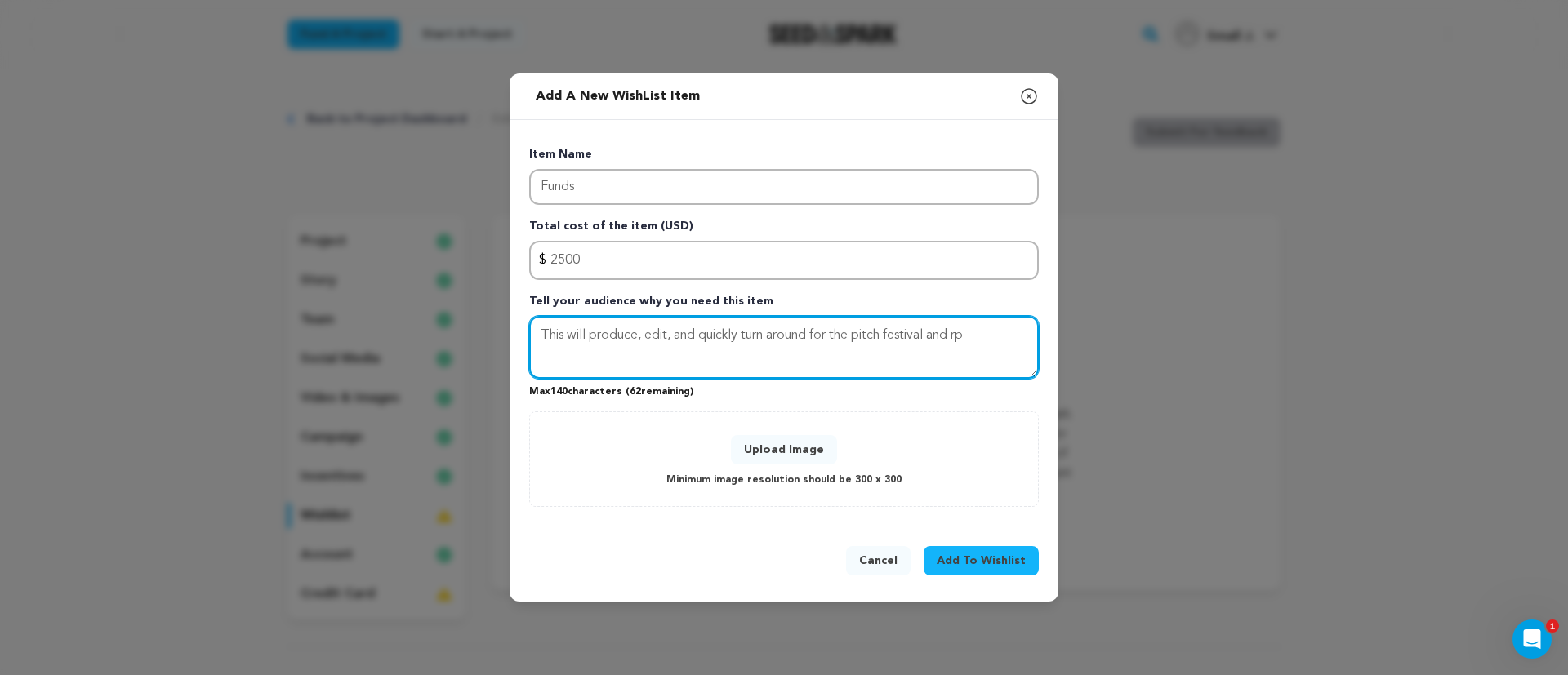 click on "This will produce, edit, and quickly turn around for the pitch festival and rp" at bounding box center [784, 348] 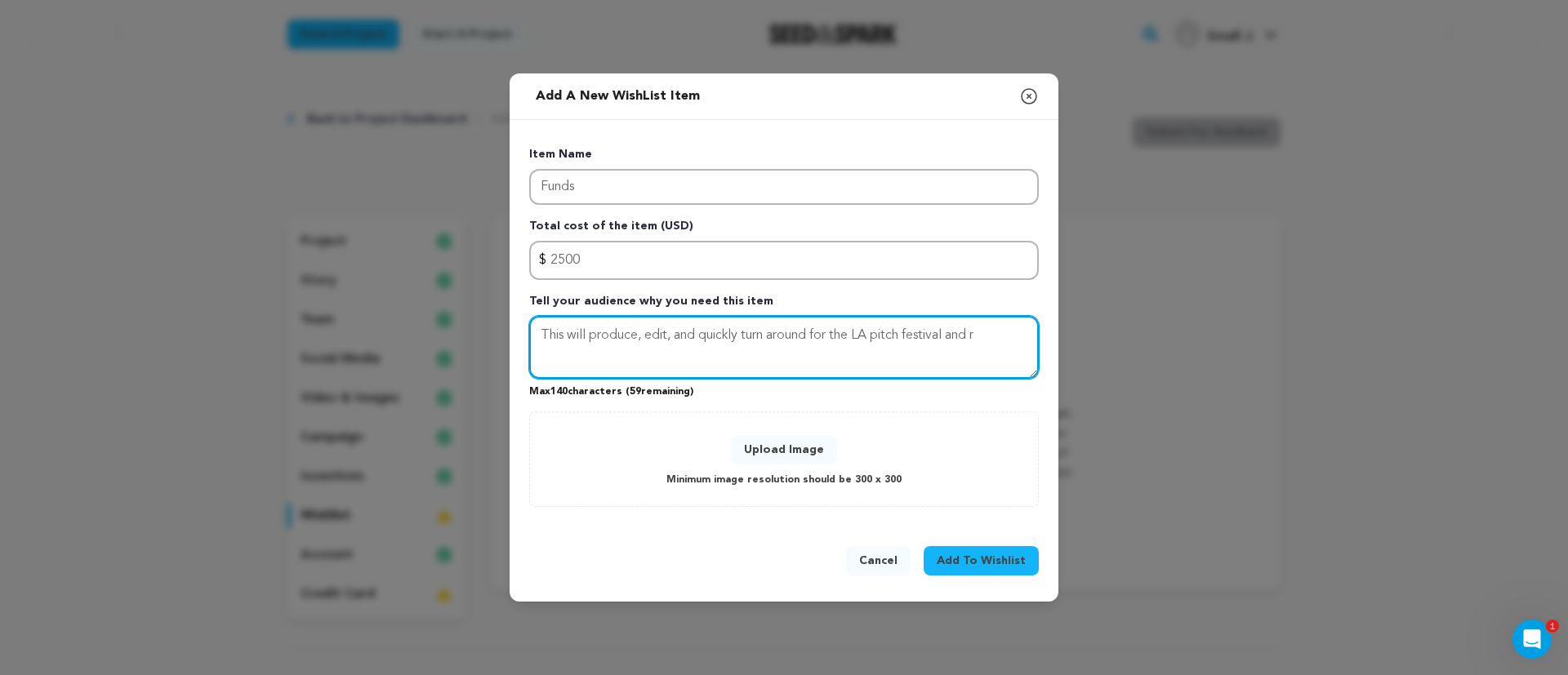 click on "This will produce, edit, and quickly turn around for the LA pitch festival and r" at bounding box center (784, 348) 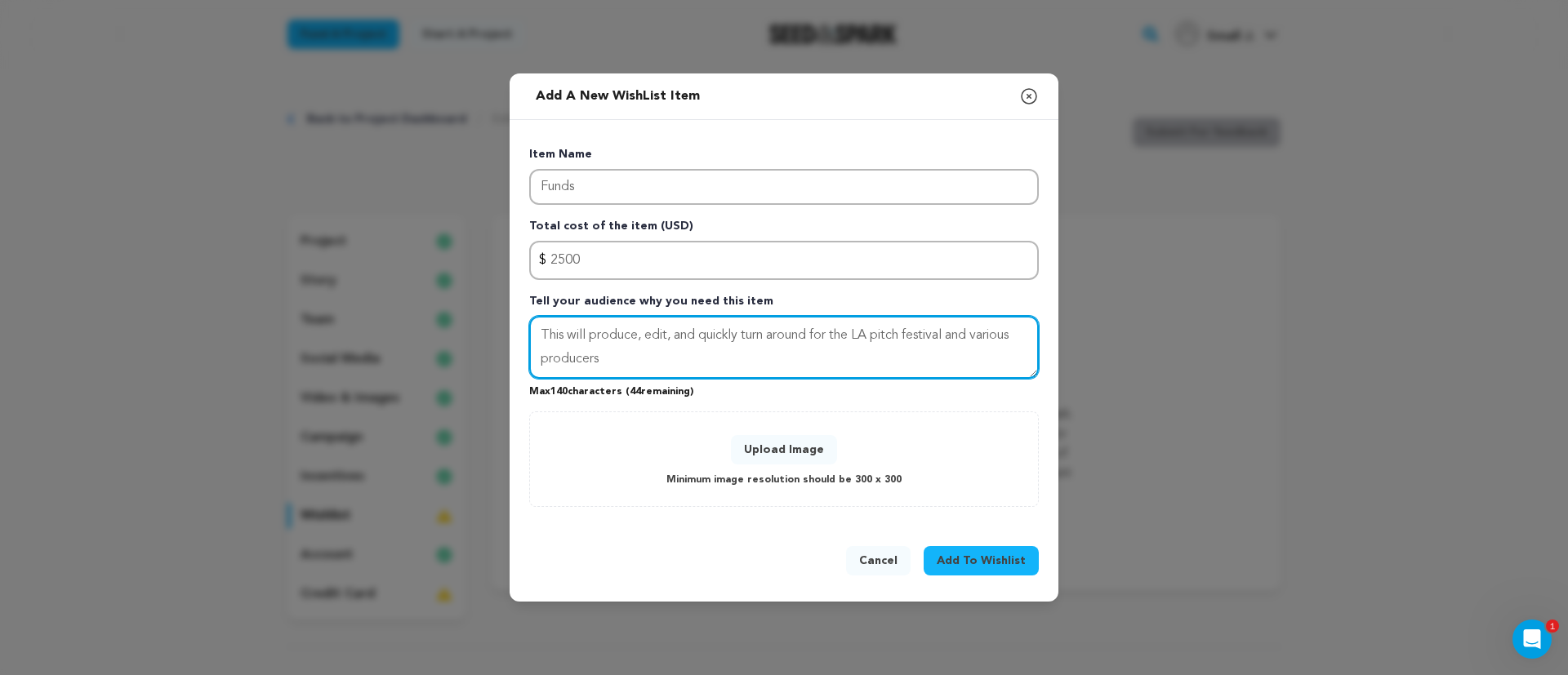 type on "This will produce, edit, and quickly turn around for the LA pitch festival and various producers" 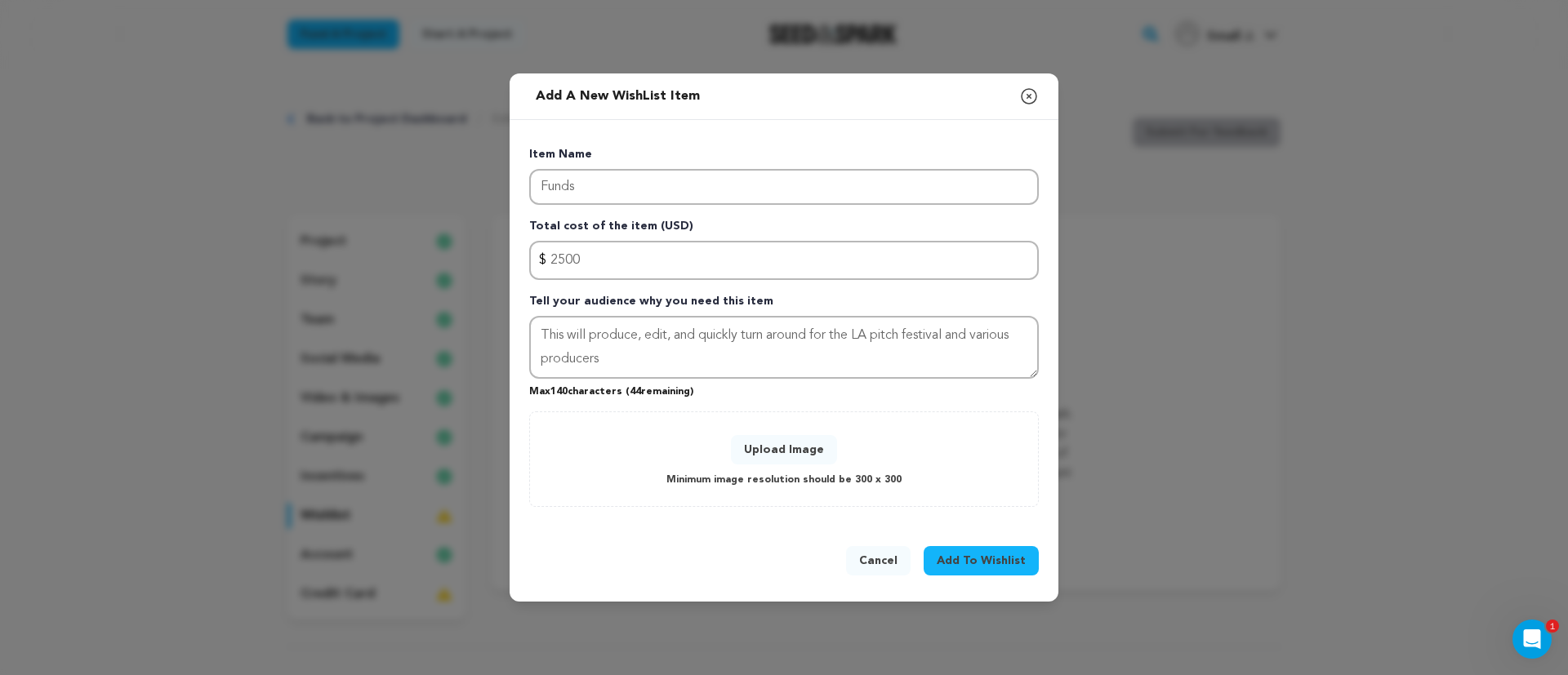 click on "Add To Wishlist" at bounding box center (981, 561) 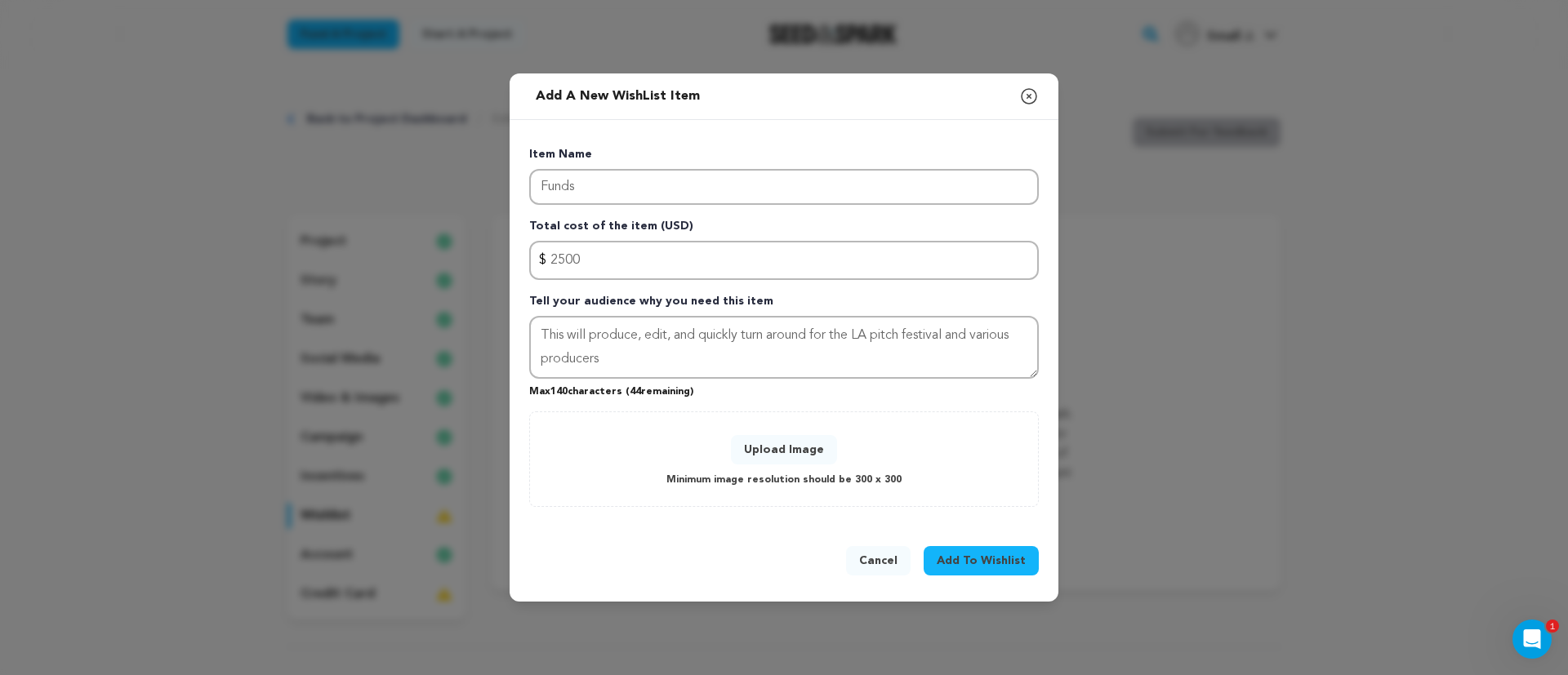click on "Upload Image" at bounding box center [784, 450] 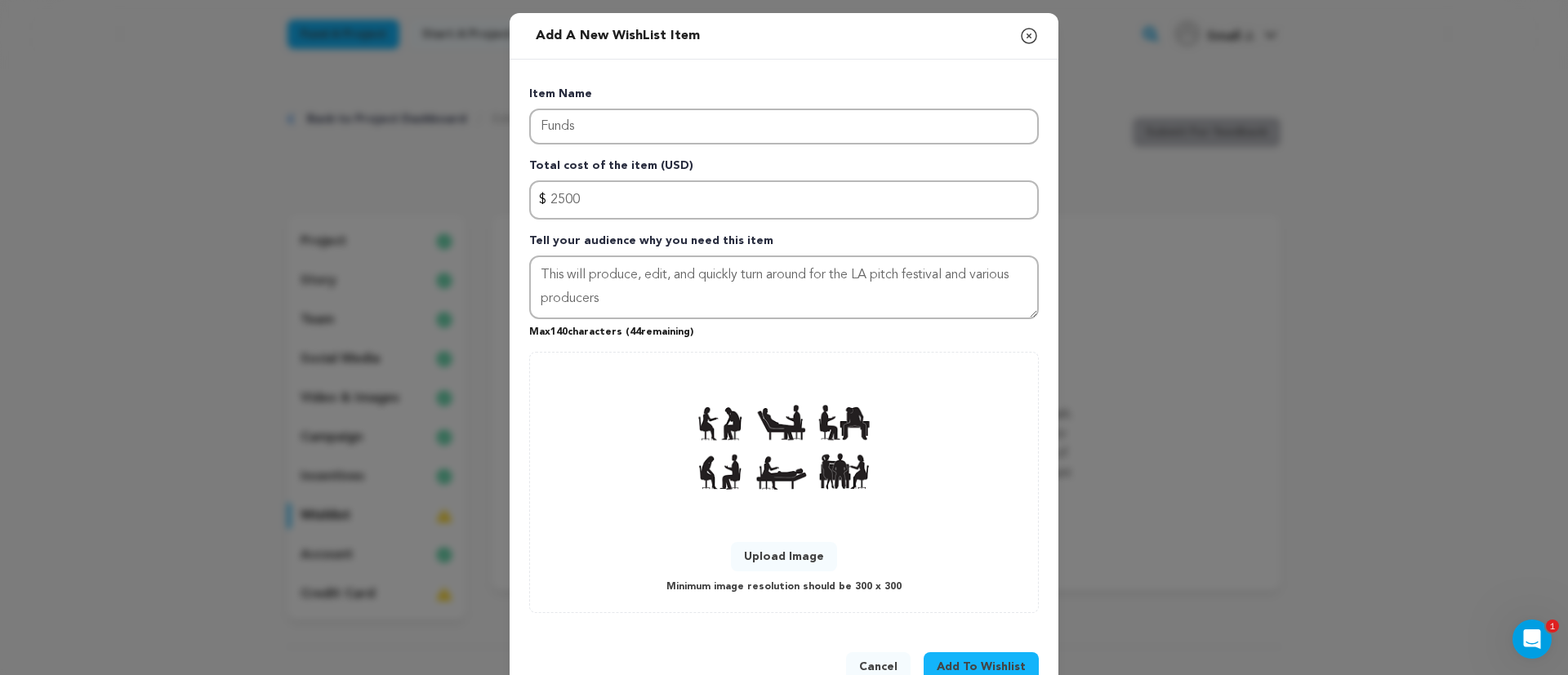 click on "Add To Wishlist" at bounding box center (981, 667) 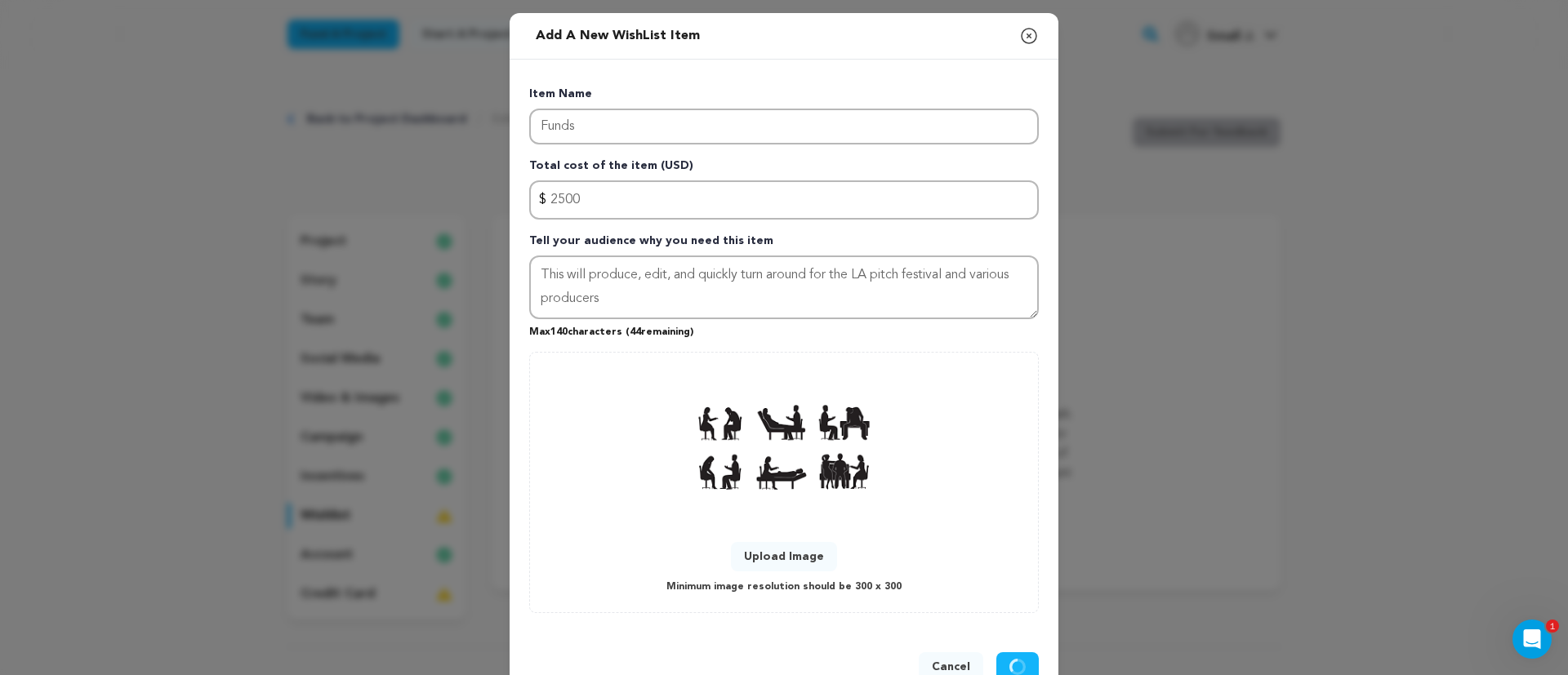 type 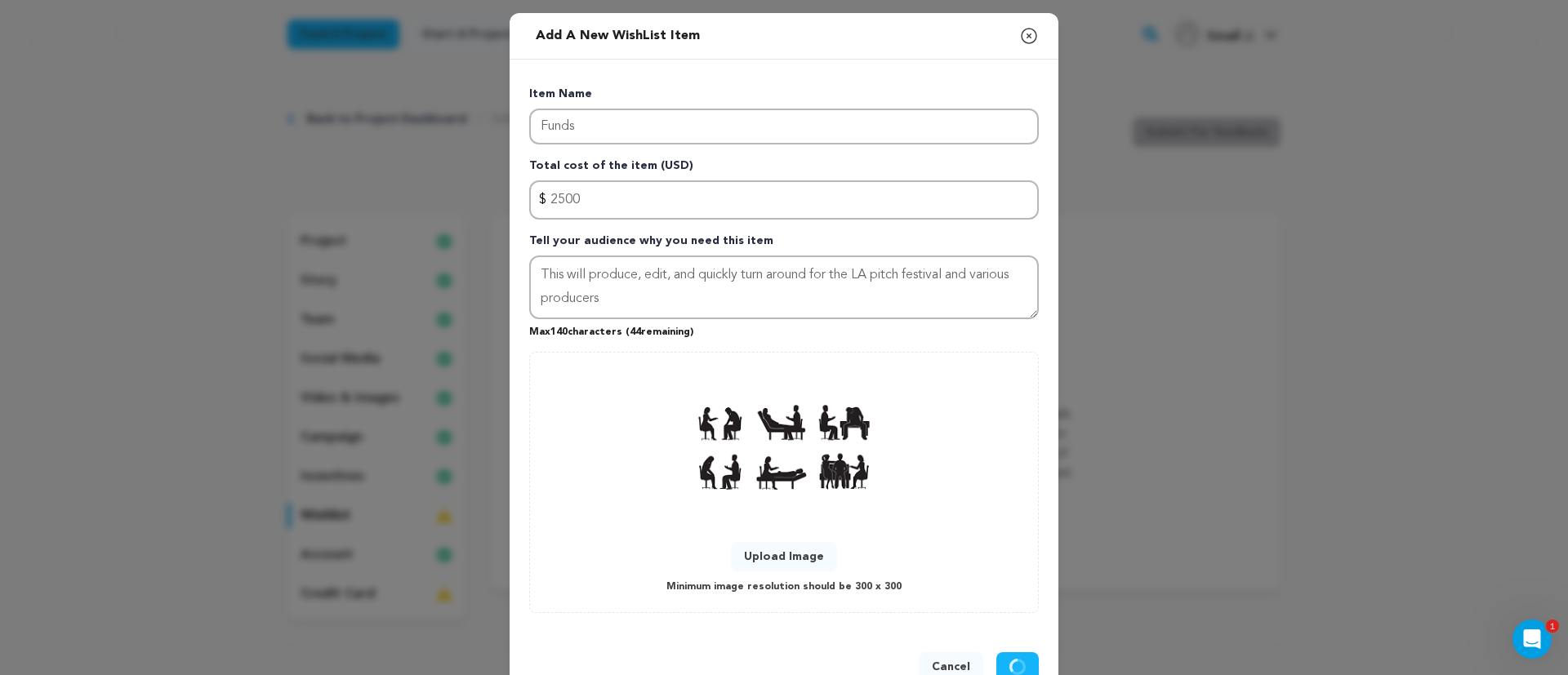 type 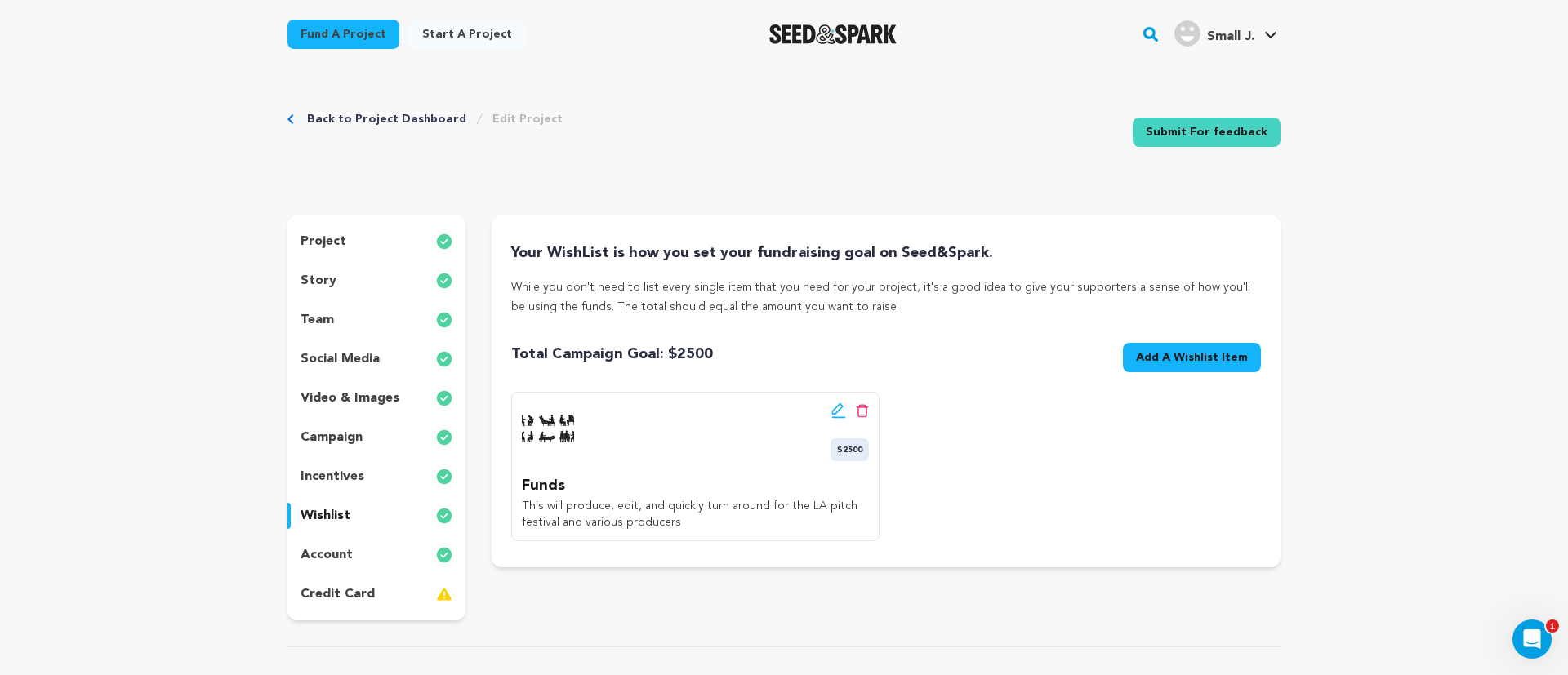 click on "Submit For feedback" at bounding box center (1206, 132) 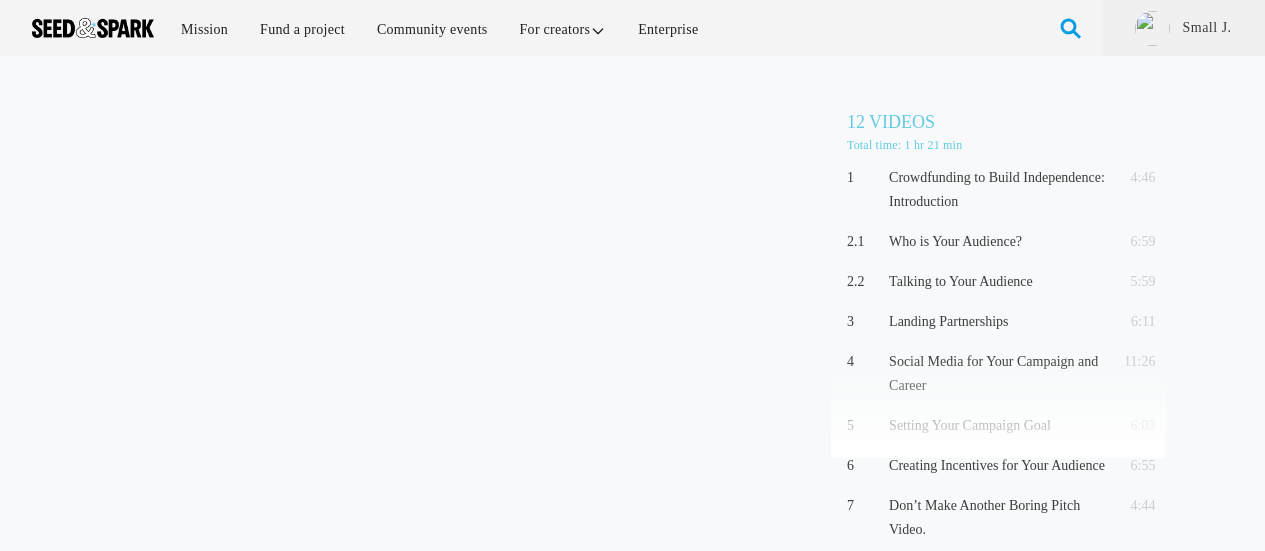 scroll, scrollTop: 0, scrollLeft: 0, axis: both 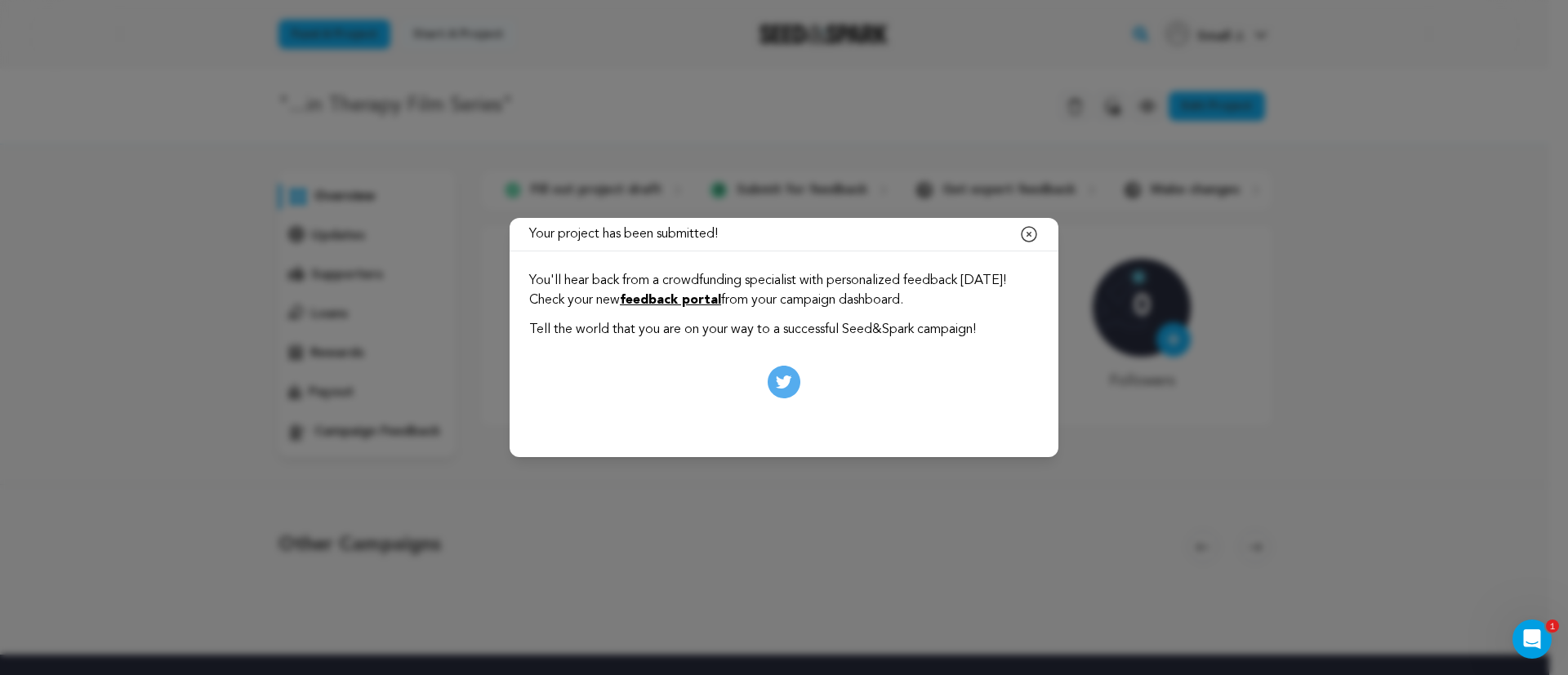 click 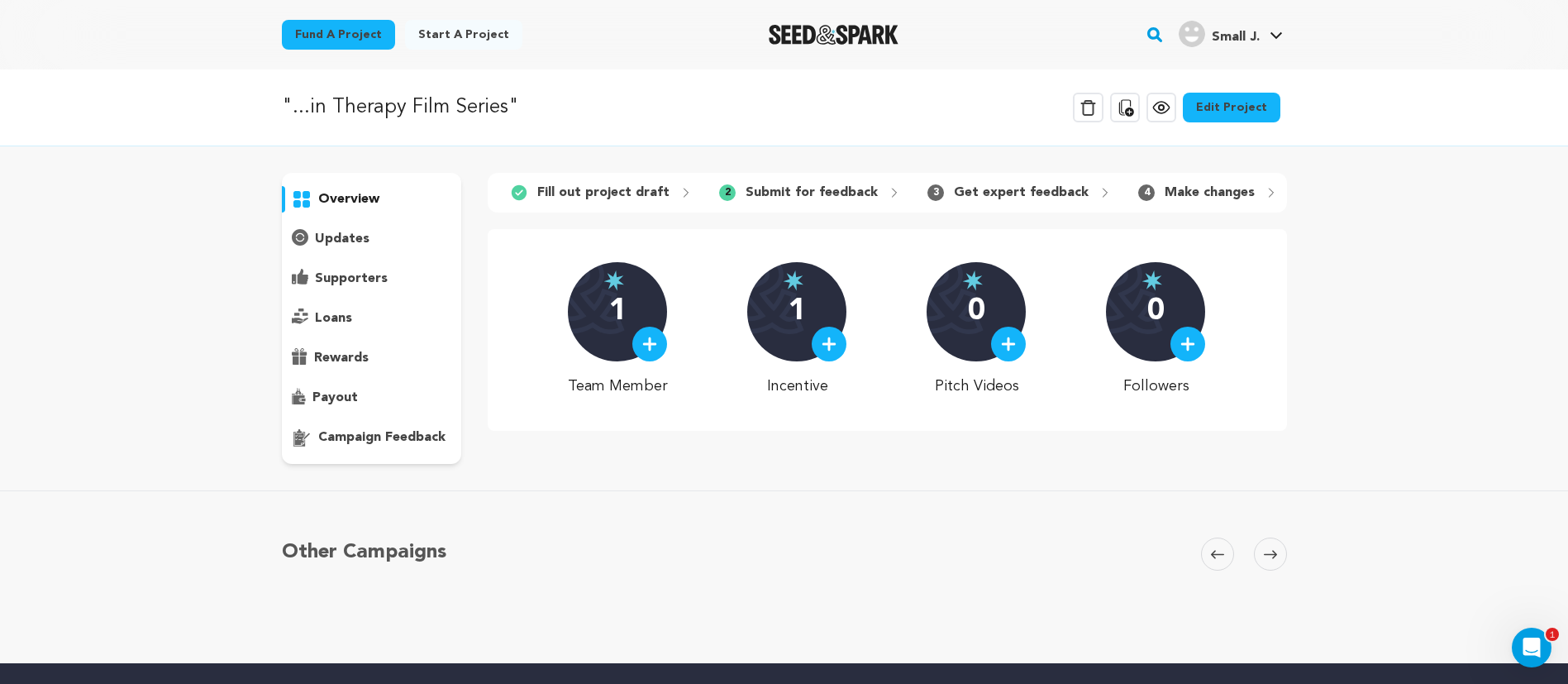 click at bounding box center [650, 344] 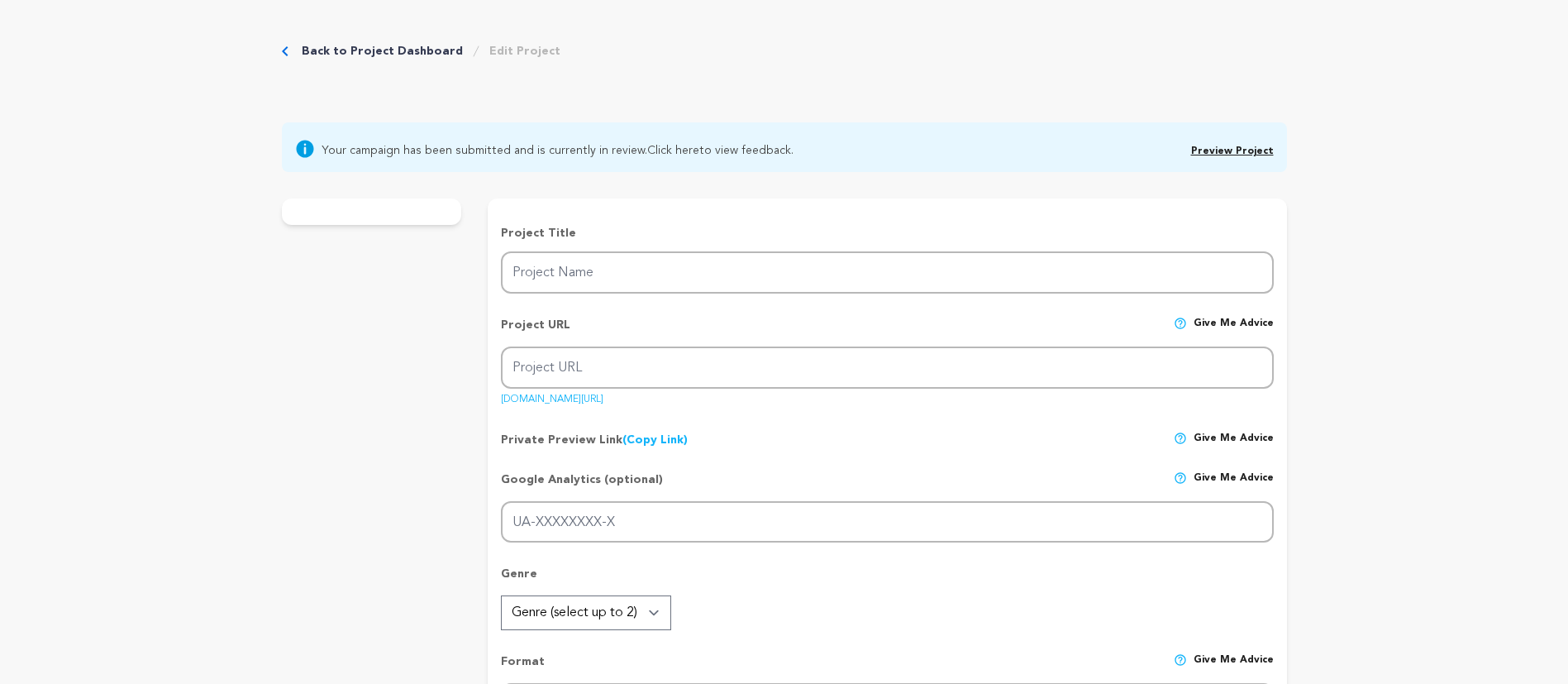 scroll, scrollTop: 0, scrollLeft: 0, axis: both 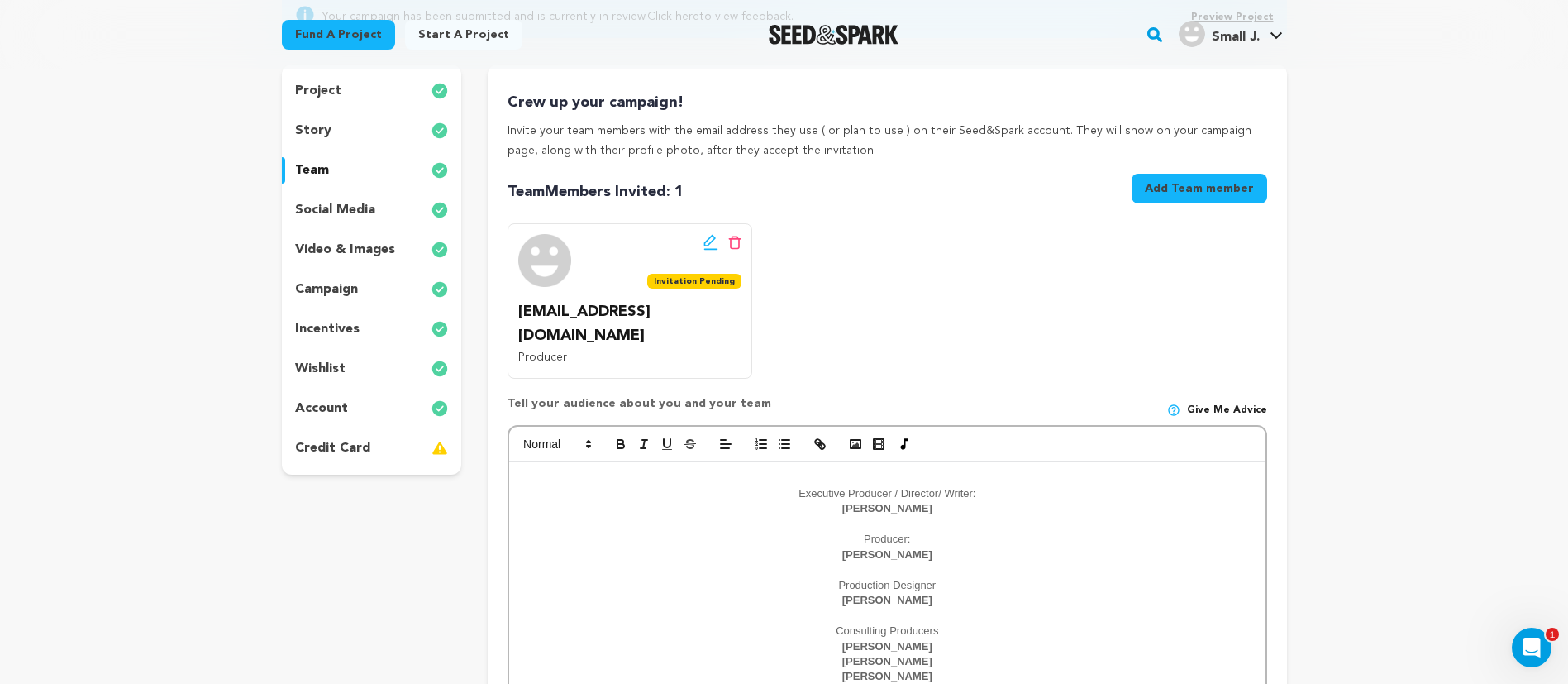 click on "Add Team member" at bounding box center [1199, 189] 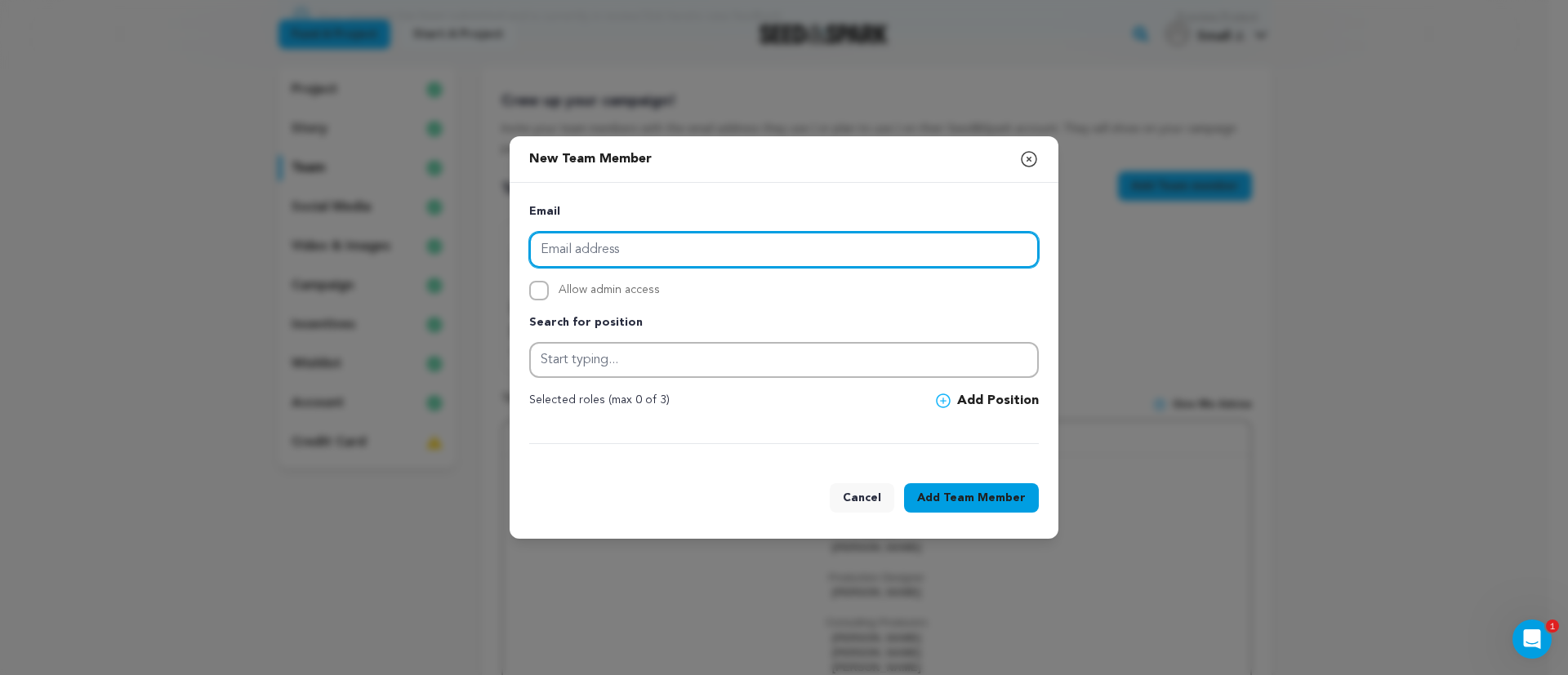 click at bounding box center [784, 250] 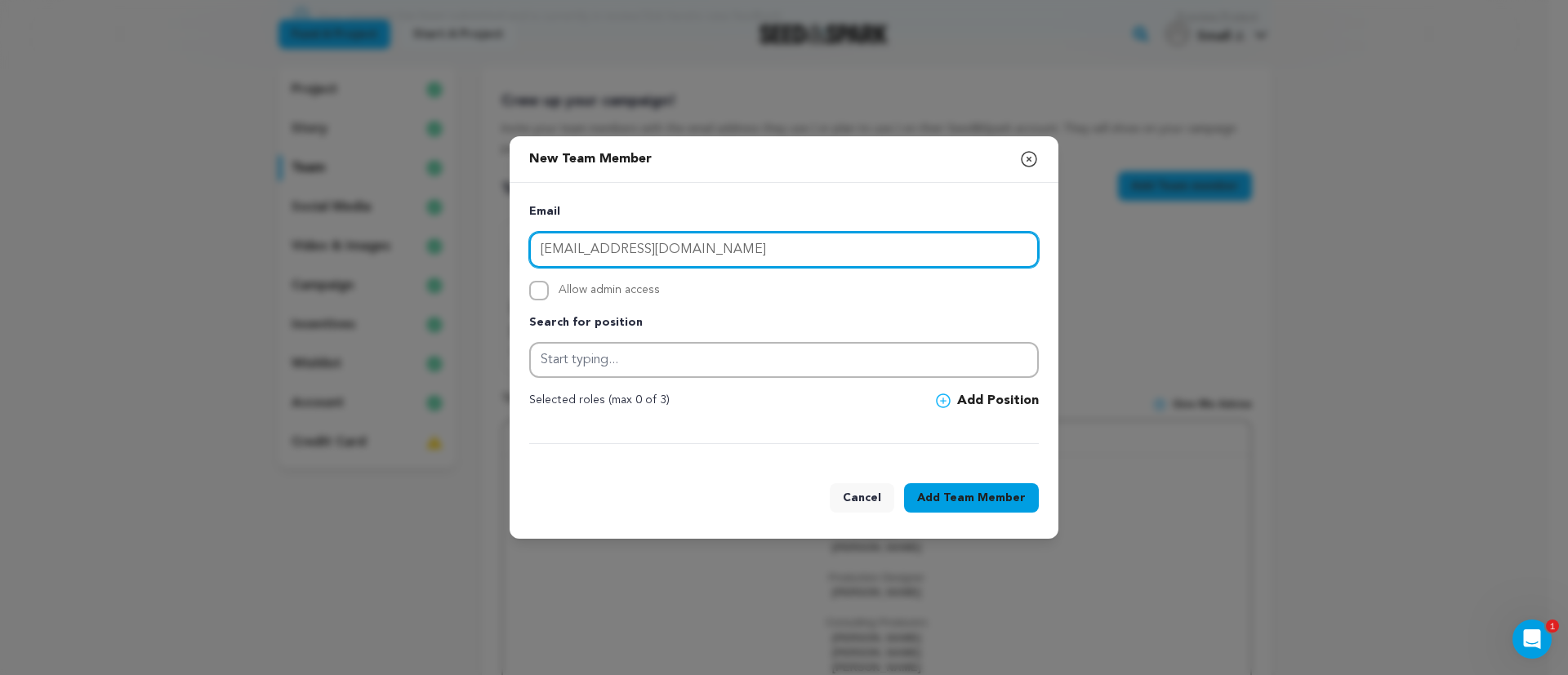 type on "pointerj@gmail.com" 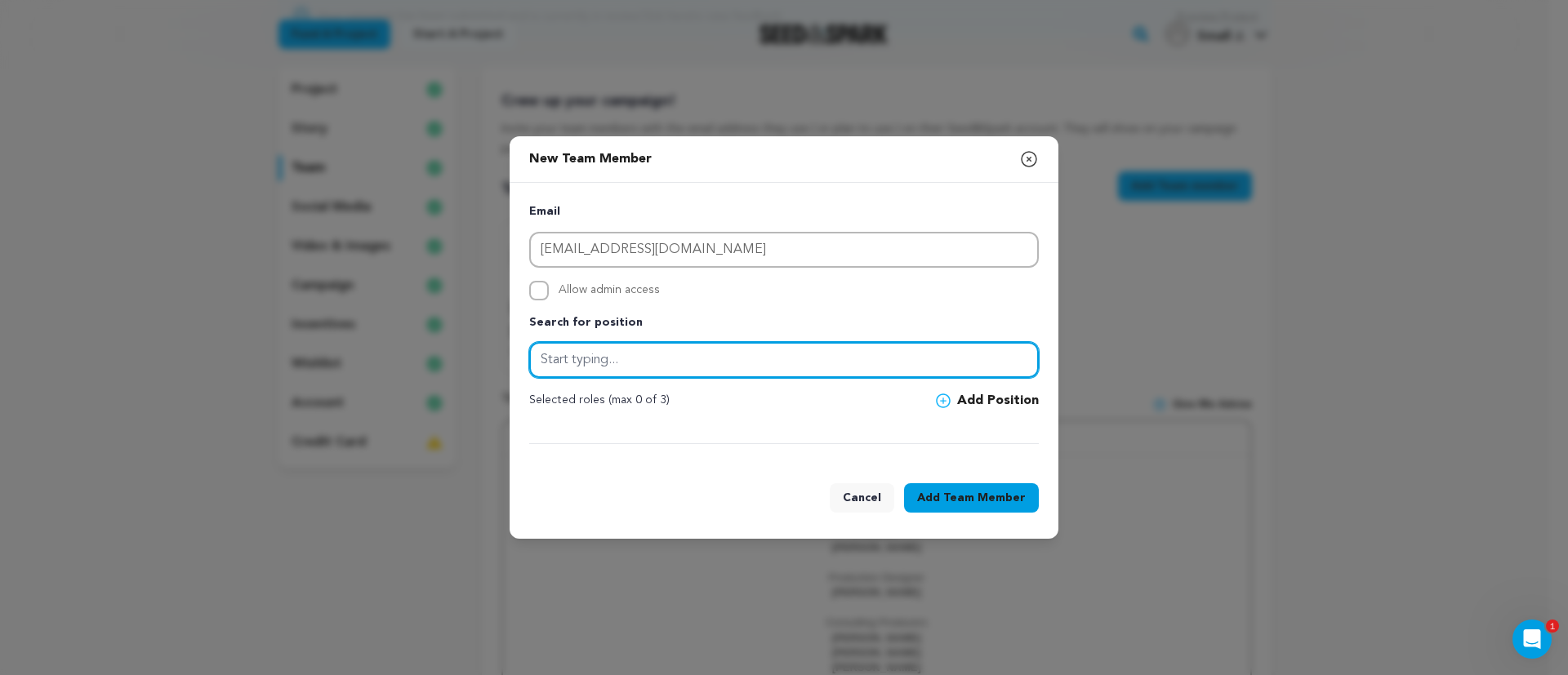 click at bounding box center [784, 360] 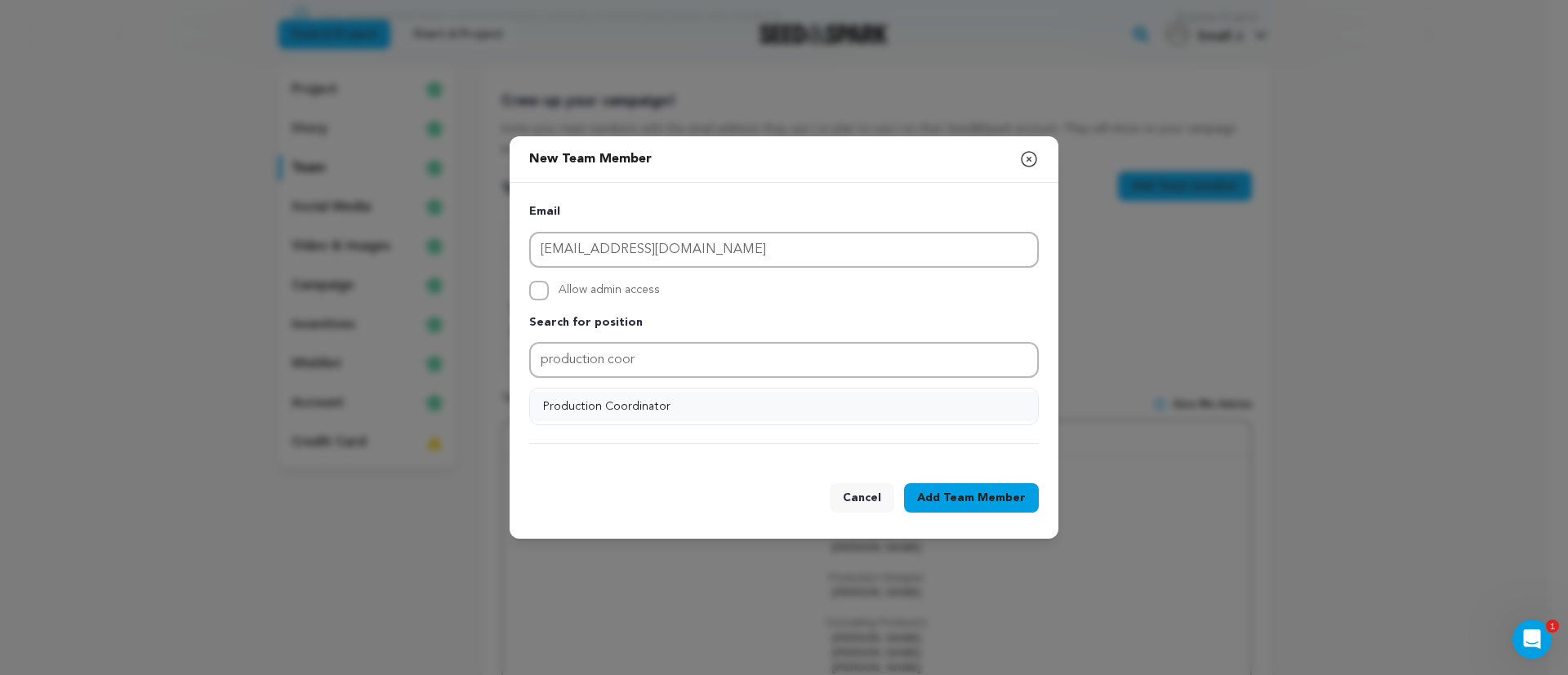 click on "Production Coordinator" at bounding box center [784, 406] 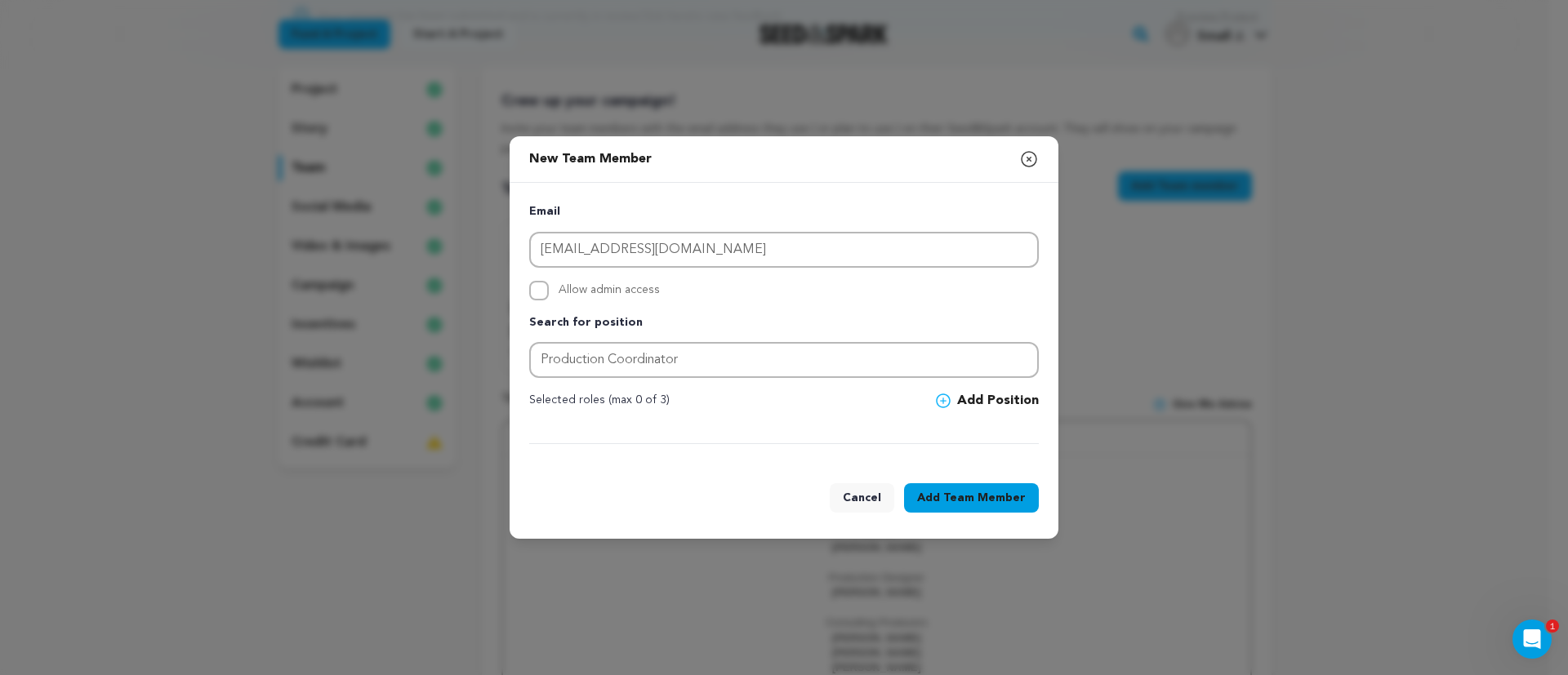 click on "Team Member" at bounding box center (984, 498) 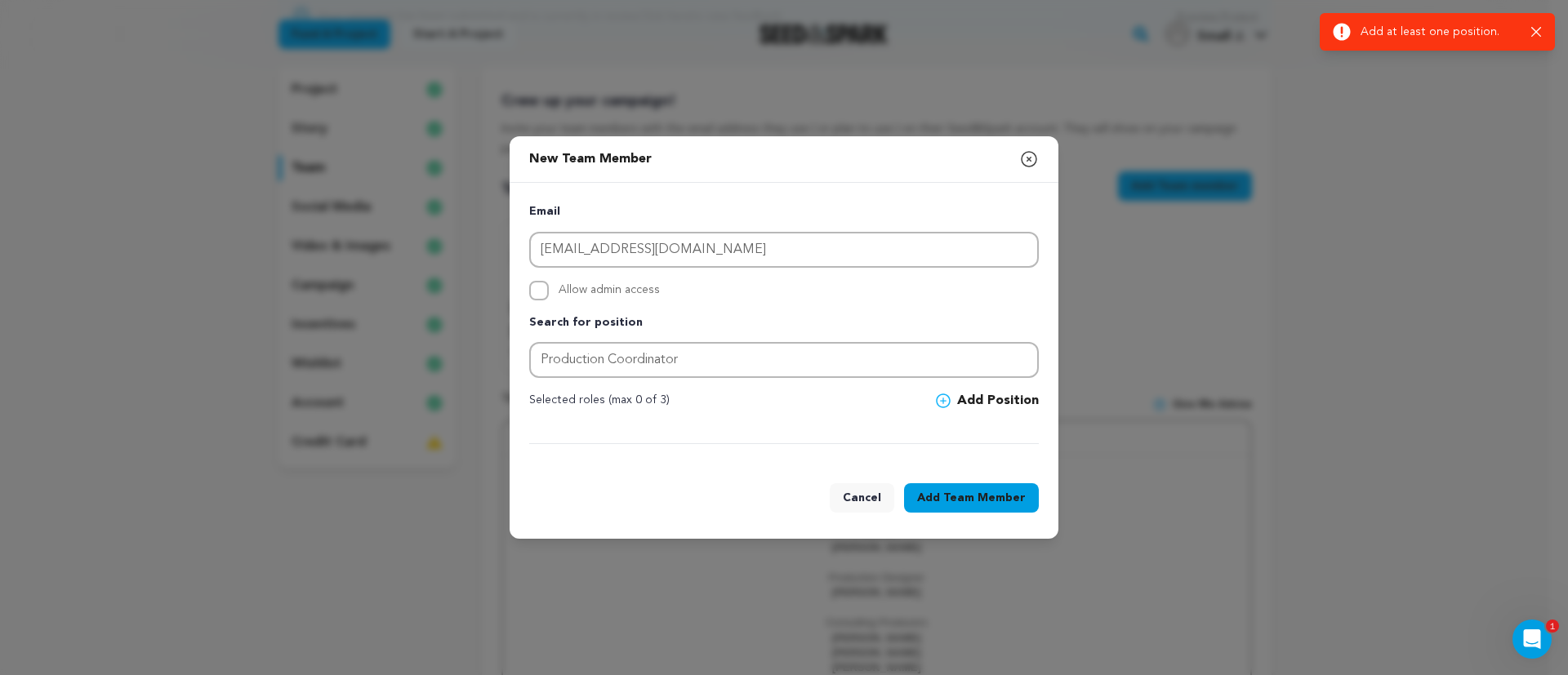 click on "Add Position" at bounding box center (987, 401) 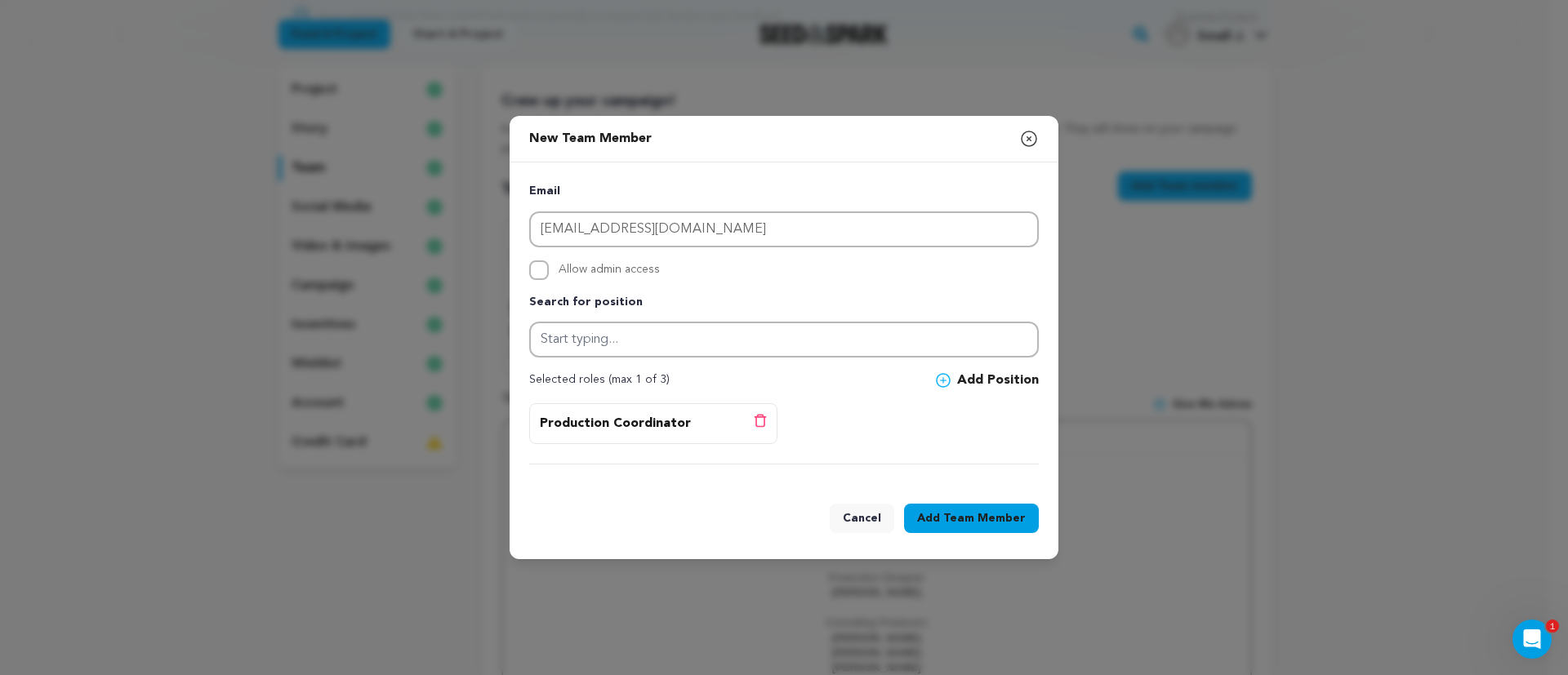 click on "Team Member" at bounding box center (984, 518) 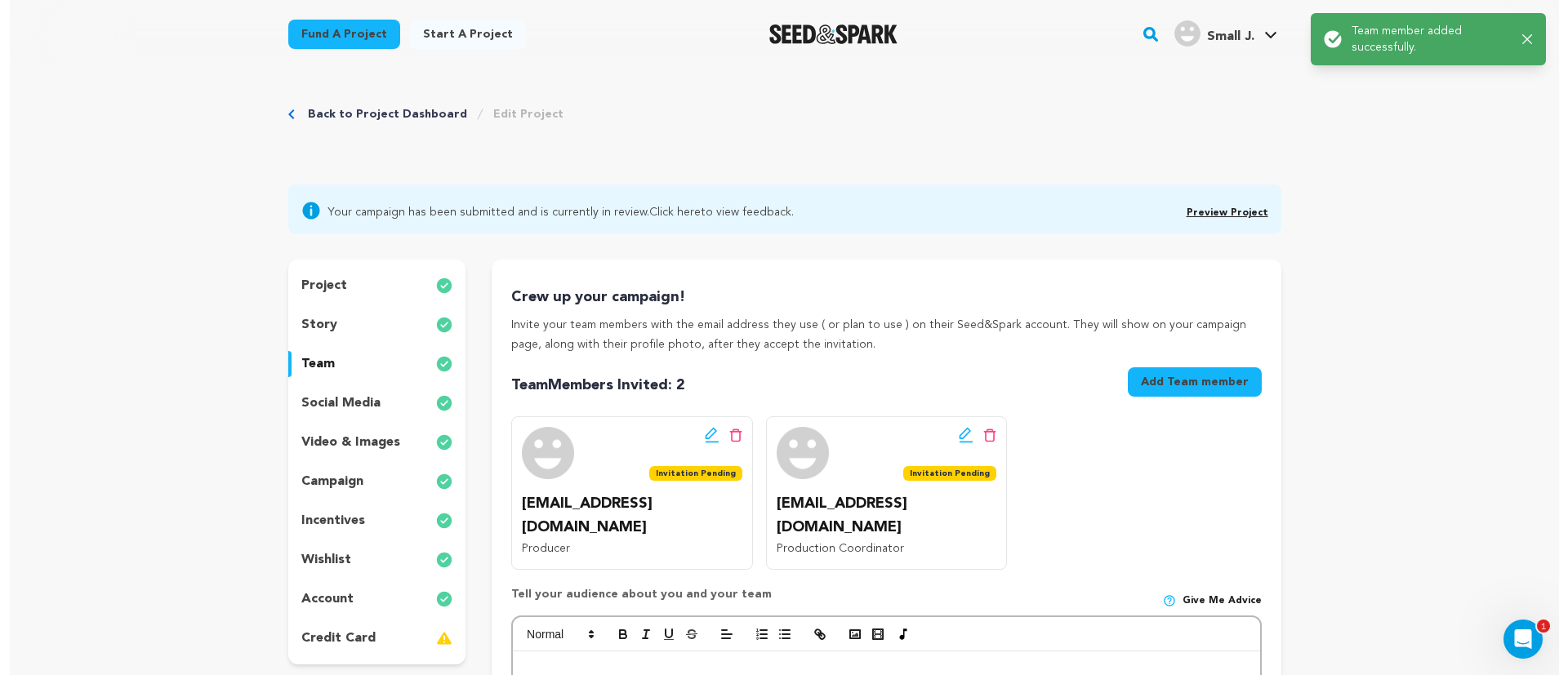 scroll, scrollTop: 0, scrollLeft: 0, axis: both 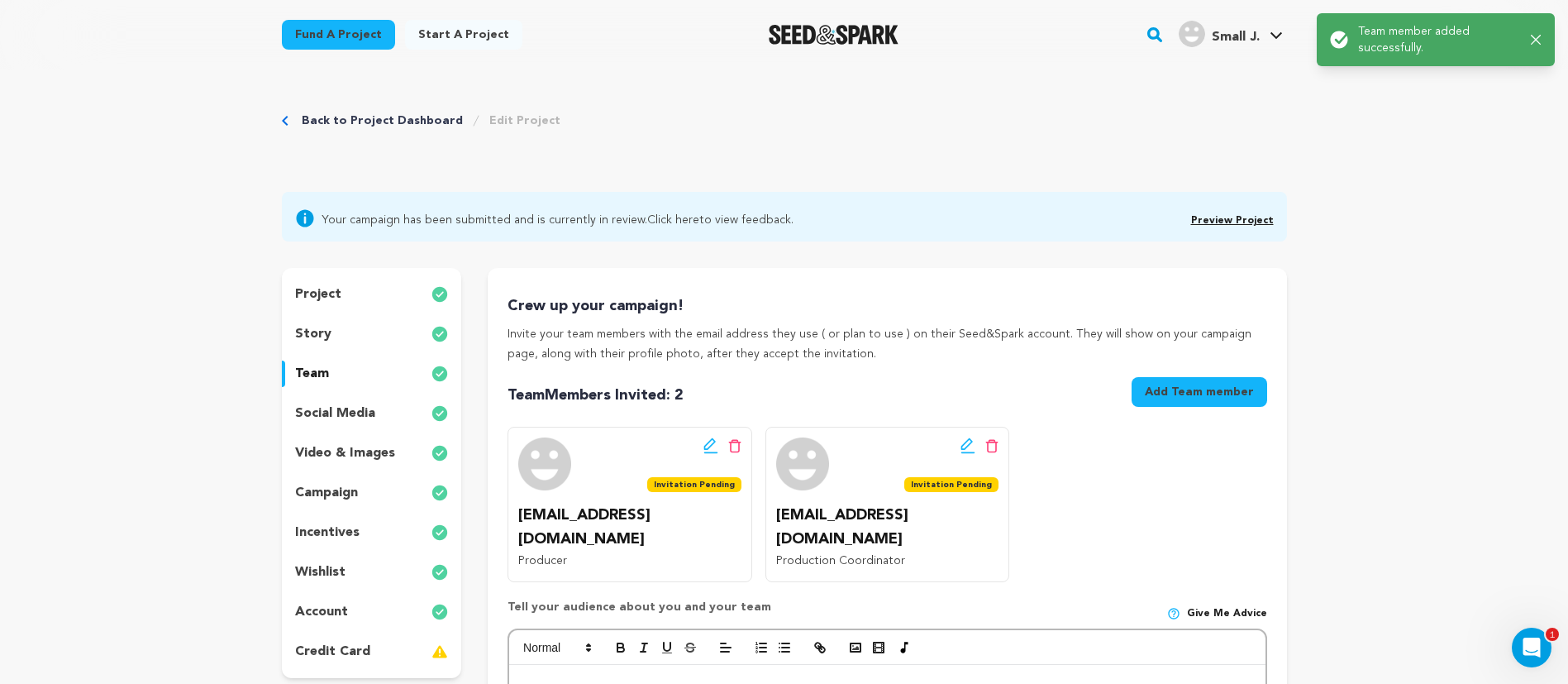 click on "Add Team member" at bounding box center [1199, 392] 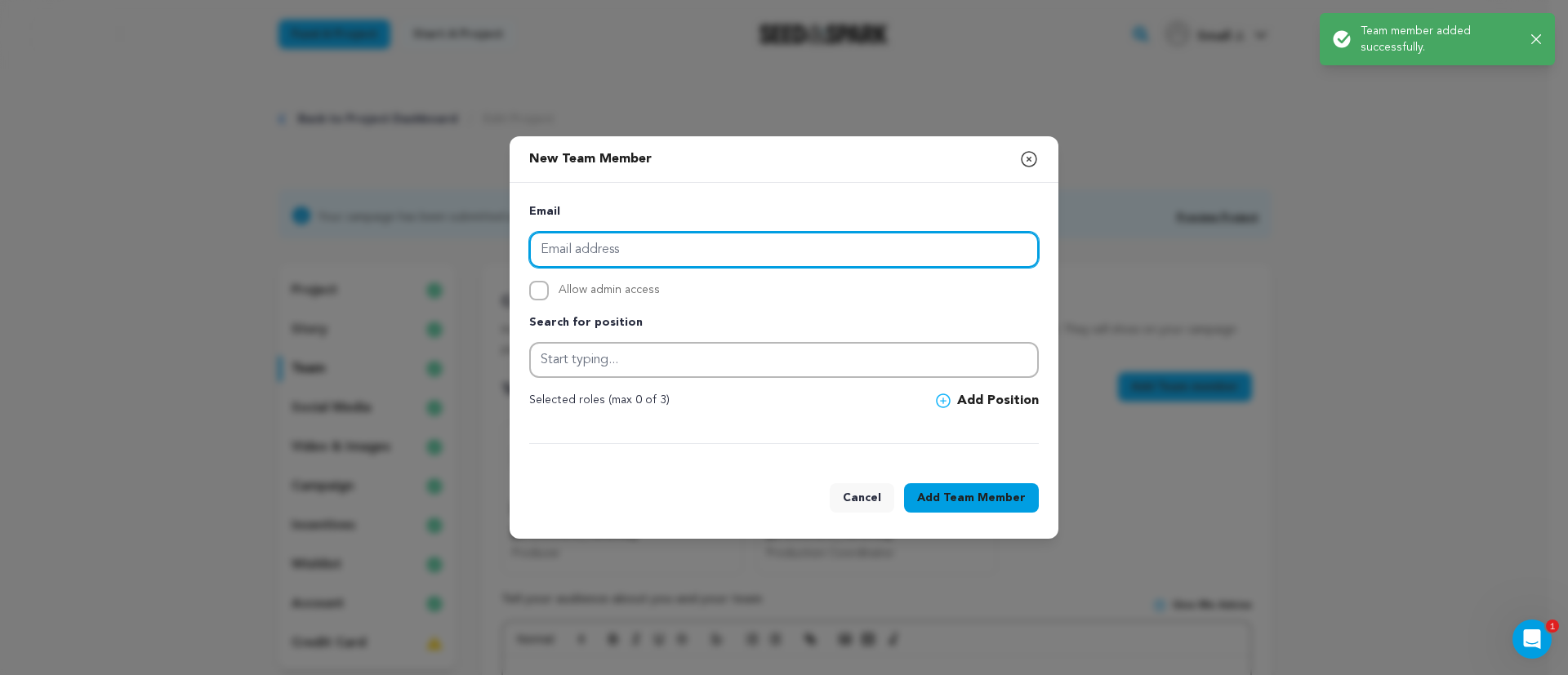 click at bounding box center (784, 250) 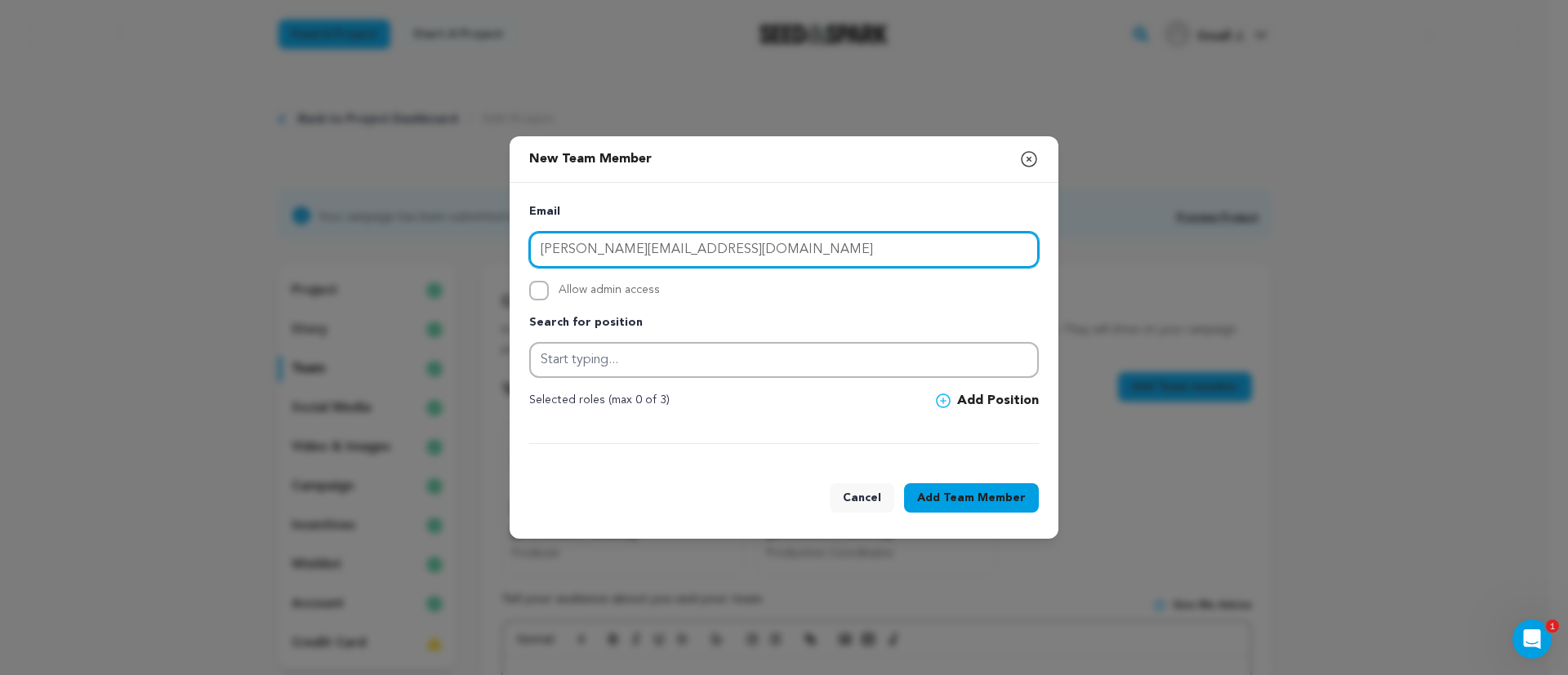 type on "leslie.small17@gmail.com" 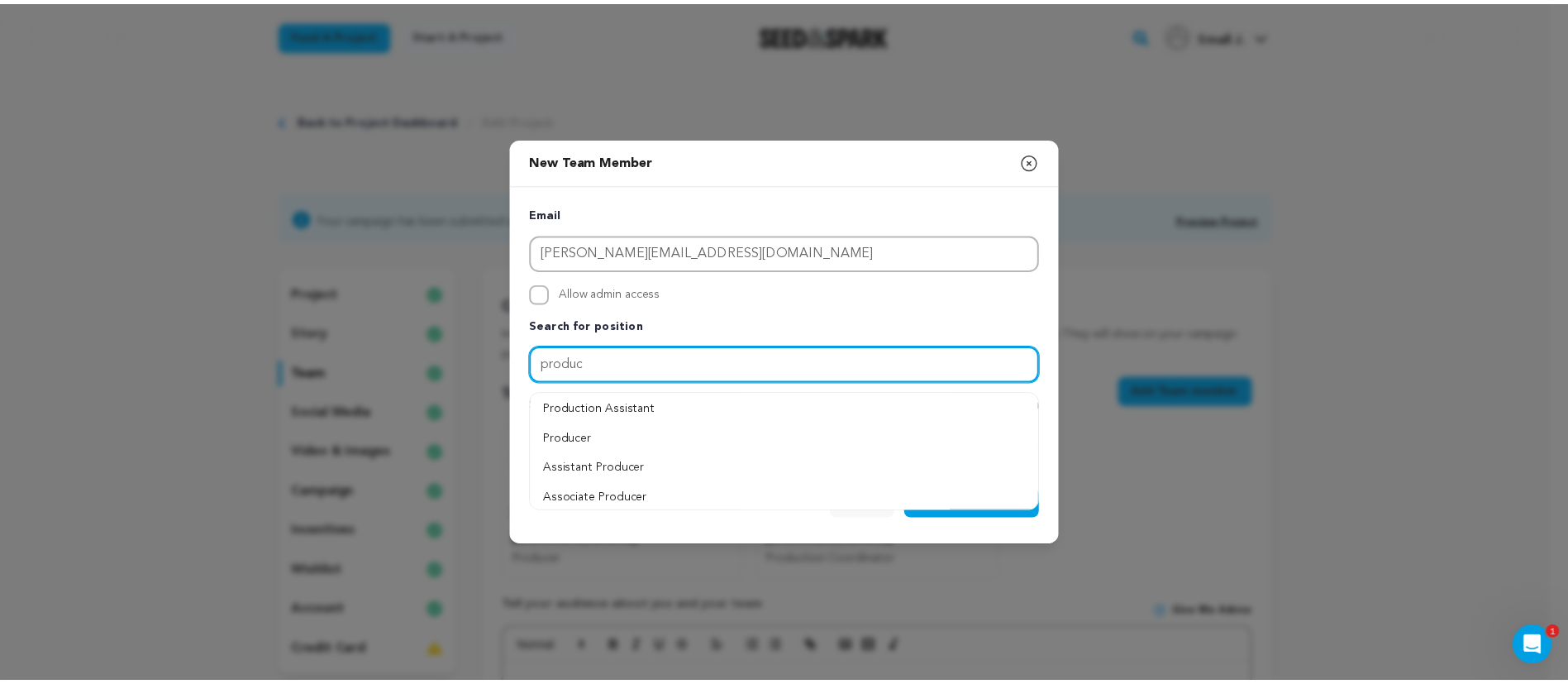 scroll, scrollTop: 40, scrollLeft: 0, axis: vertical 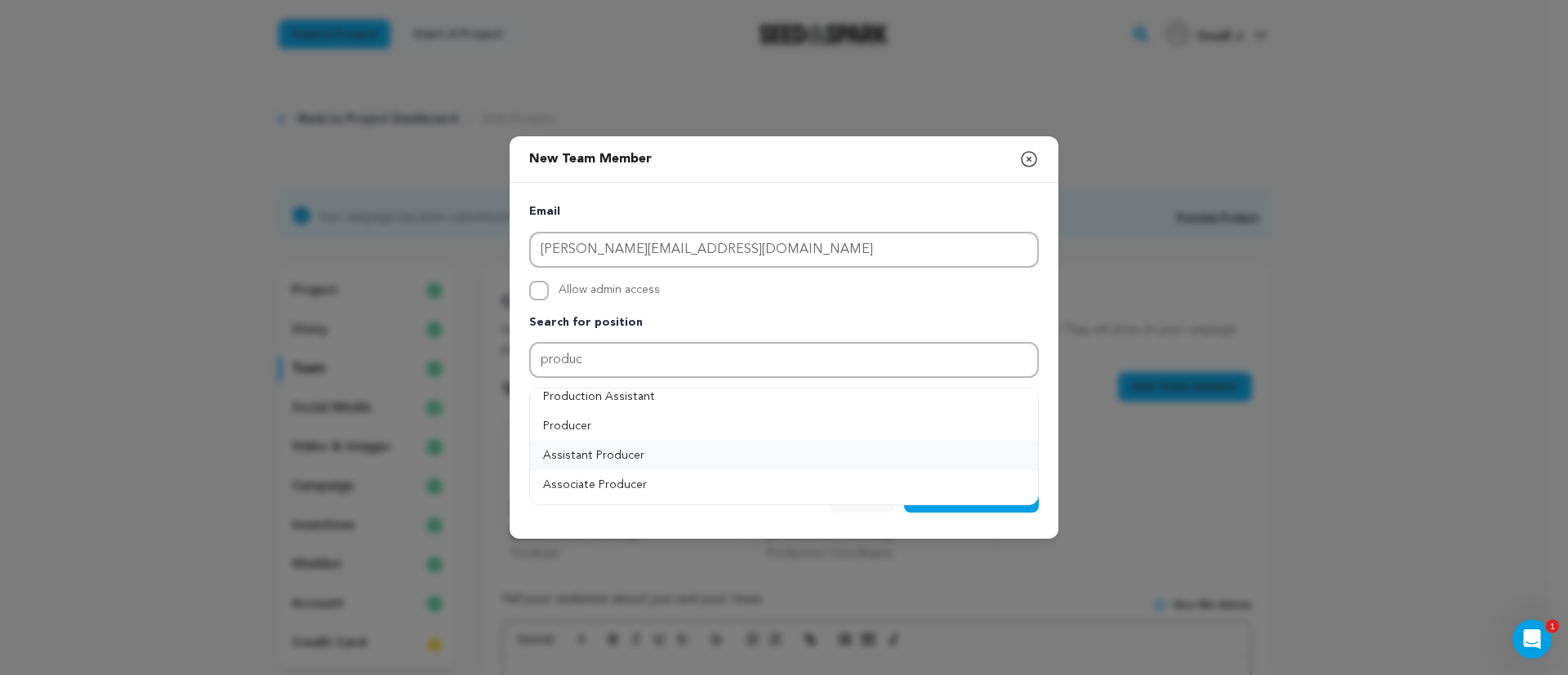 click on "Assistant Producer" at bounding box center [784, 455] 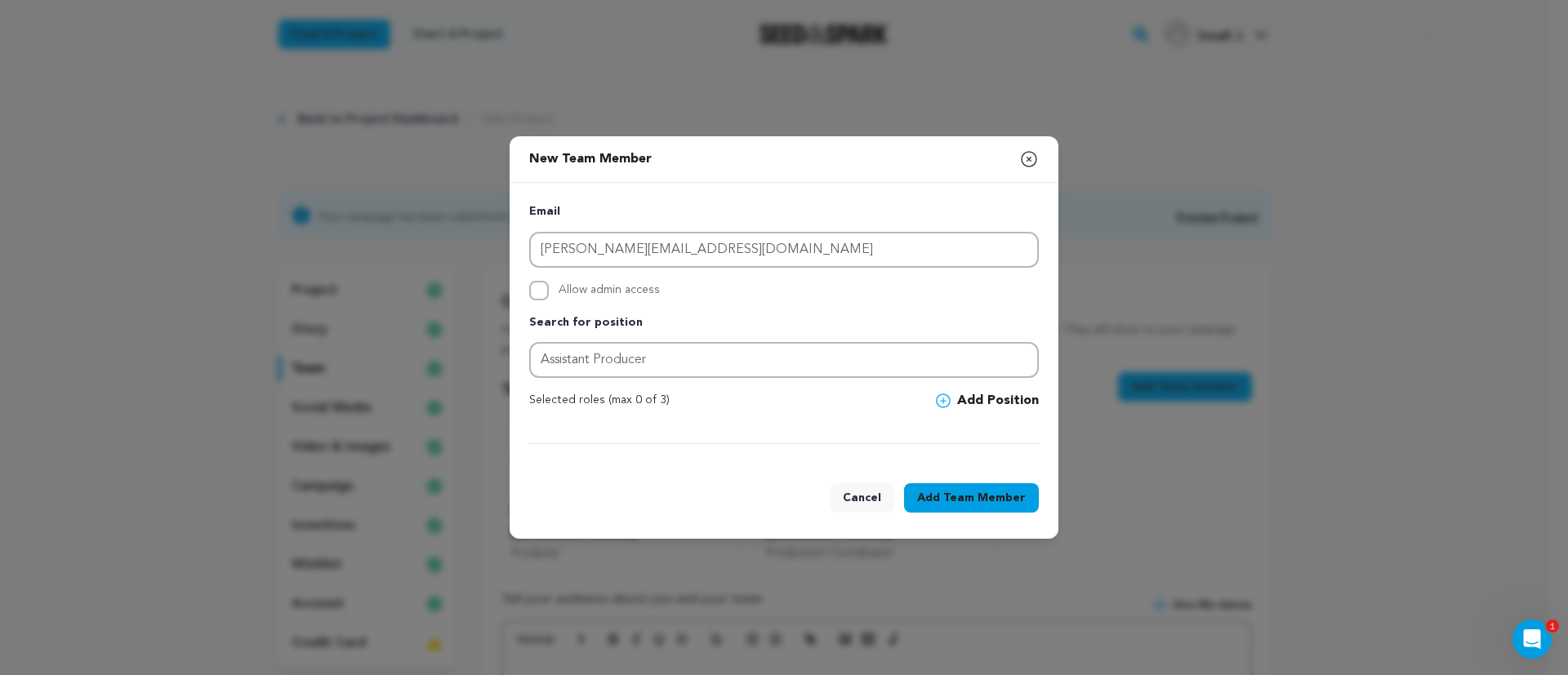 click on "Team Member" at bounding box center [984, 498] 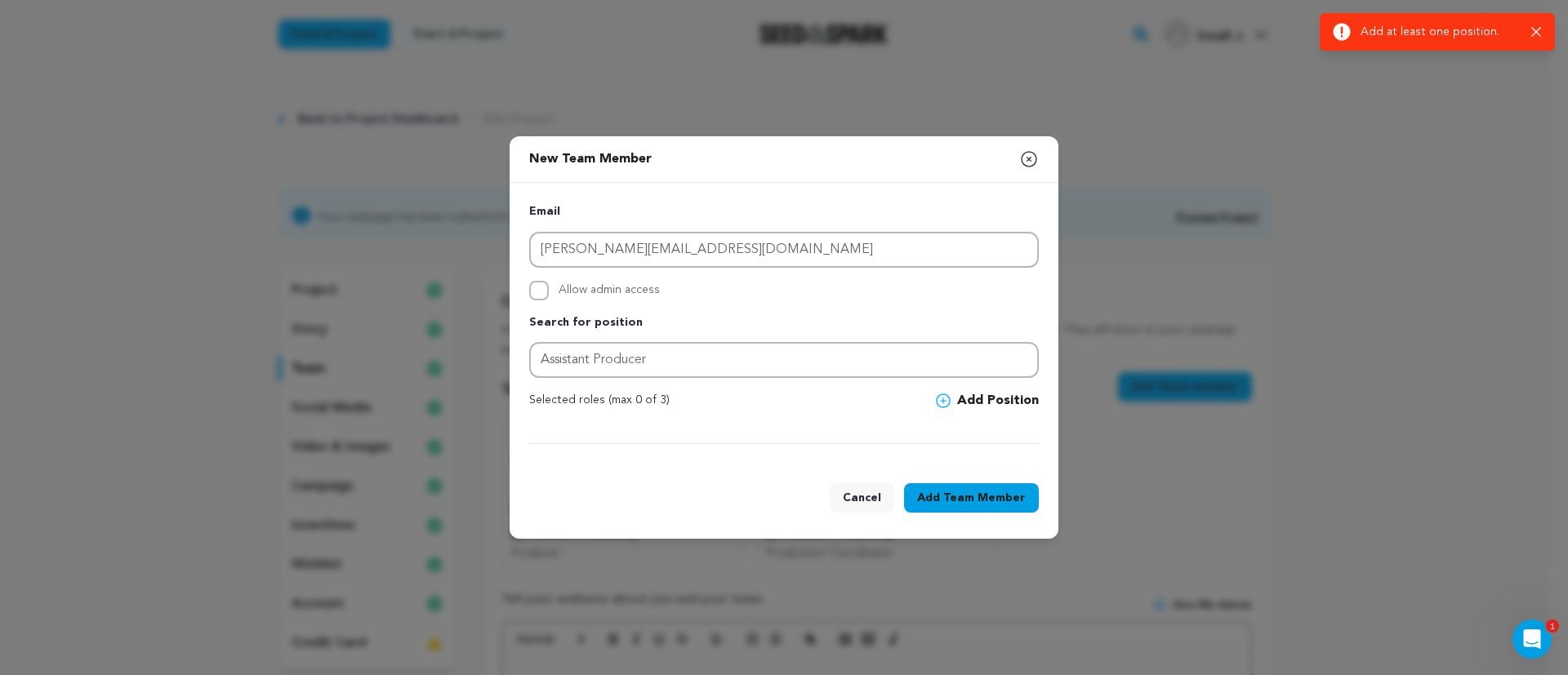 click on "Add Position" at bounding box center [987, 401] 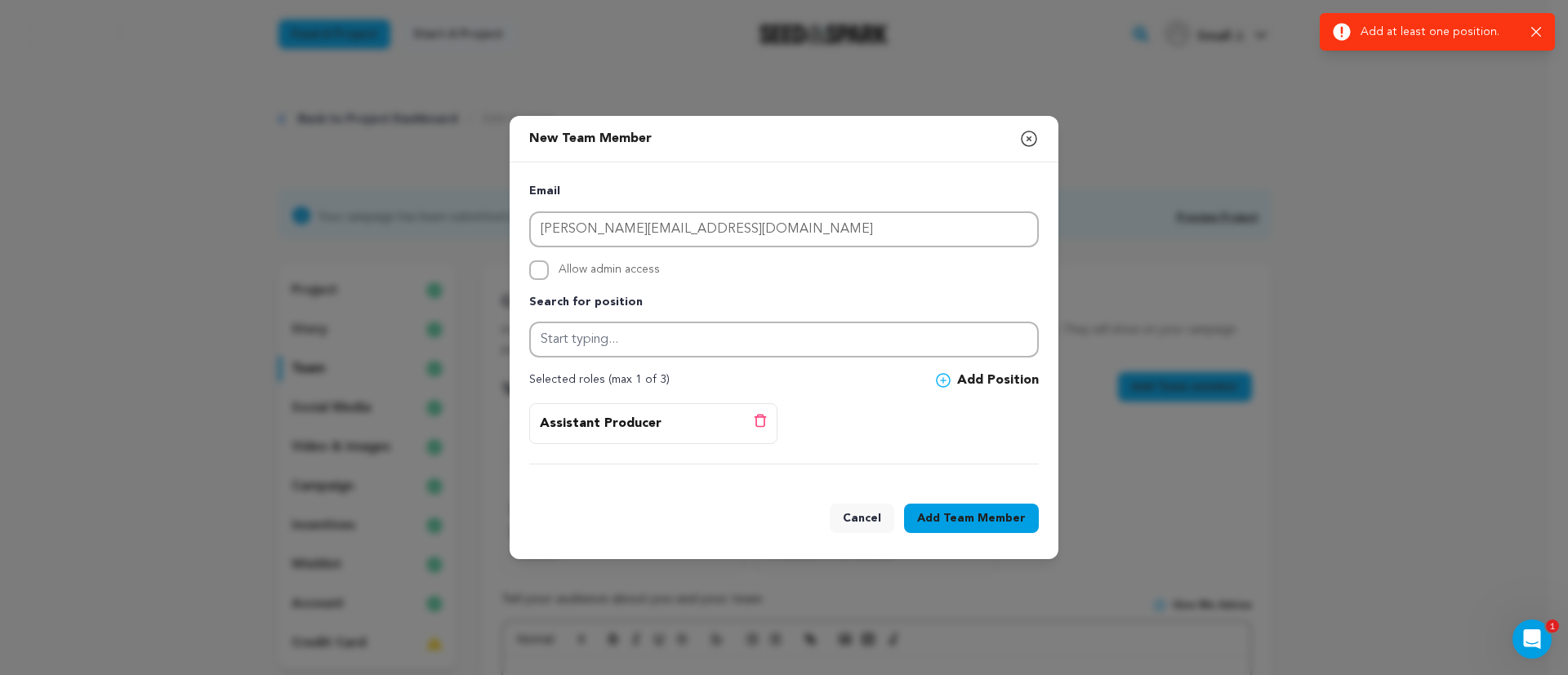 click on "Team Member" at bounding box center [984, 518] 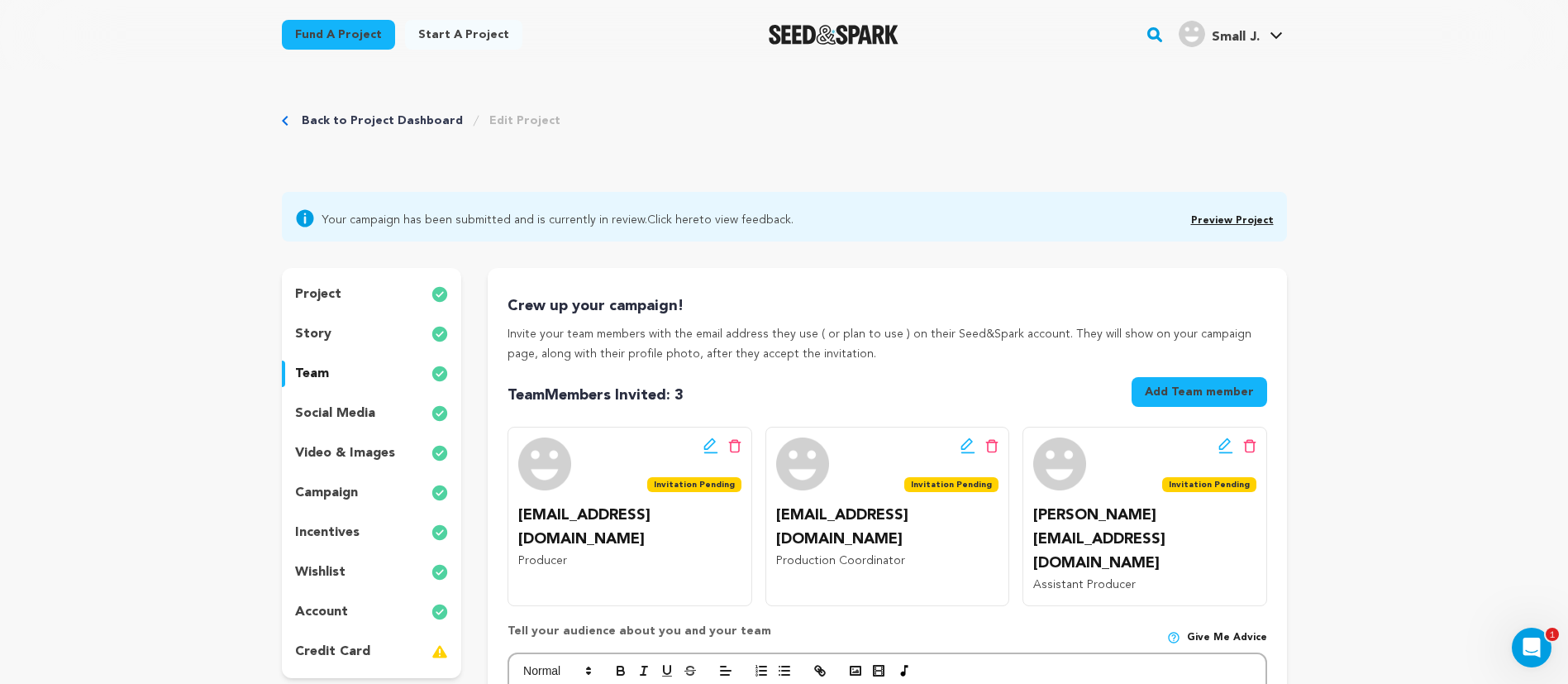 click on "Back to Project Dashboard" at bounding box center [382, 121] 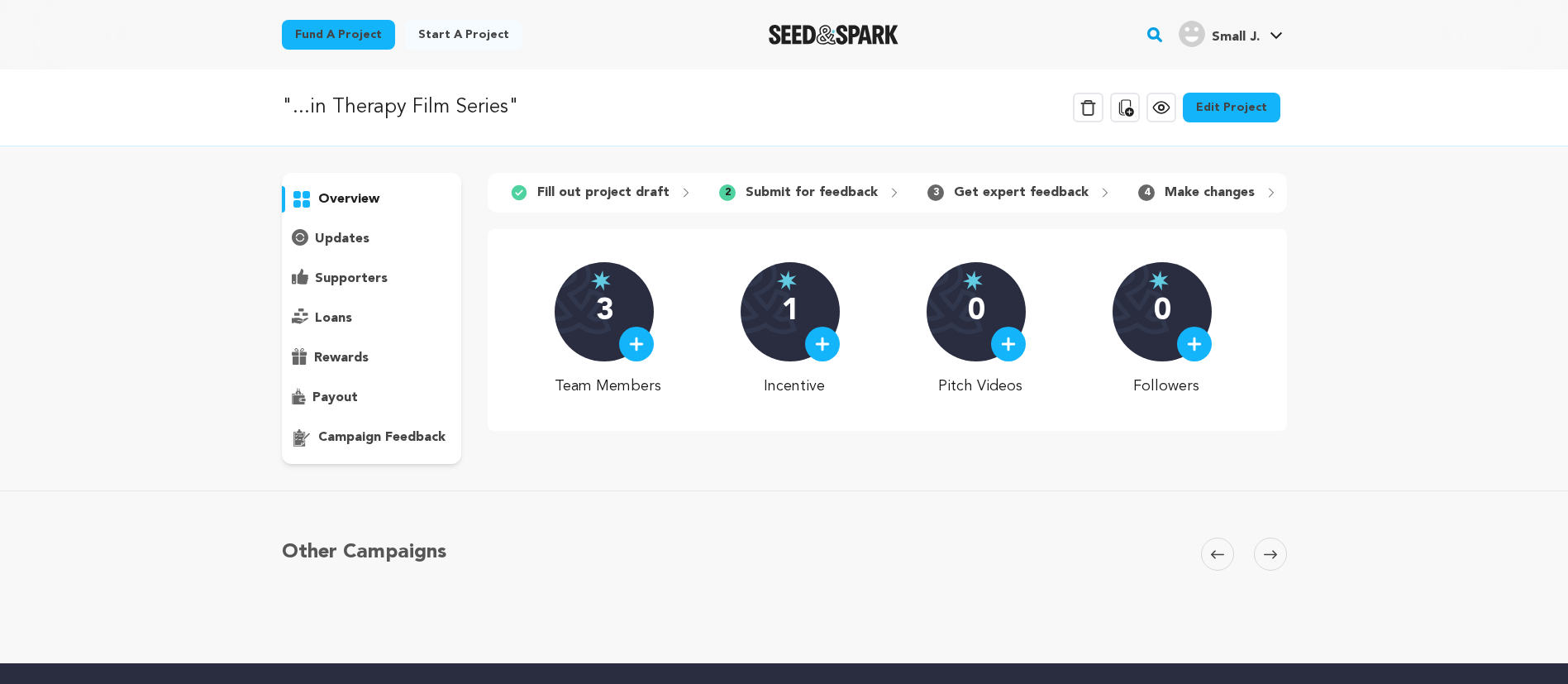 scroll, scrollTop: 0, scrollLeft: 0, axis: both 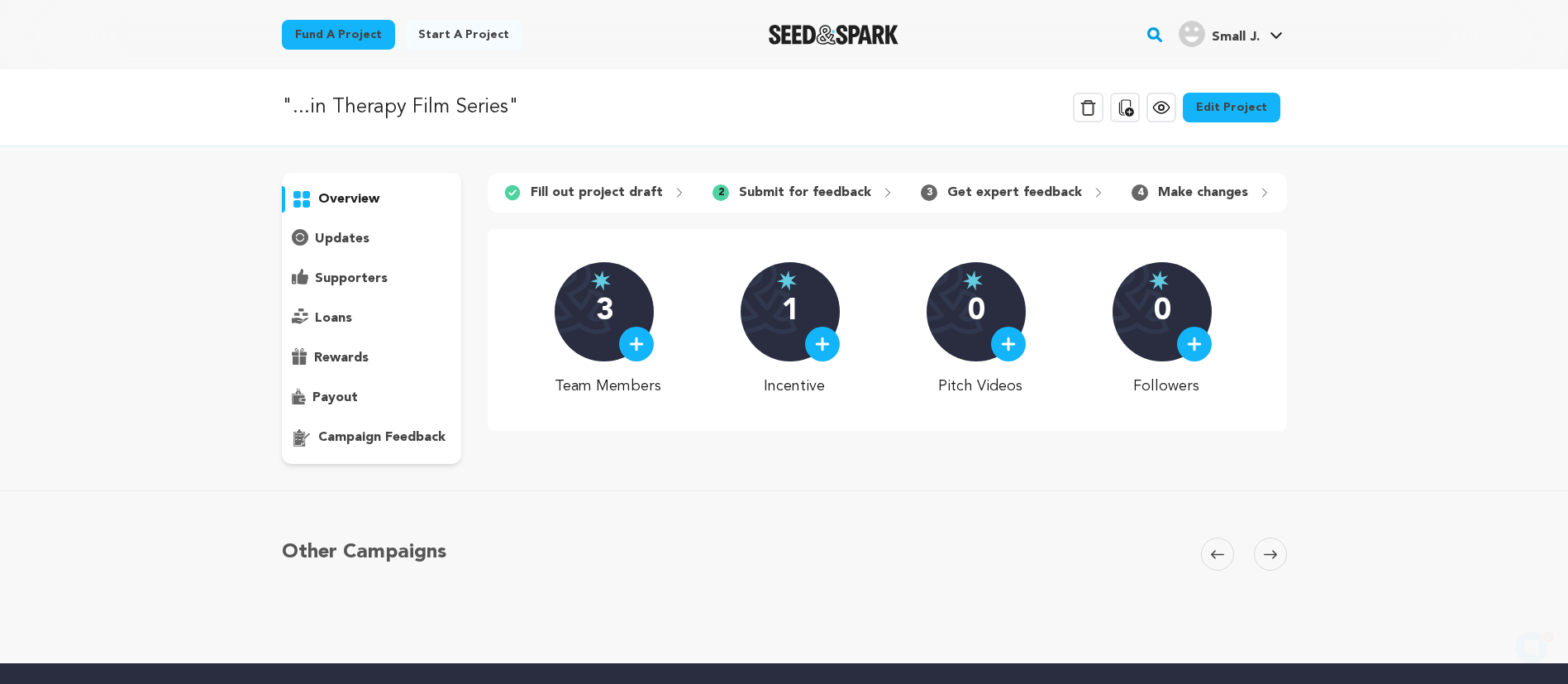 click on "Get expert feedback" at bounding box center [1014, 193] 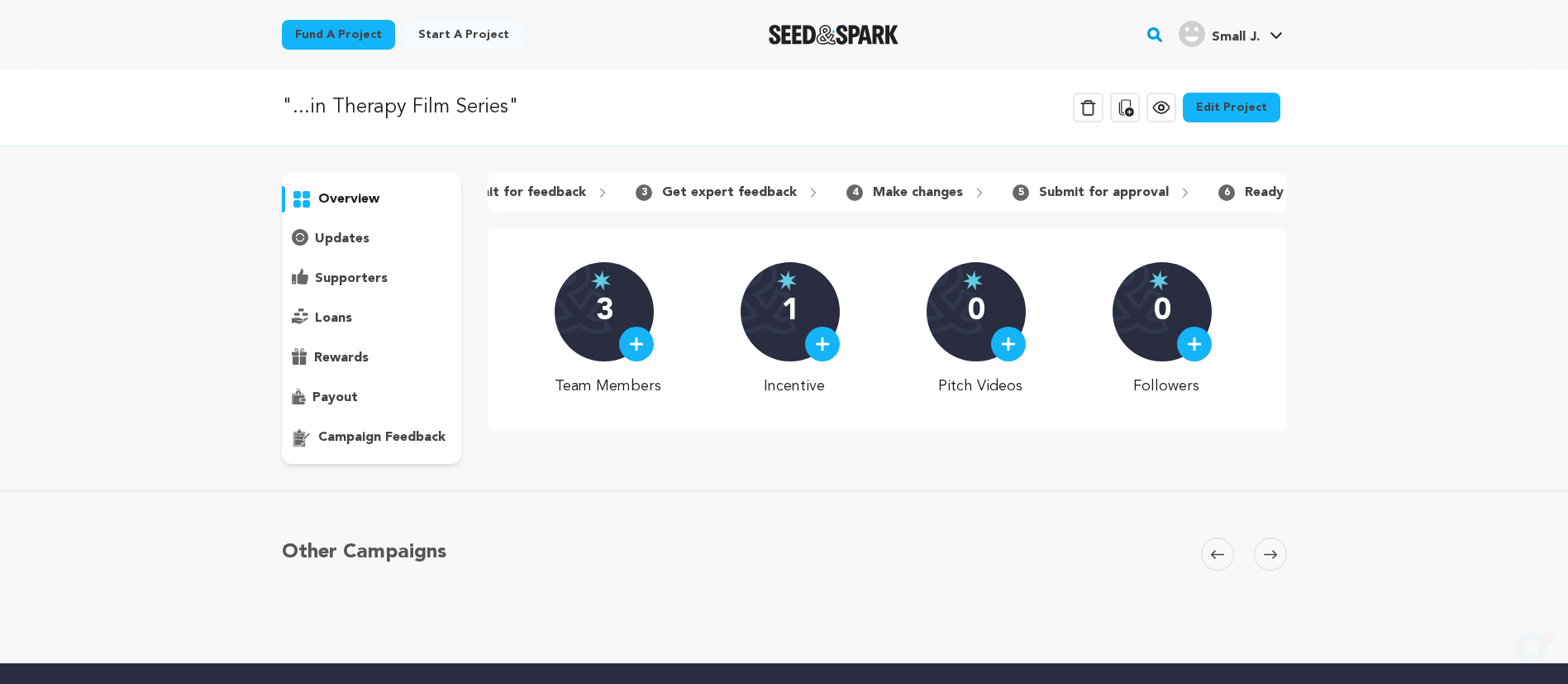 scroll, scrollTop: 0, scrollLeft: 327, axis: horizontal 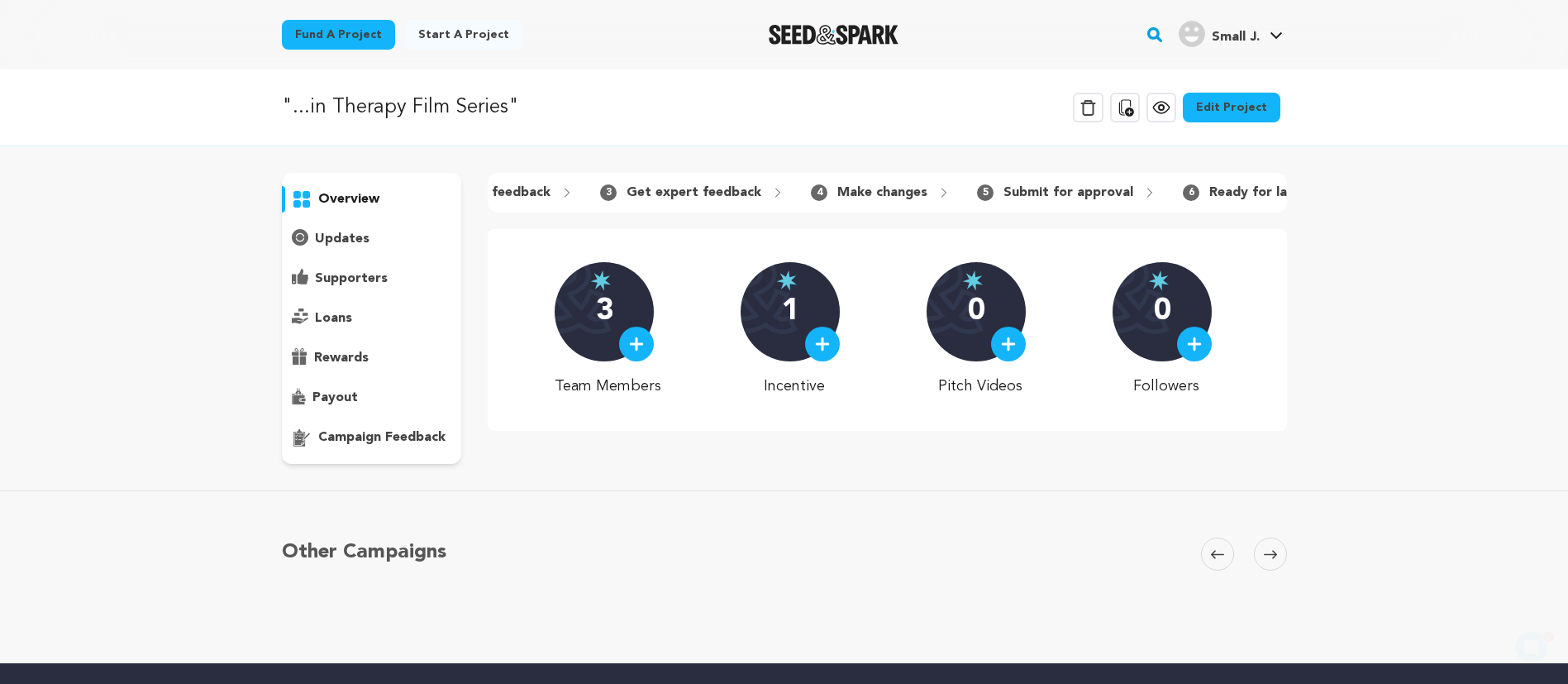 click on "1
Fill out project draft
2
Submit for feedback
3
Get expert feedback" at bounding box center [887, 193] 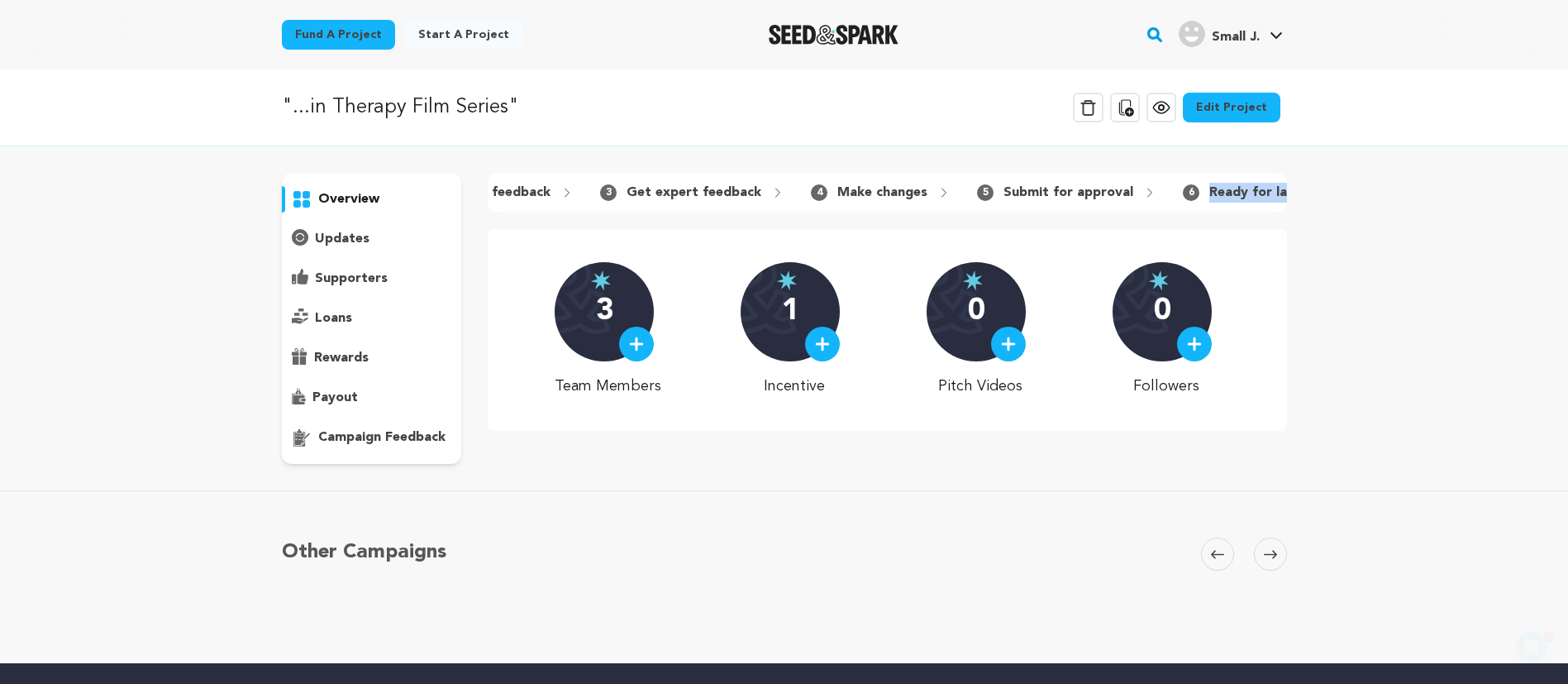 scroll, scrollTop: 0, scrollLeft: 370, axis: horizontal 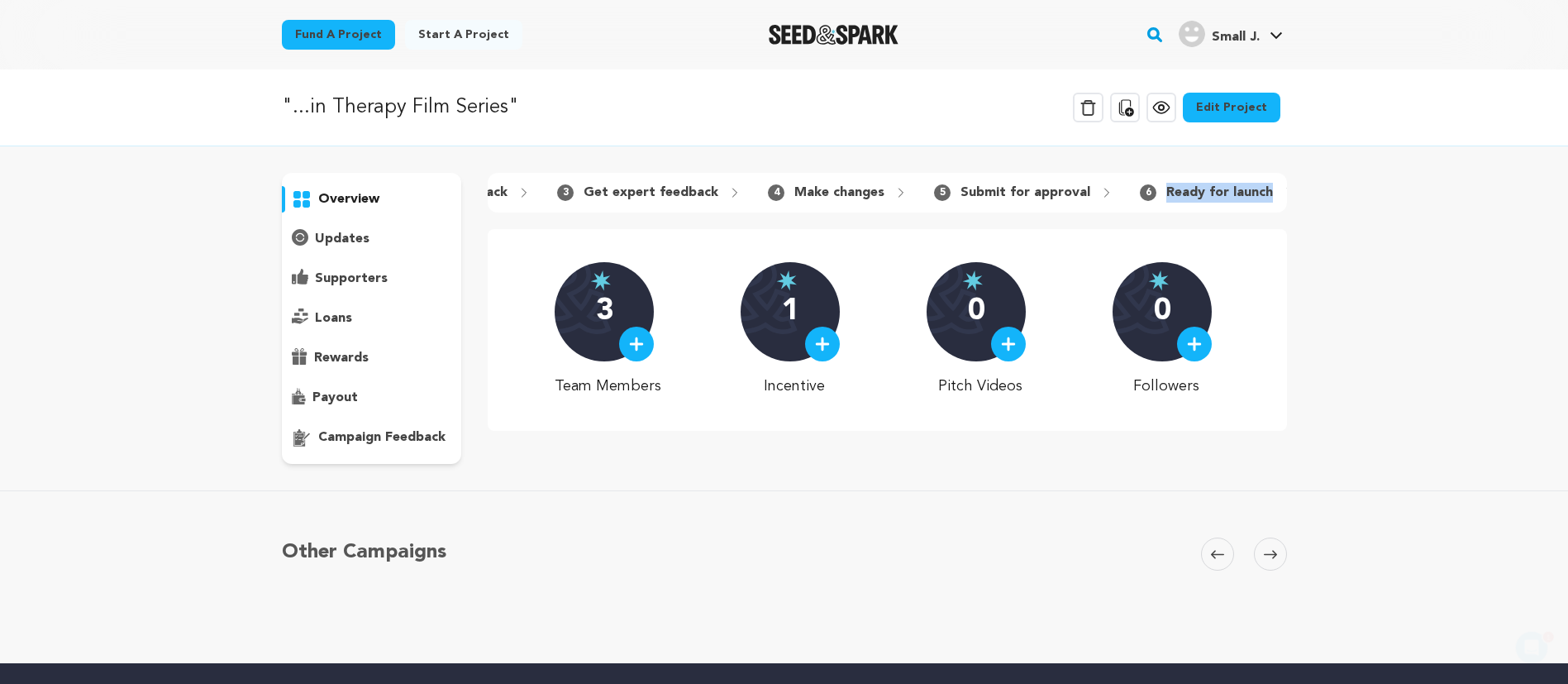 drag, startPoint x: 1188, startPoint y: 211, endPoint x: 1281, endPoint y: 195, distance: 94.36631 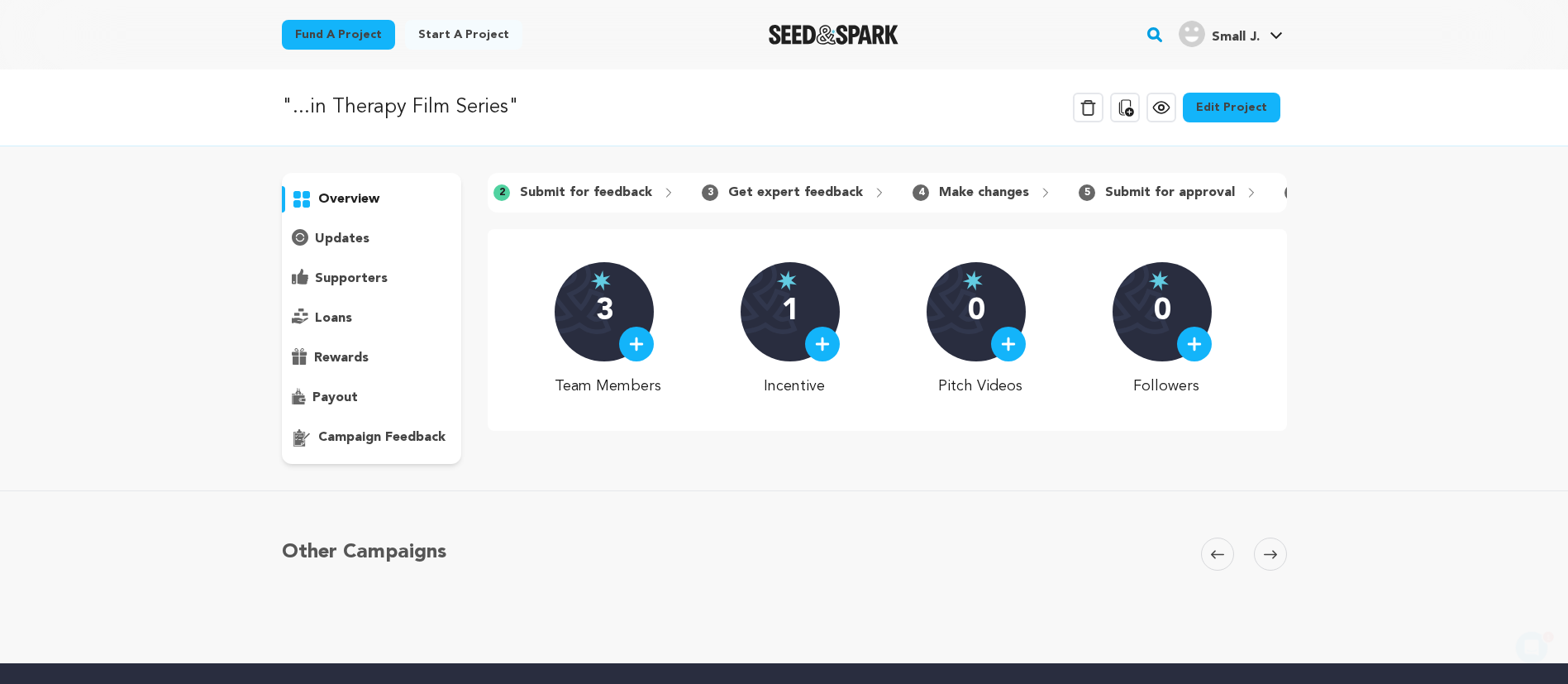 scroll, scrollTop: 0, scrollLeft: 0, axis: both 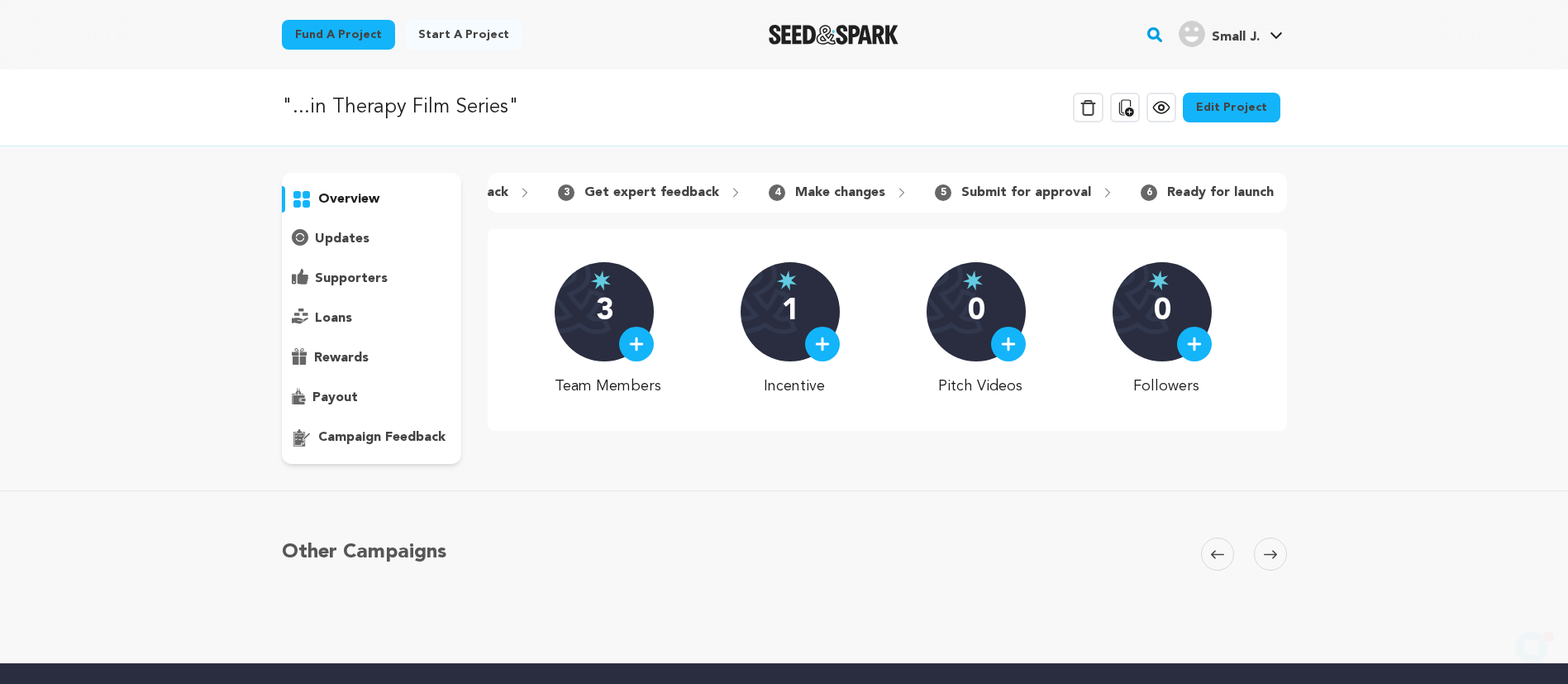 click on "1
Fill out project draft
2
Submit for feedback
3
Get expert feedback
4 5" at bounding box center [887, 318] 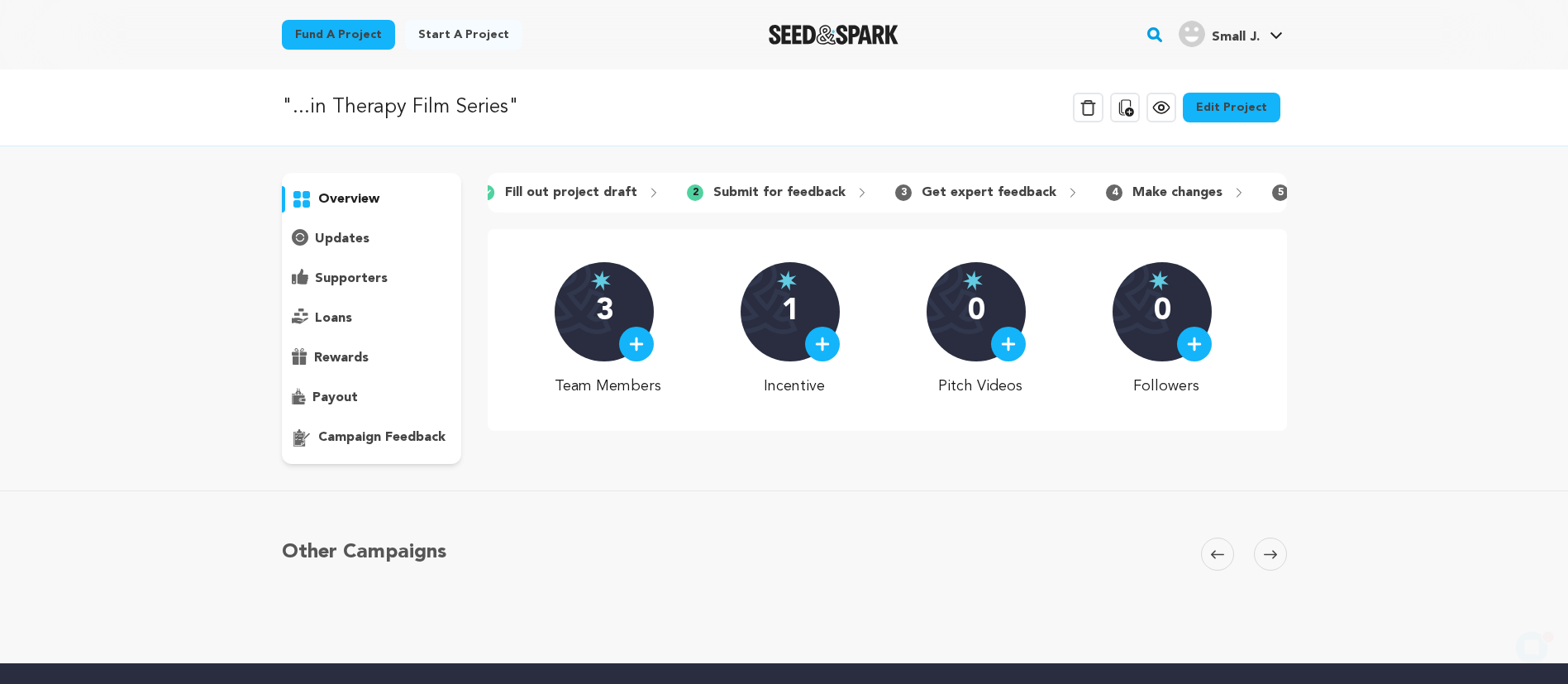 scroll, scrollTop: 0, scrollLeft: 31, axis: horizontal 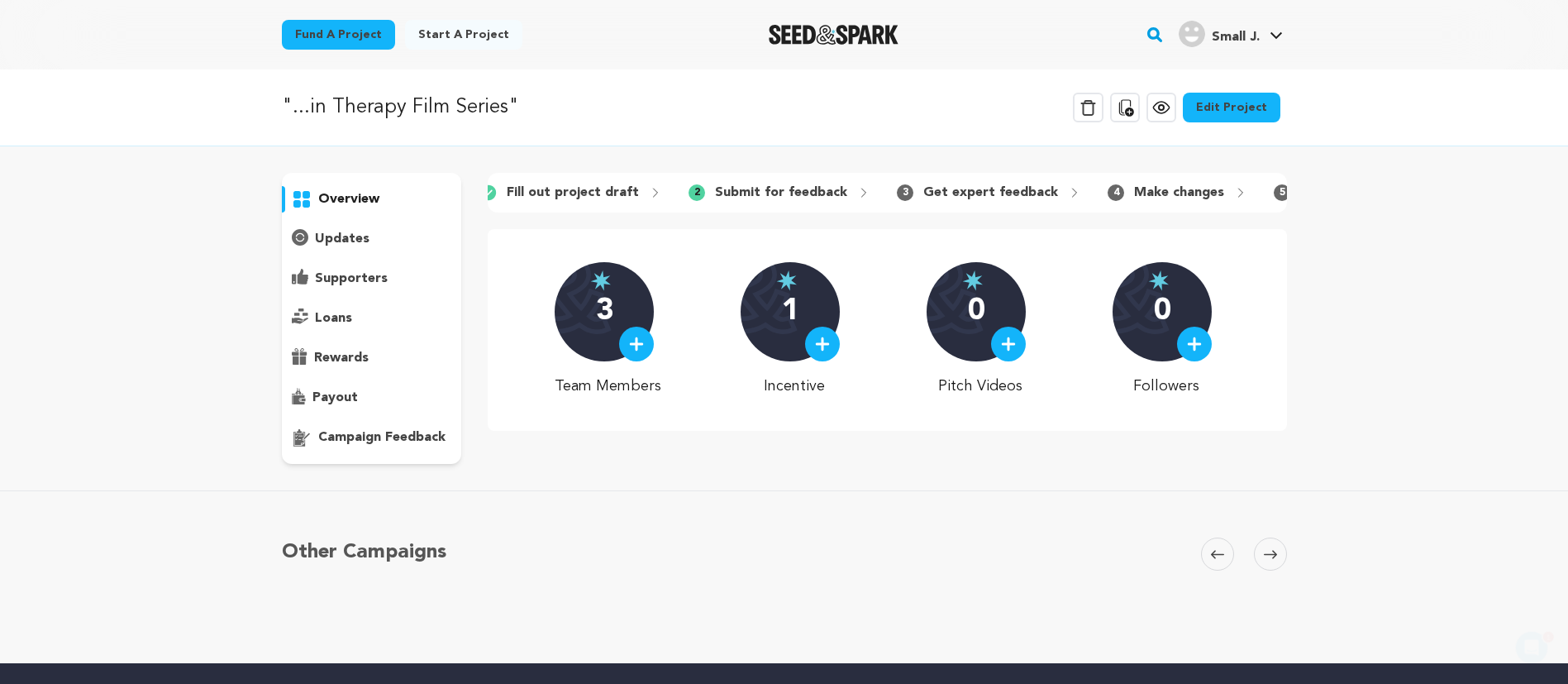 click on "updates" at bounding box center (342, 239) 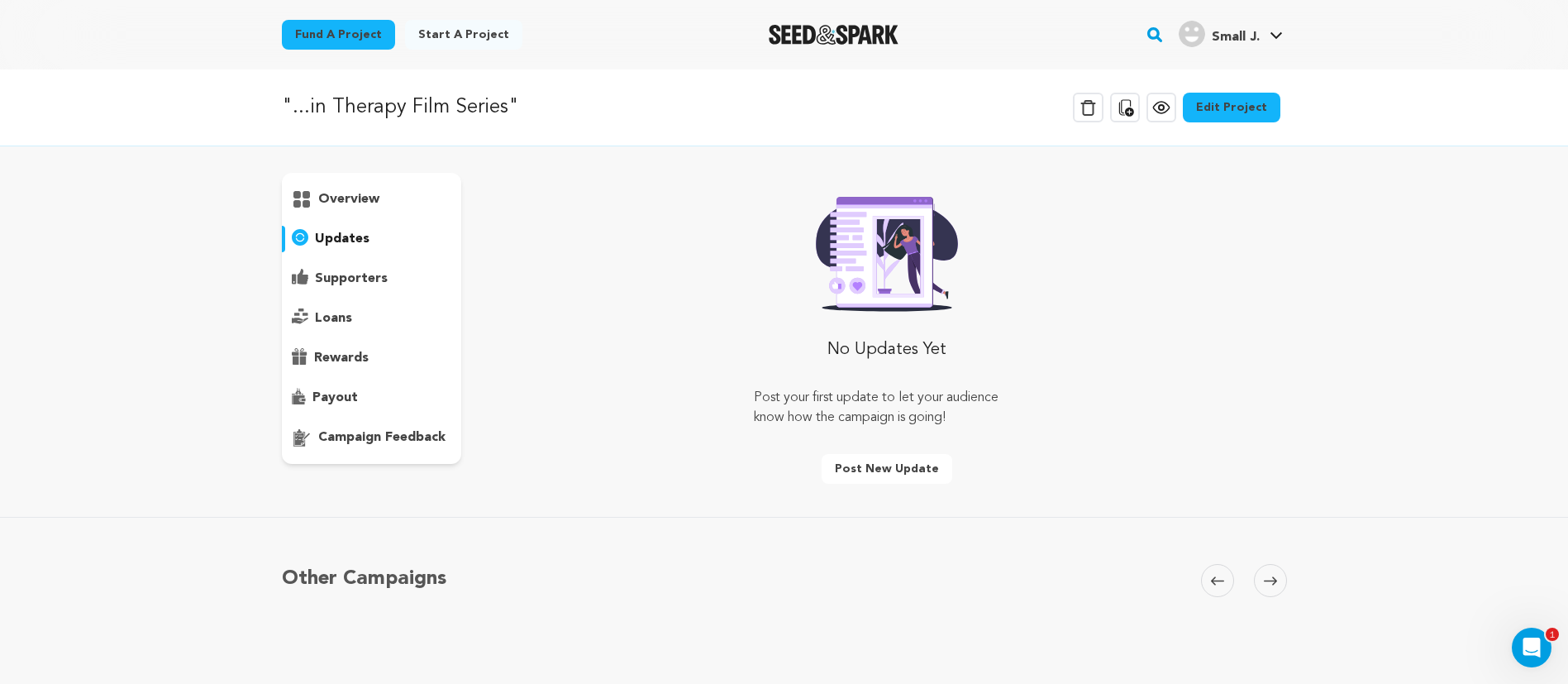 click on "supporters" at bounding box center [351, 279] 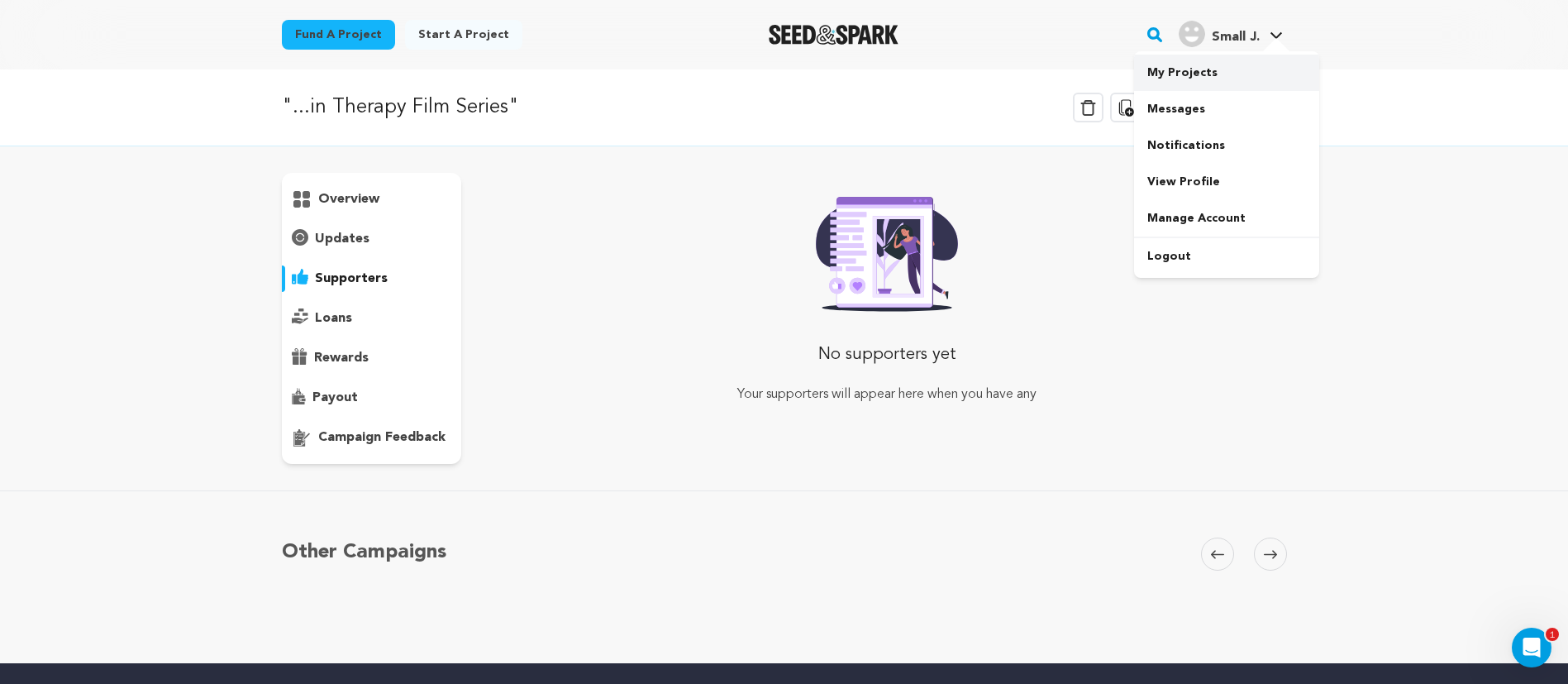 click on "My Projects" at bounding box center [1227, 73] 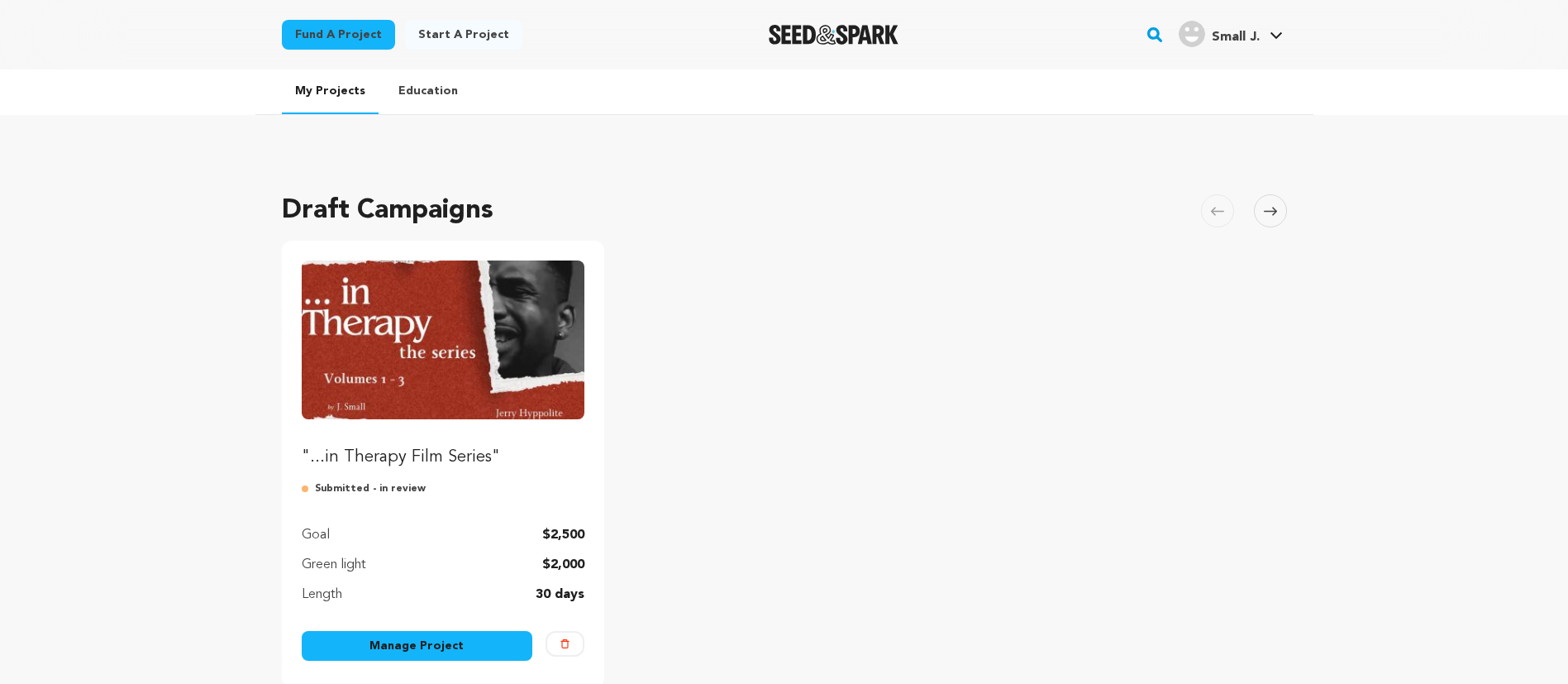 scroll, scrollTop: 0, scrollLeft: 0, axis: both 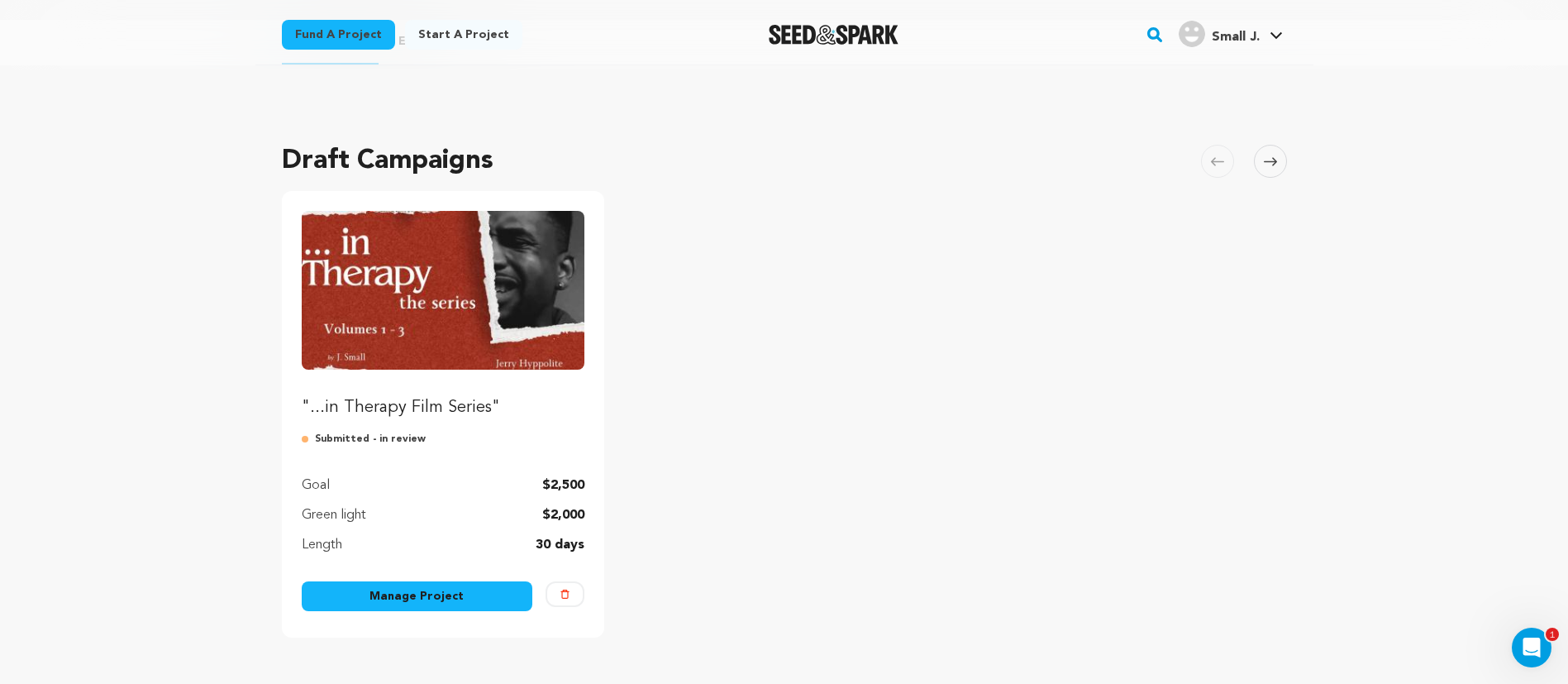 click on "Manage Project" at bounding box center (417, 596) 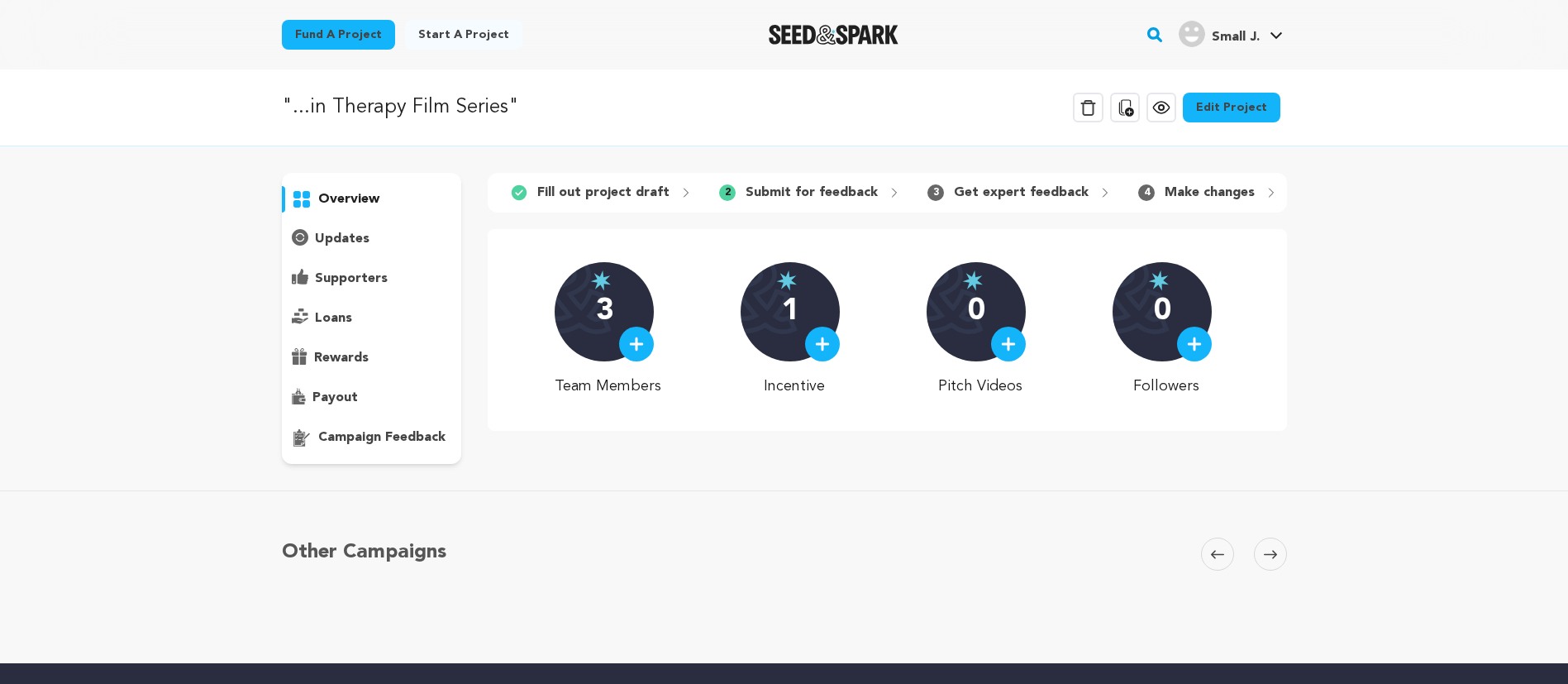 scroll, scrollTop: 0, scrollLeft: 0, axis: both 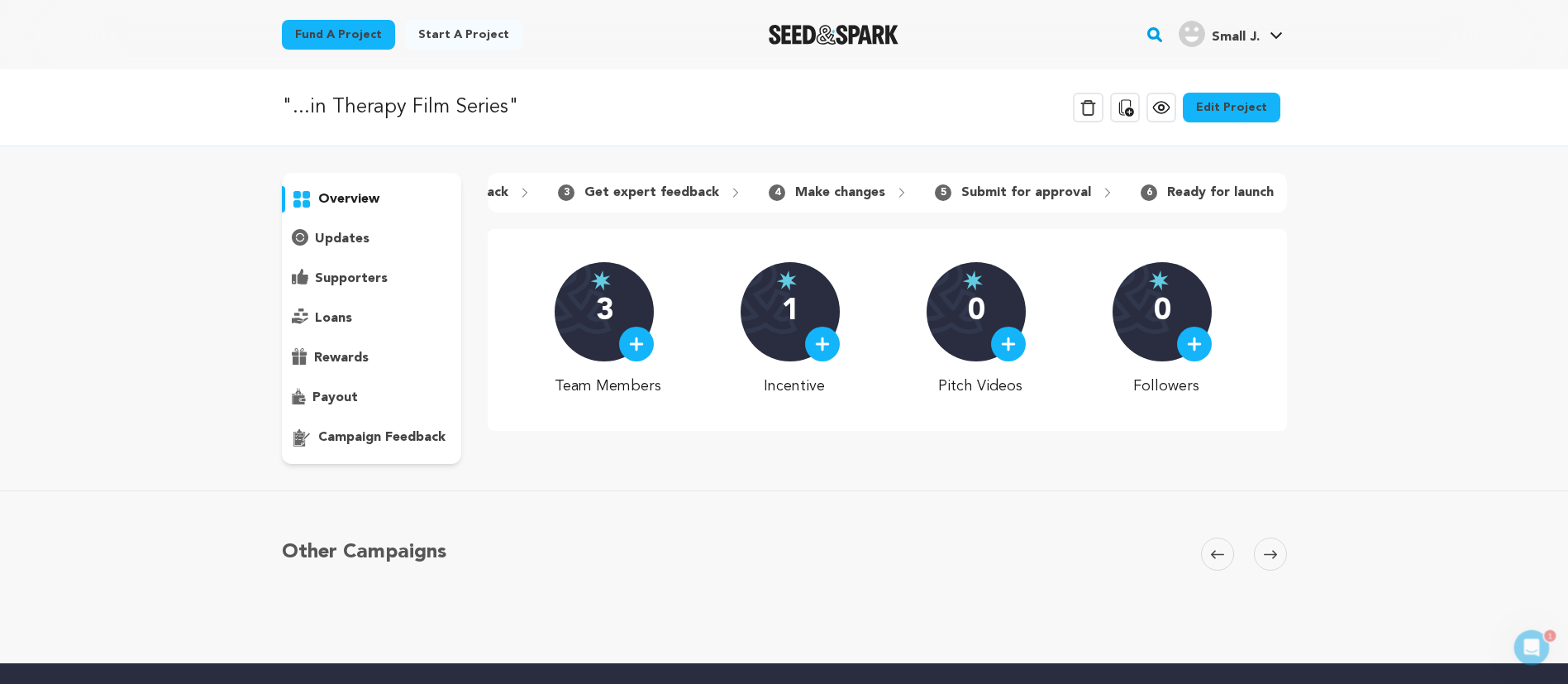 click on "Fund a project" at bounding box center [338, 35] 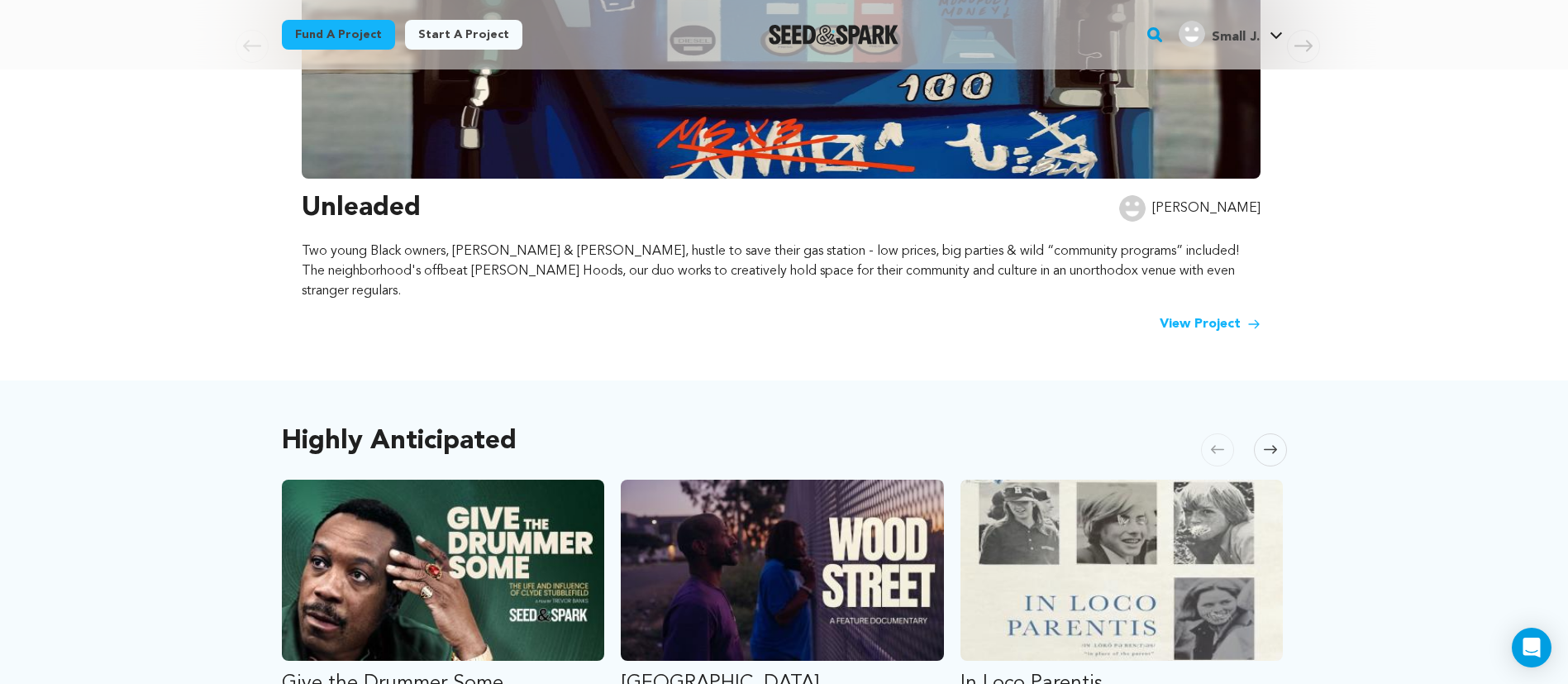 scroll, scrollTop: 596, scrollLeft: 0, axis: vertical 